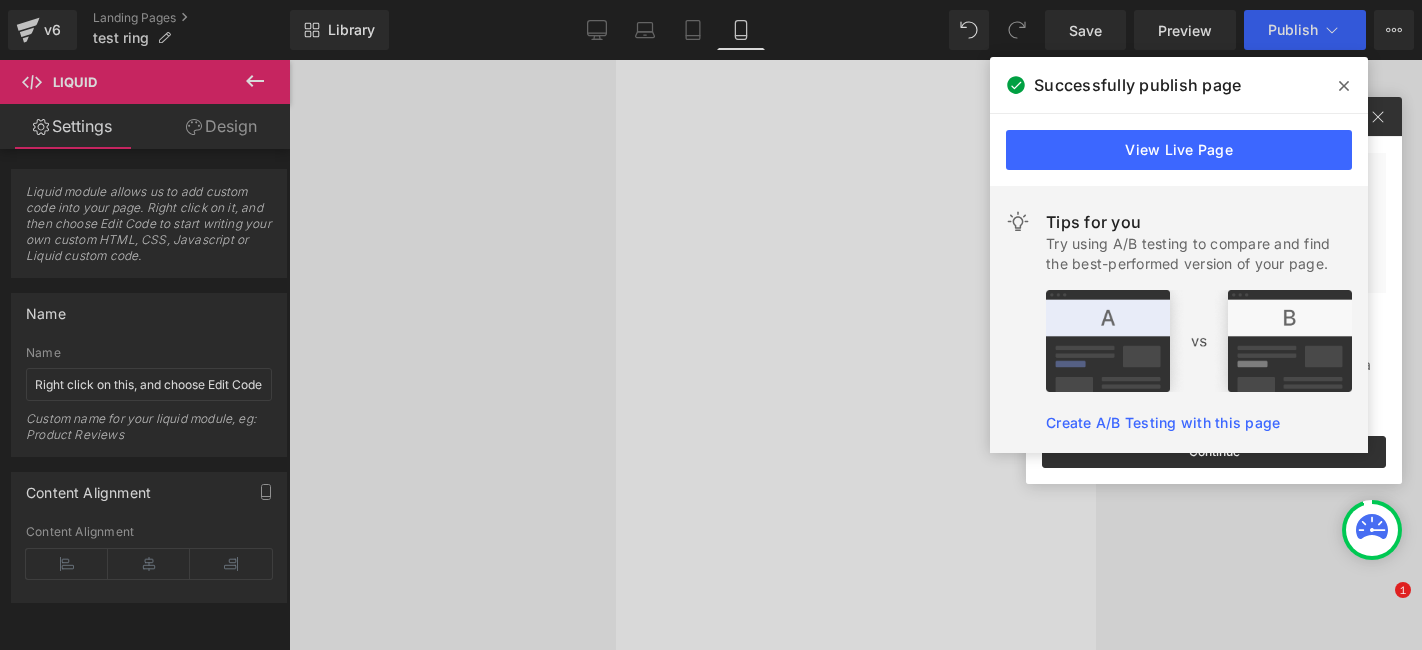 scroll, scrollTop: 0, scrollLeft: 0, axis: both 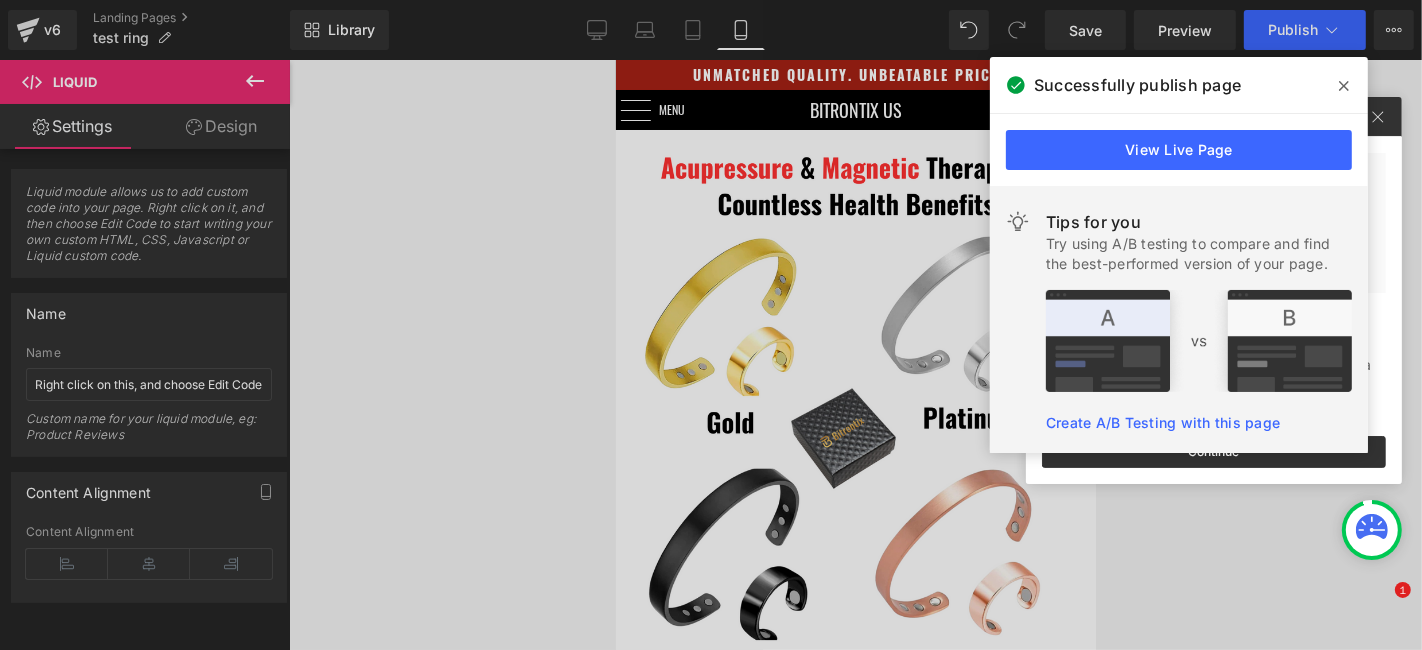 click 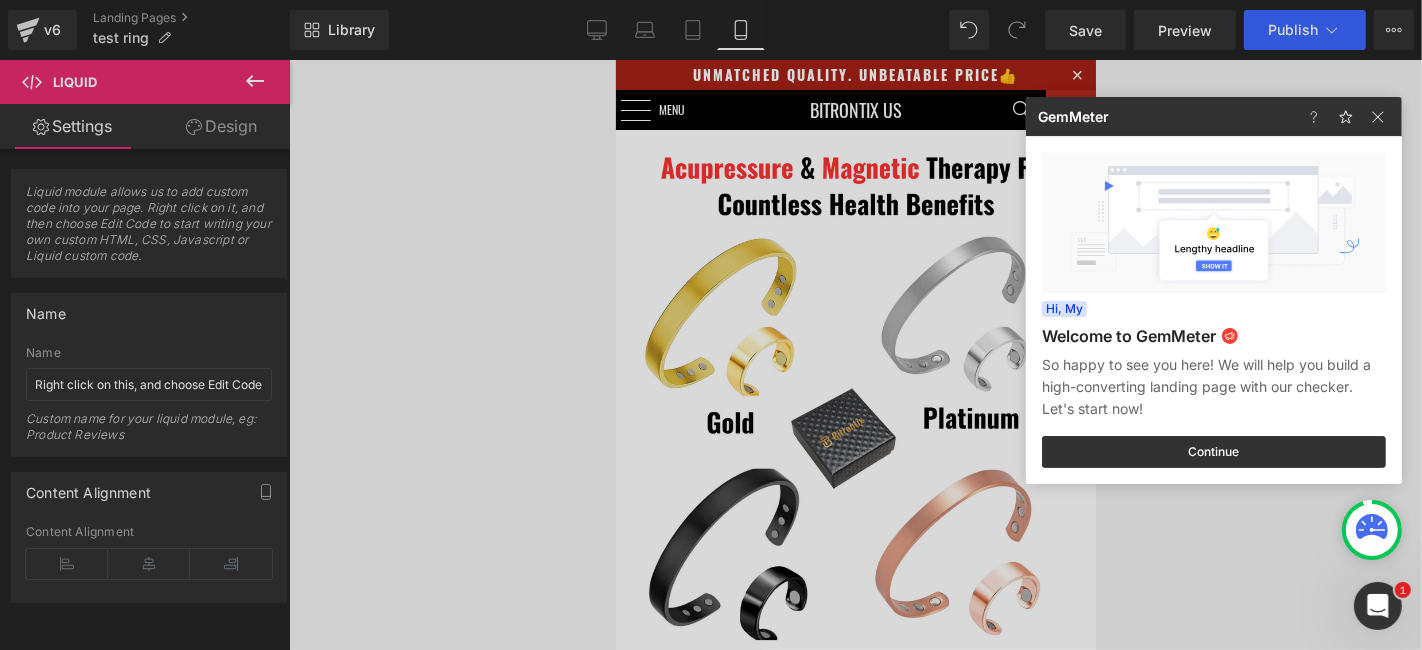scroll, scrollTop: 28, scrollLeft: 0, axis: vertical 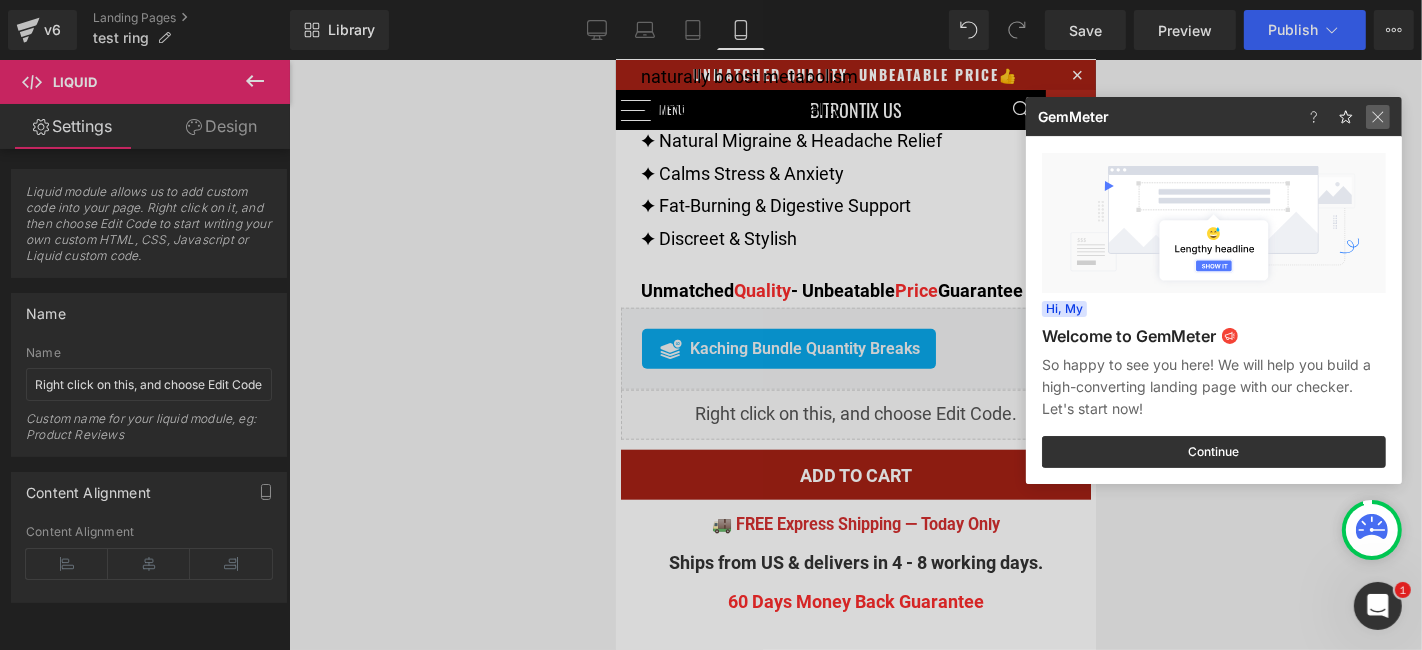 click 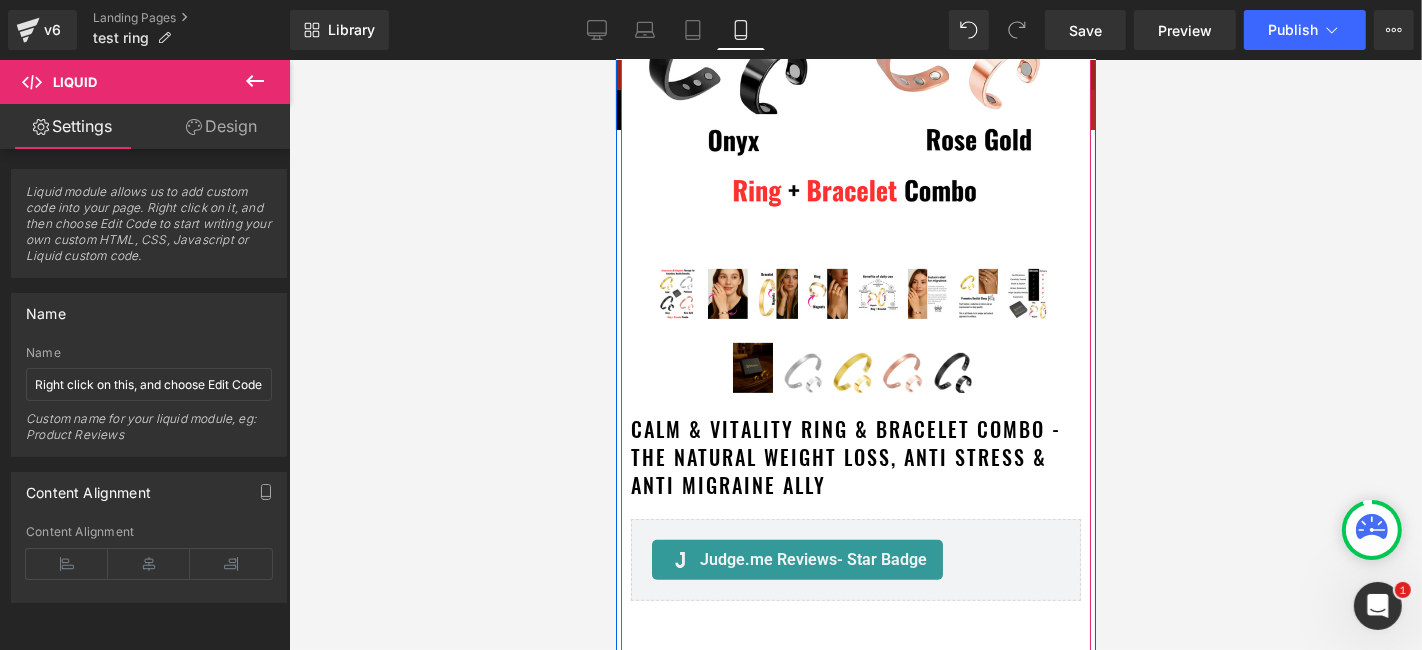 scroll, scrollTop: 394, scrollLeft: 0, axis: vertical 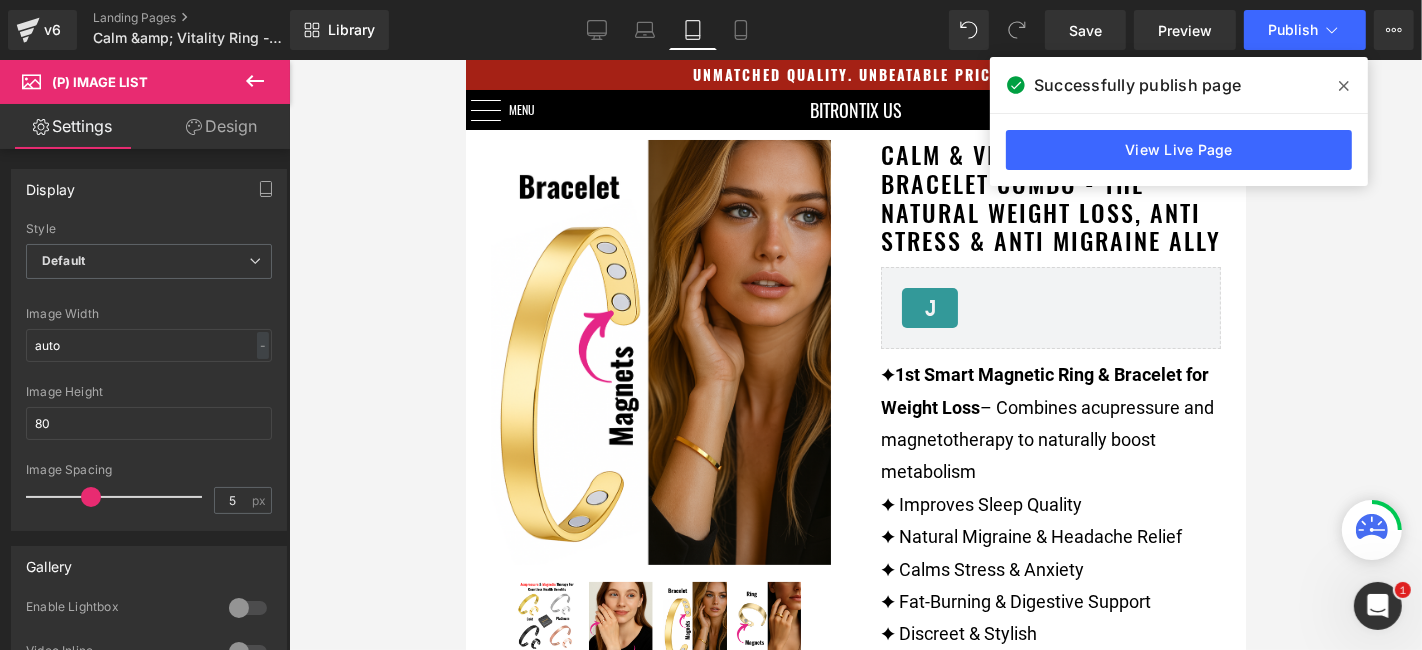 click 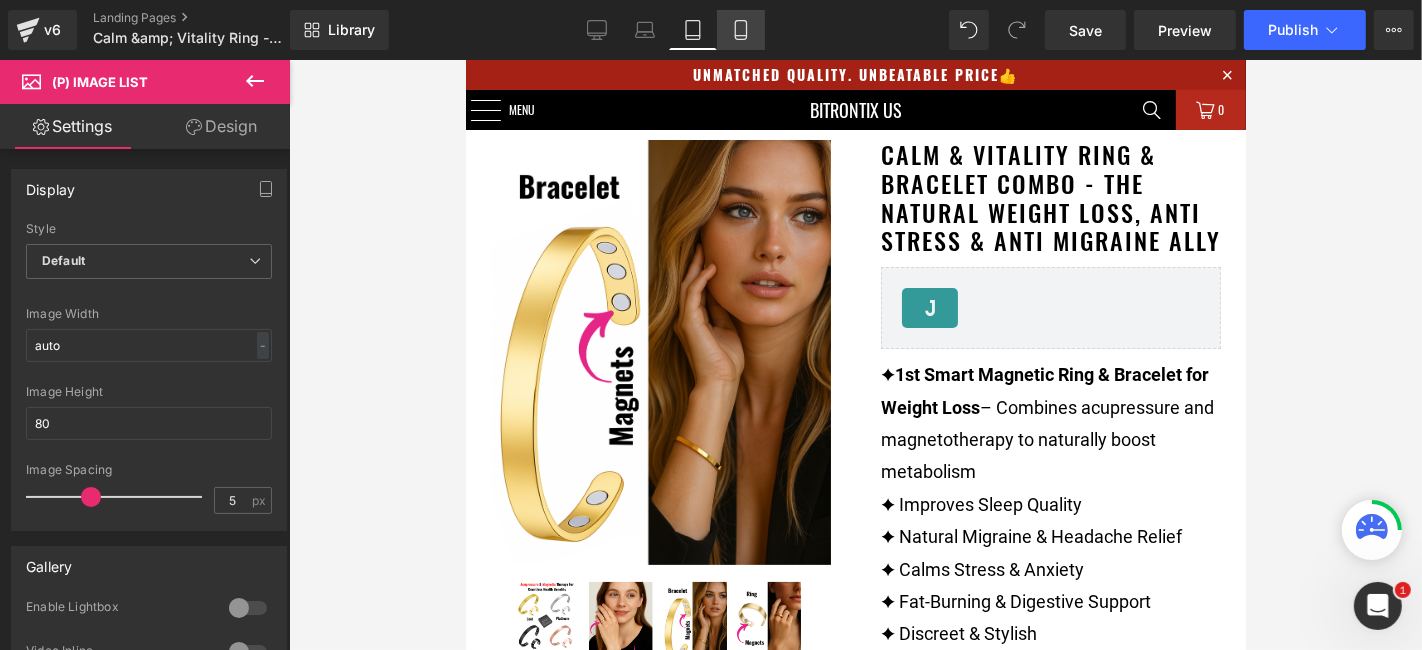 click 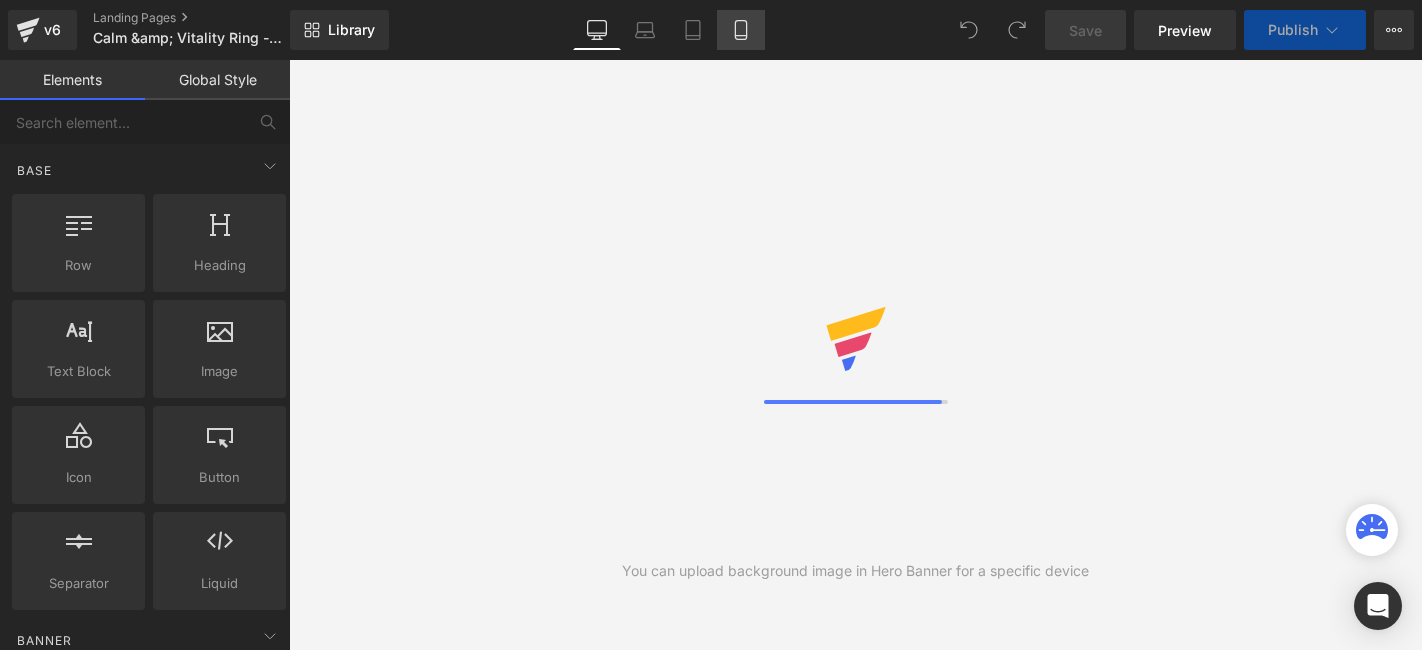 scroll, scrollTop: 0, scrollLeft: 0, axis: both 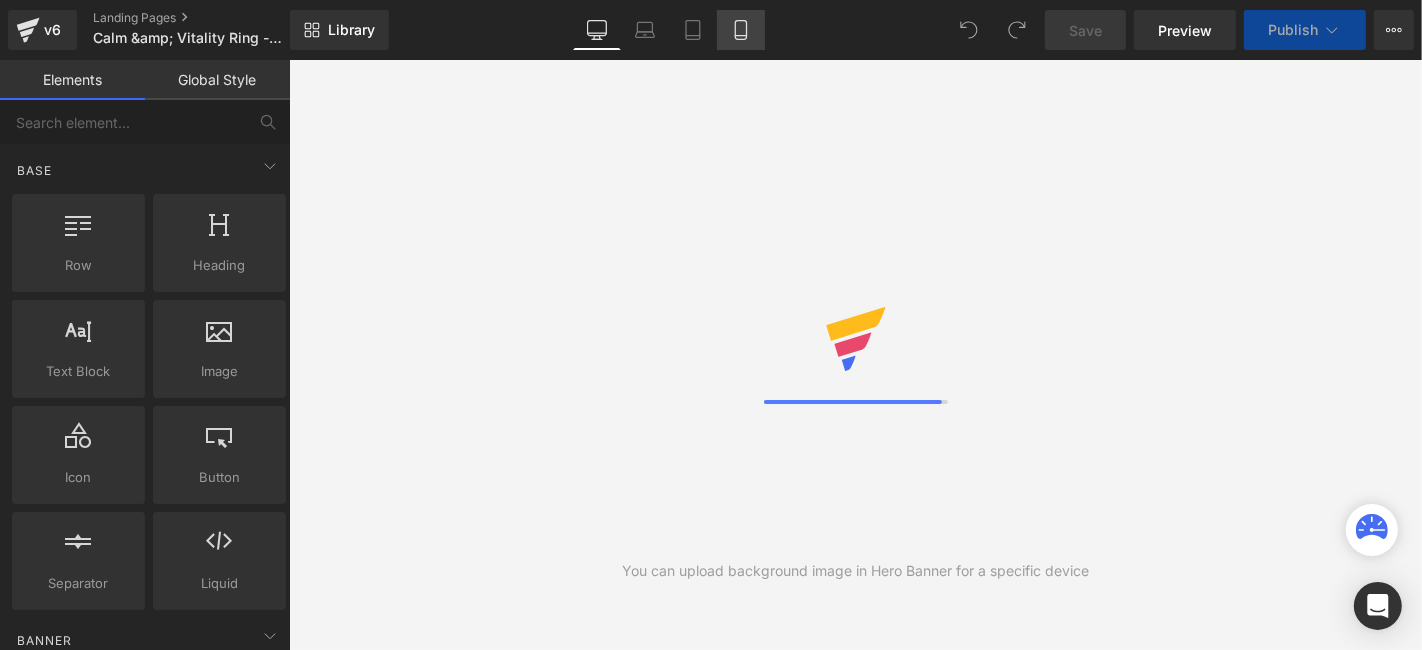 click 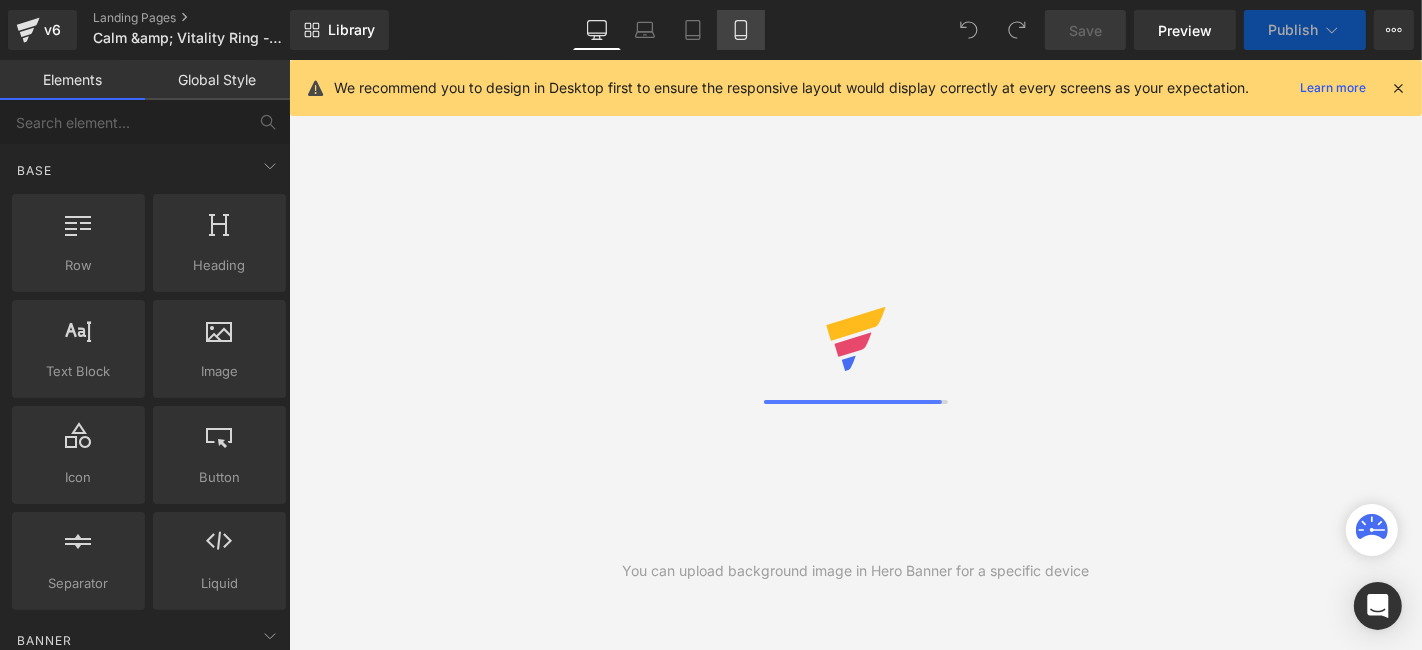 scroll, scrollTop: 0, scrollLeft: 0, axis: both 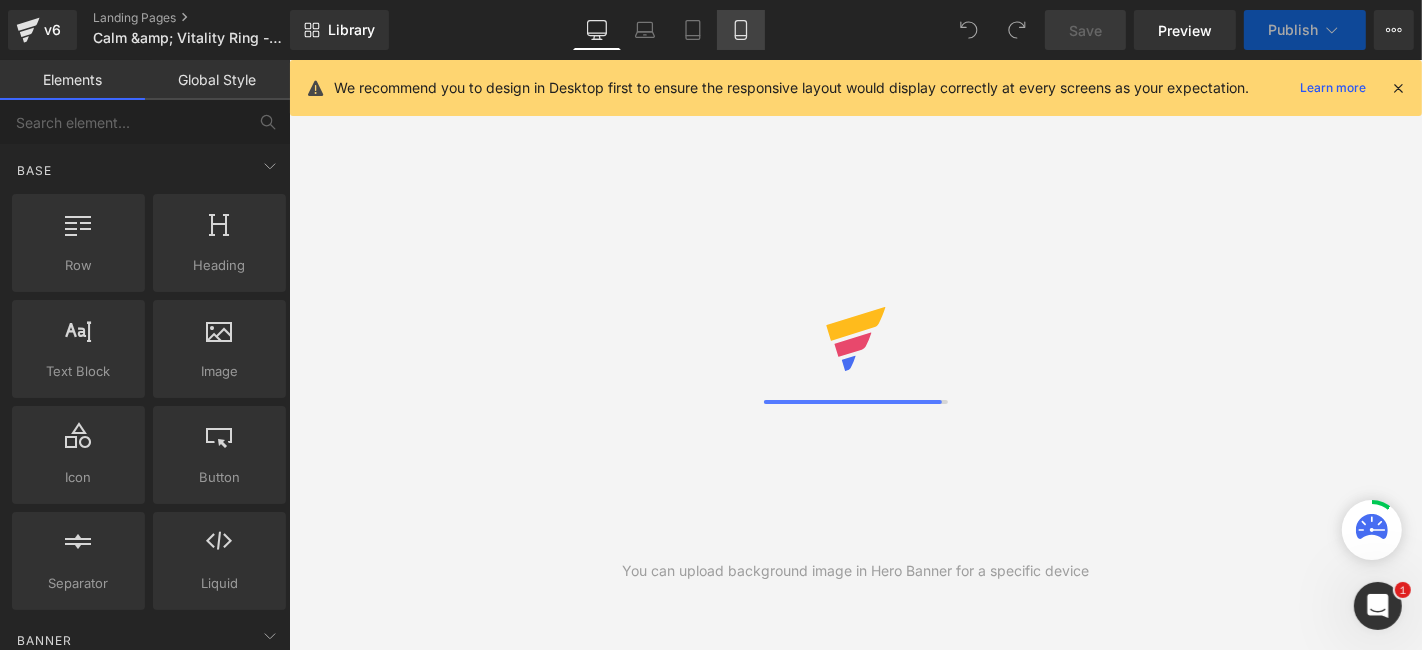 click 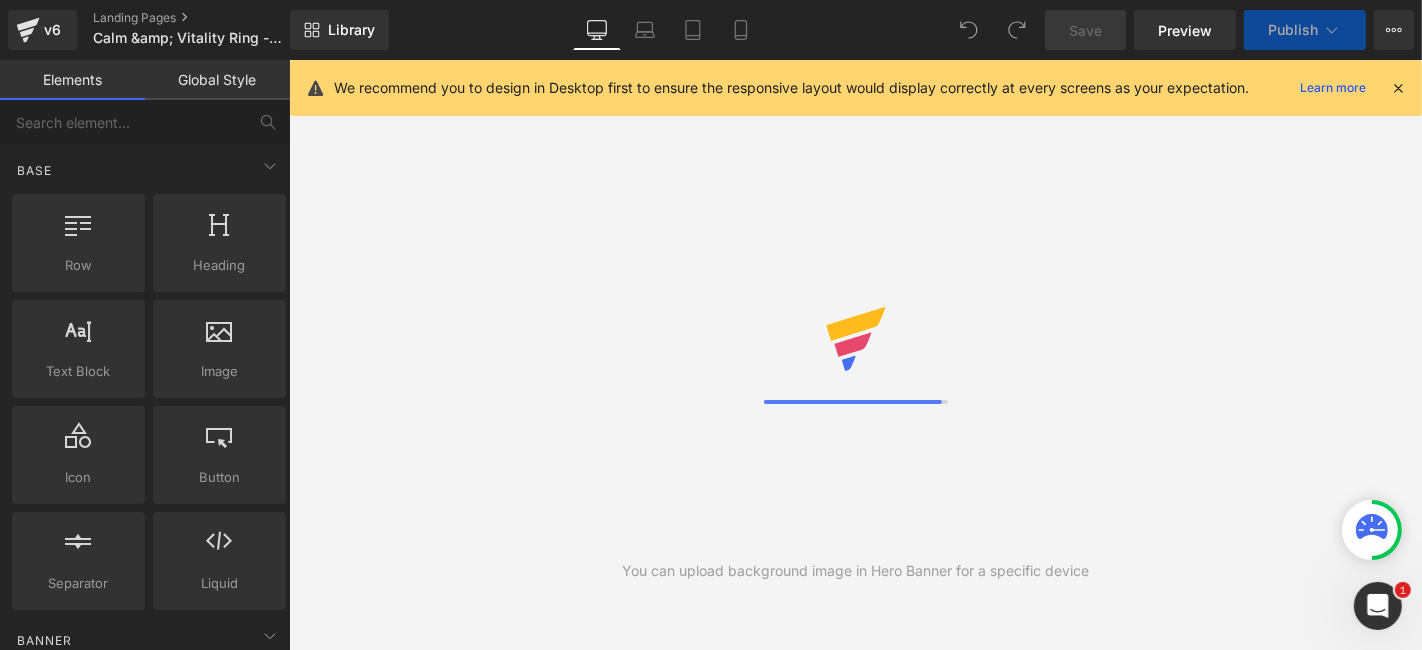 click at bounding box center [1398, 88] 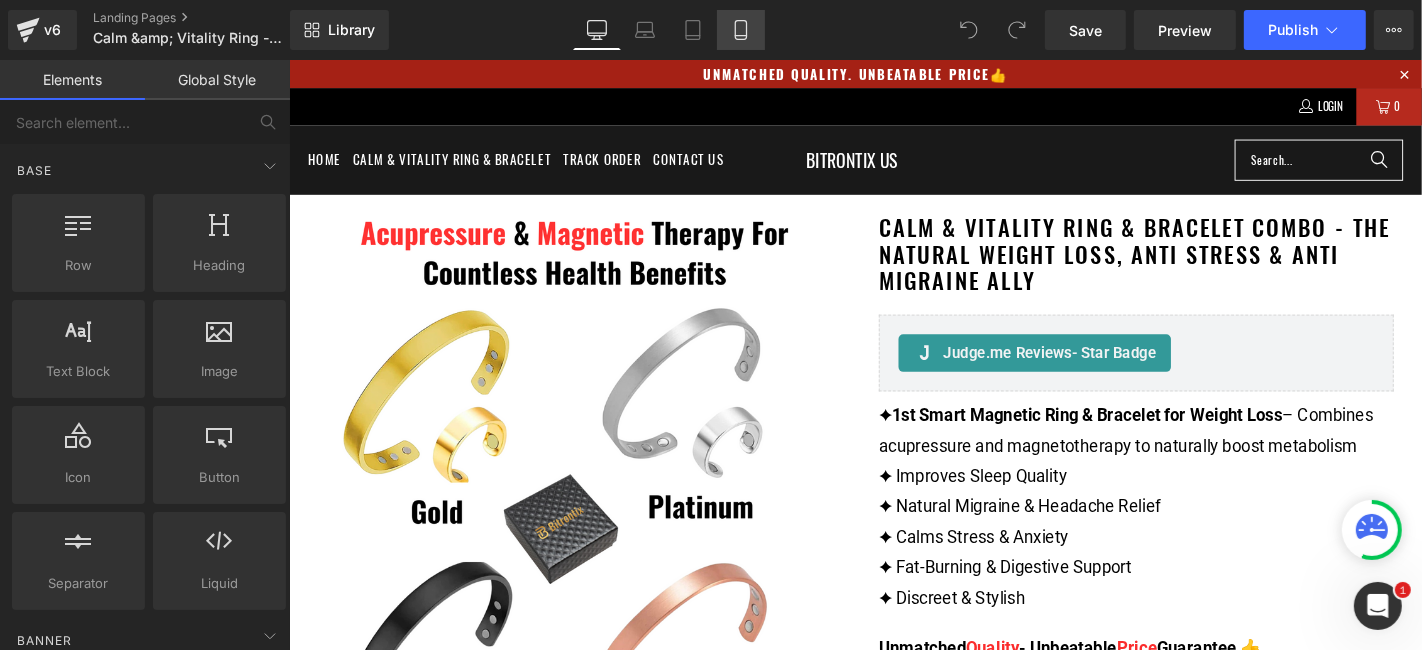 click 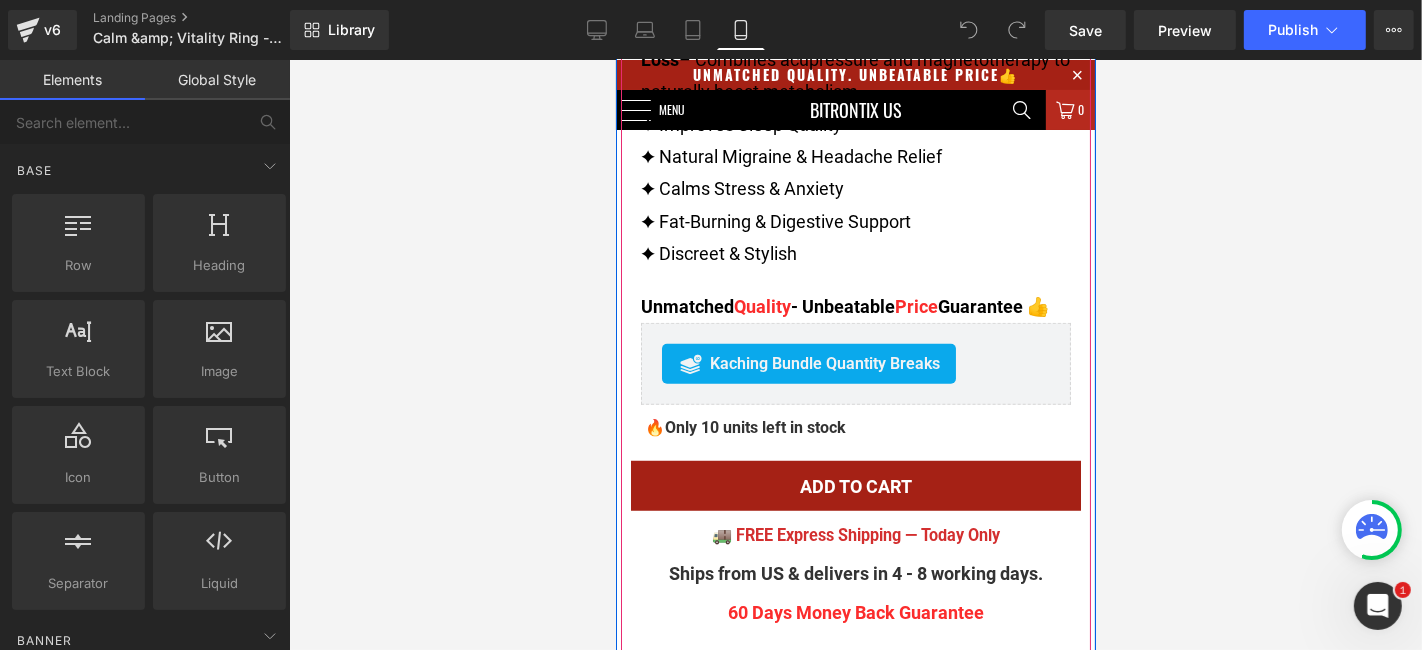 scroll, scrollTop: 1222, scrollLeft: 0, axis: vertical 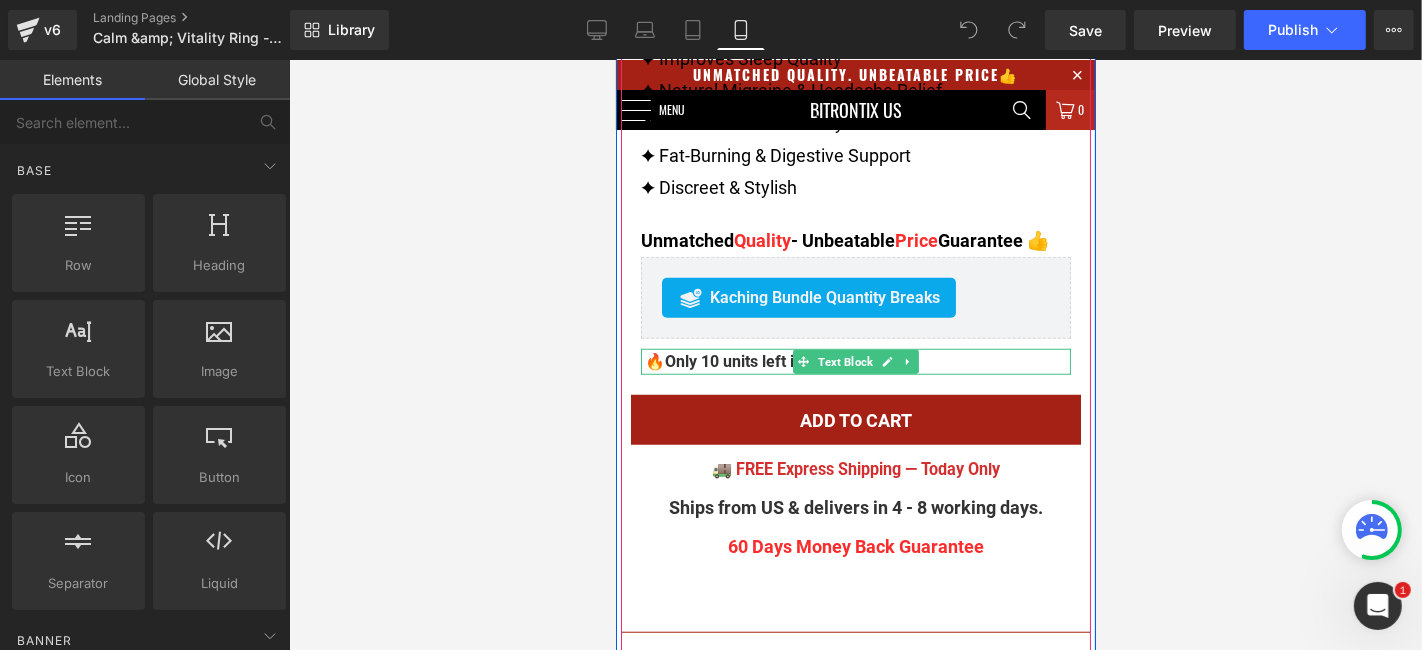 click at bounding box center [886, 361] 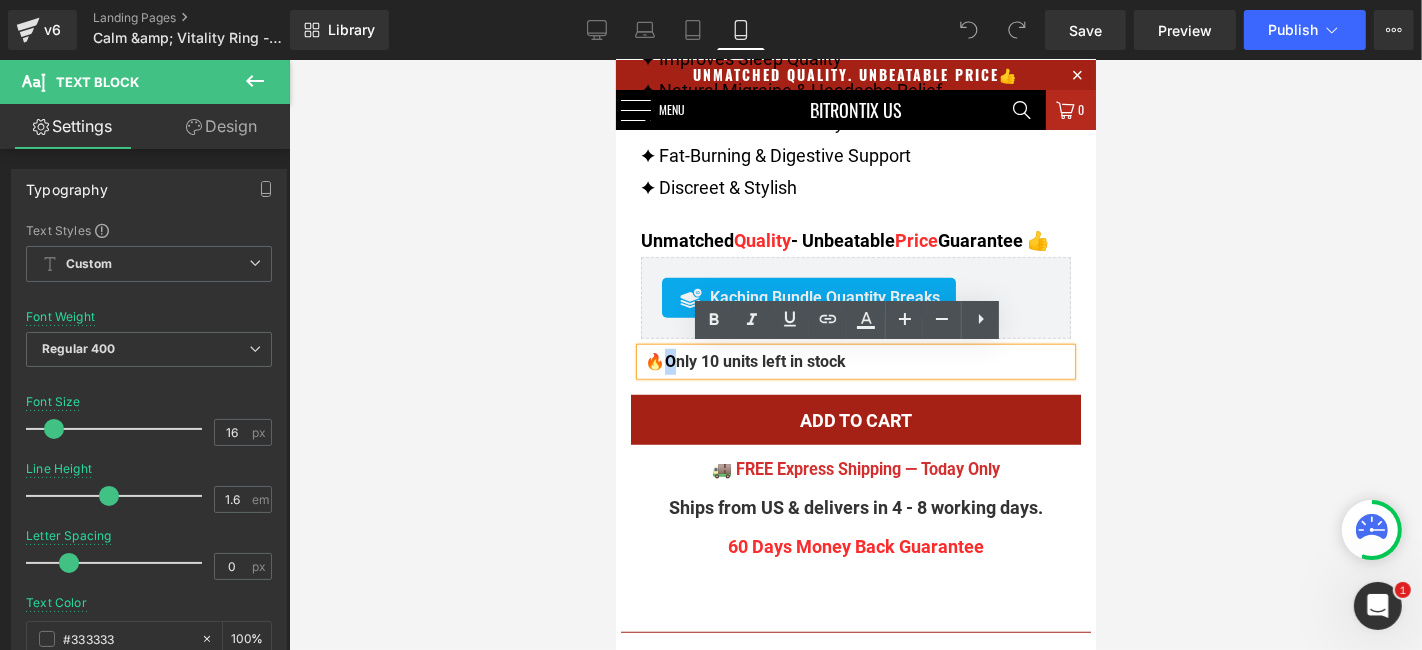 drag, startPoint x: 804, startPoint y: 352, endPoint x: 657, endPoint y: 342, distance: 147.33974 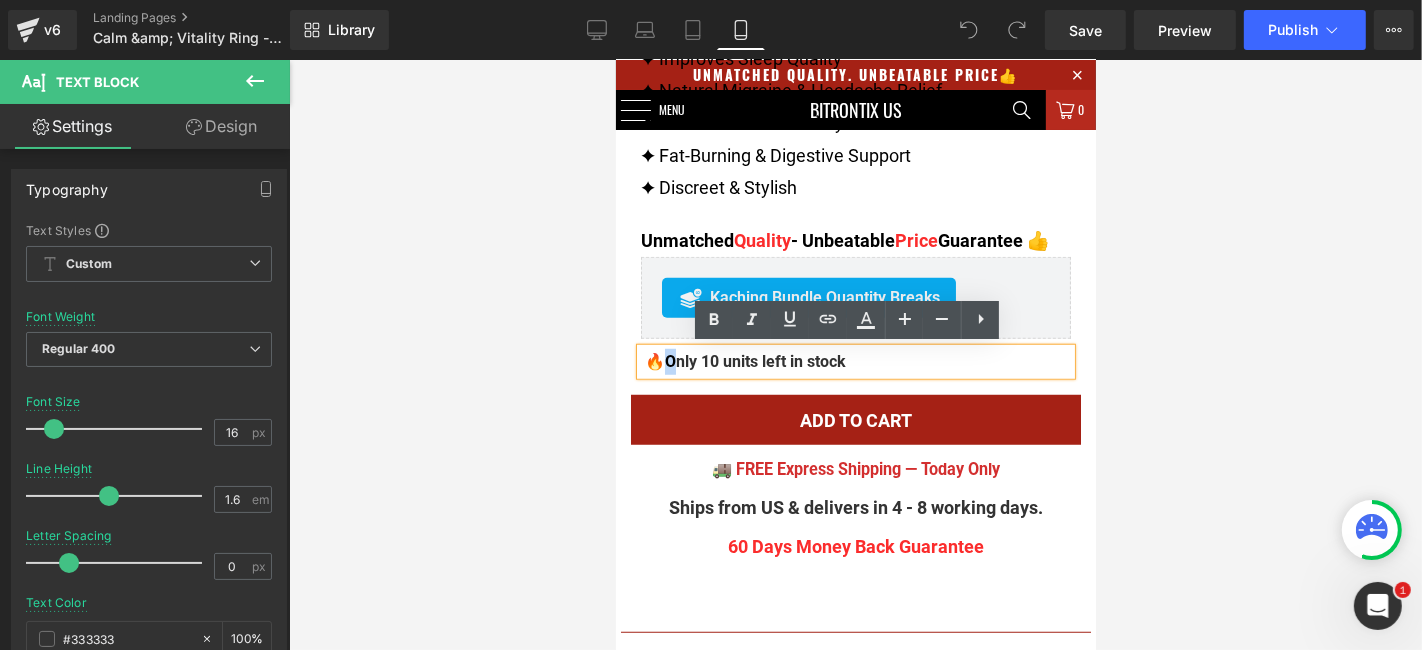 click on "Sale Off
(P) Image
Row" at bounding box center [855, 5087] 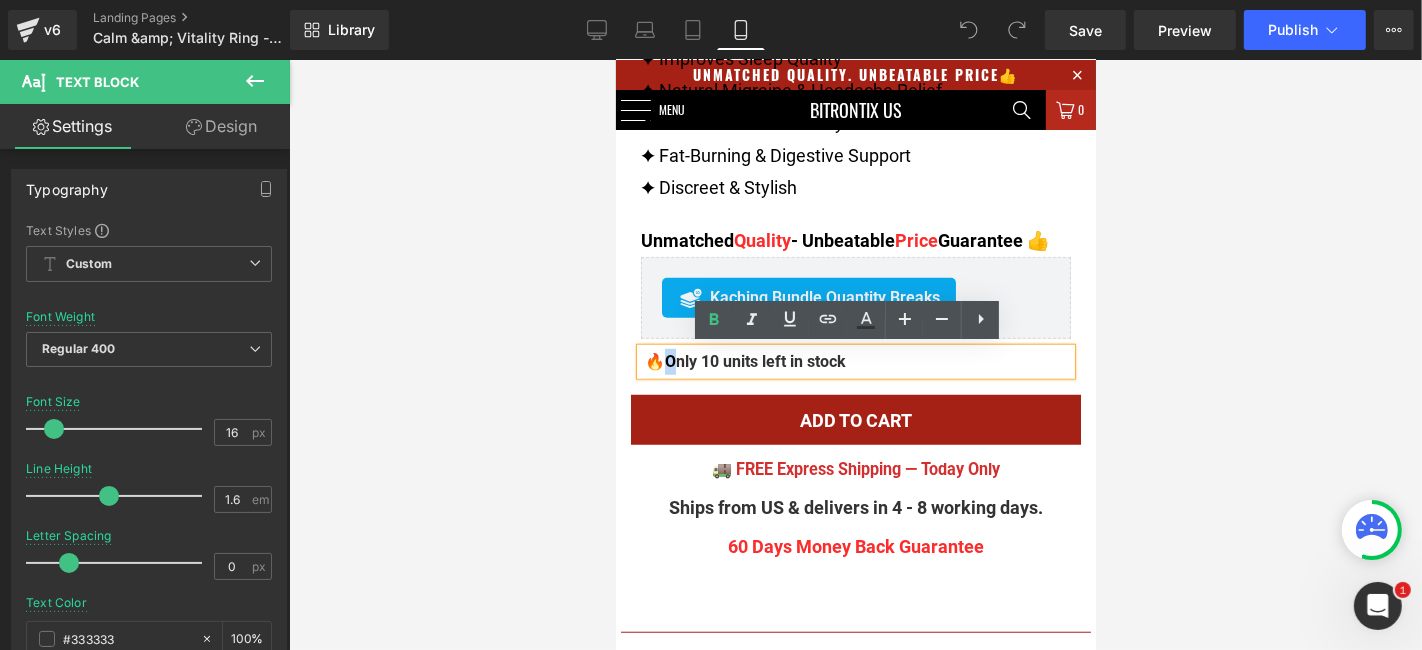 drag, startPoint x: 850, startPoint y: 357, endPoint x: 662, endPoint y: 356, distance: 188.00266 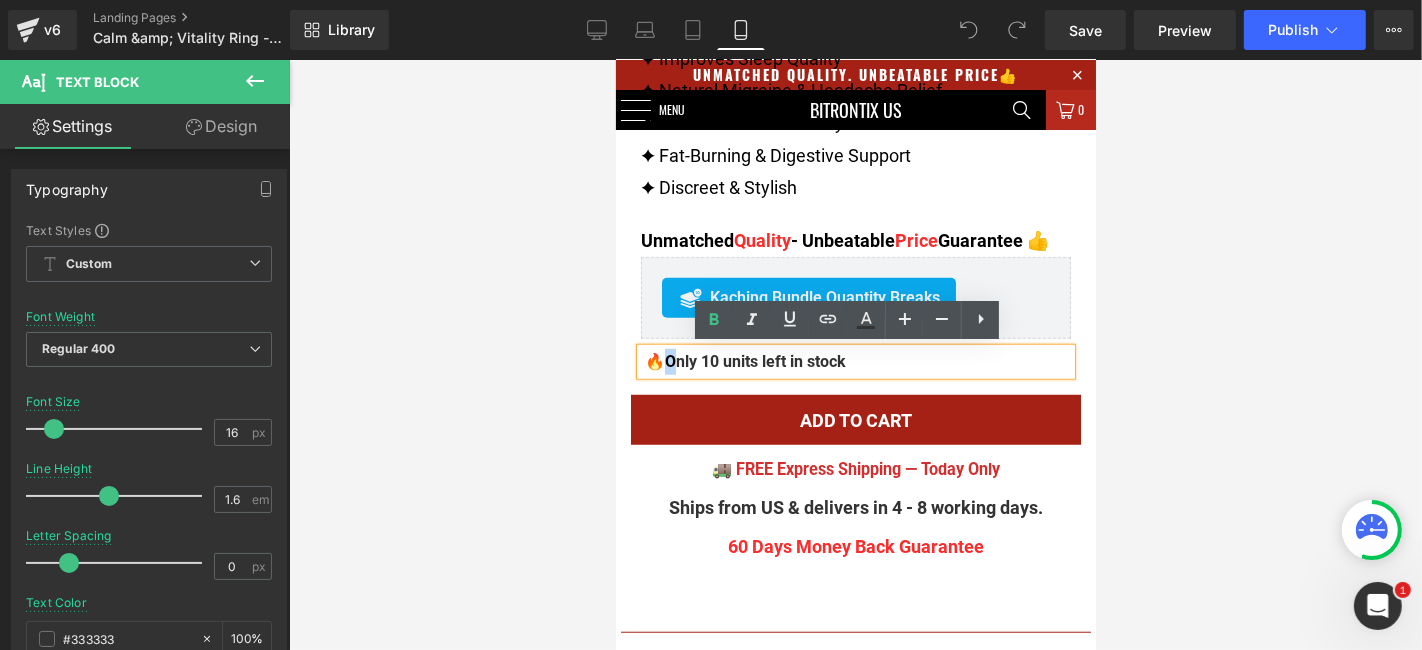 click on "🔥  Only 10 units left in stock" at bounding box center [855, 361] 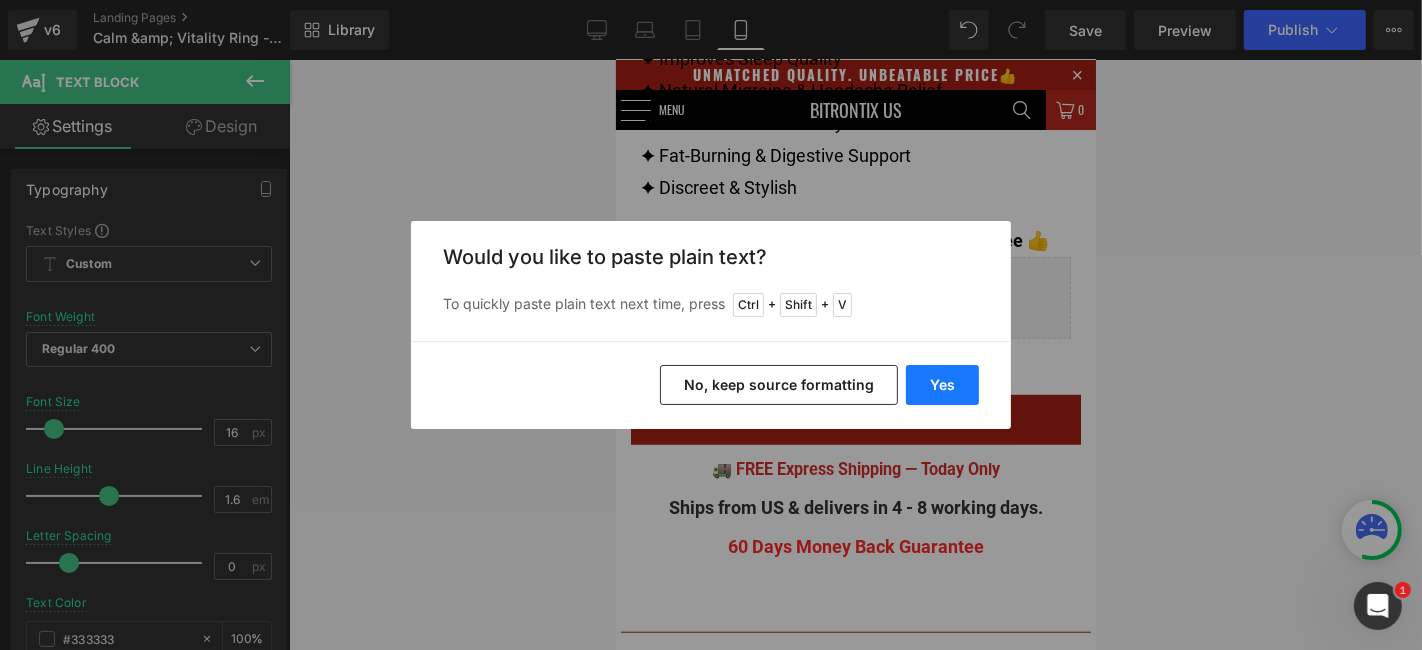 drag, startPoint x: 948, startPoint y: 375, endPoint x: 371, endPoint y: 338, distance: 578.1851 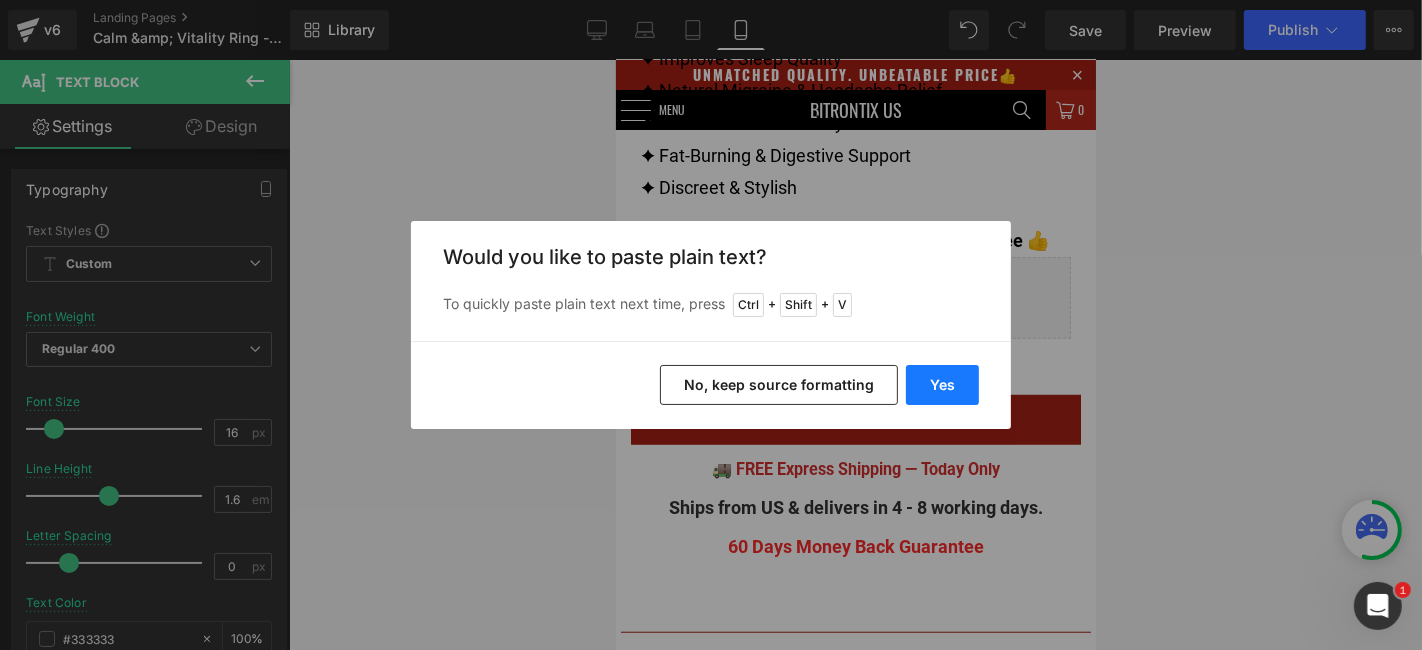 click on "Yes" at bounding box center (942, 385) 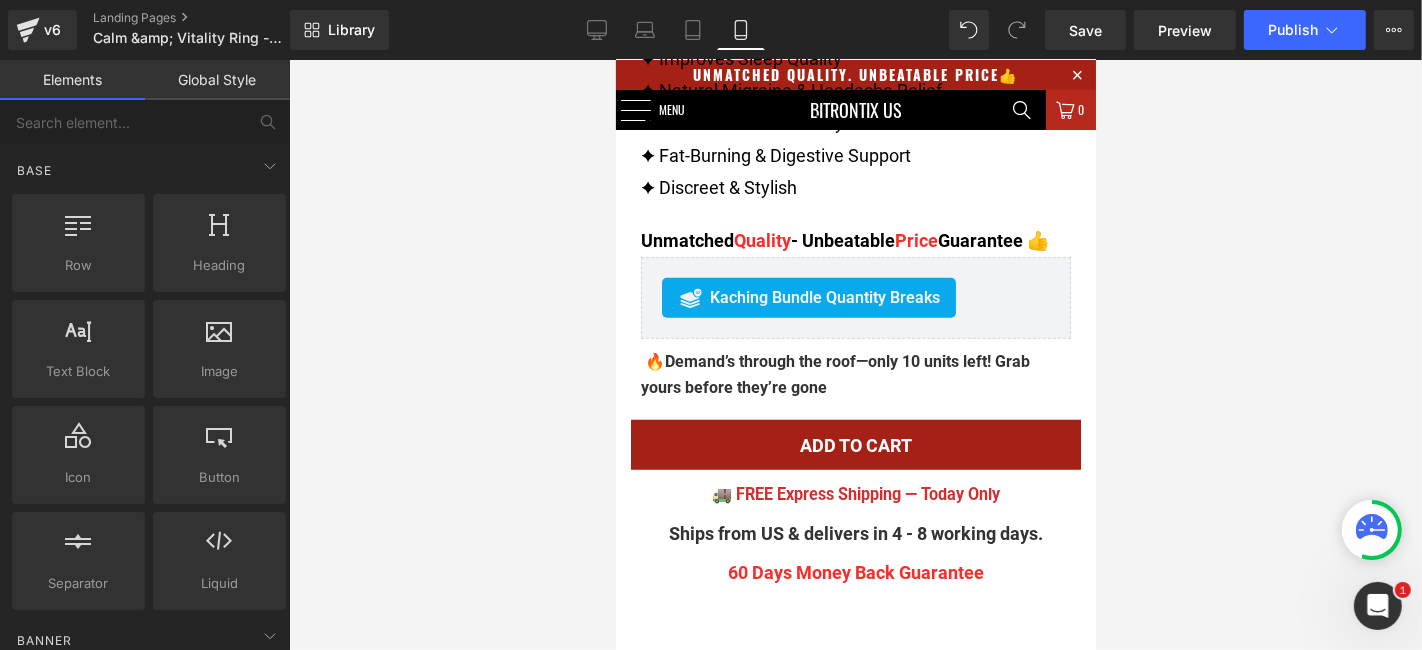 click at bounding box center (855, 355) 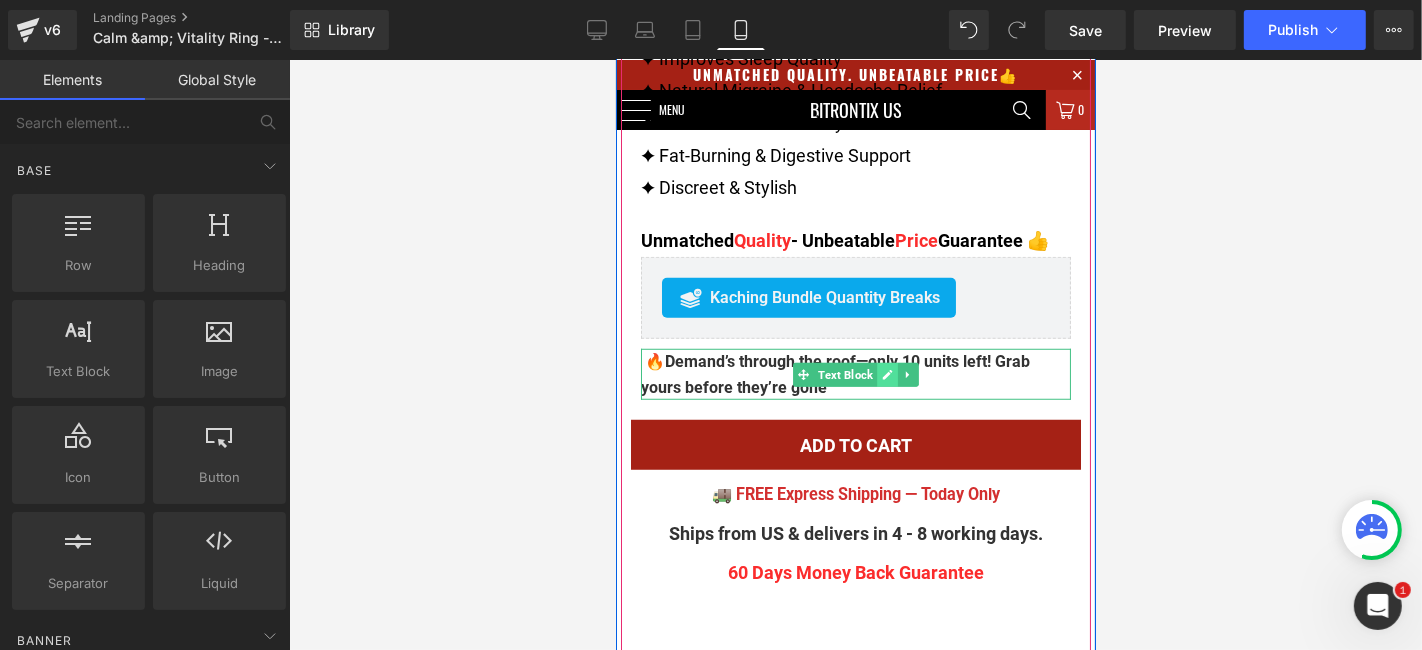 click 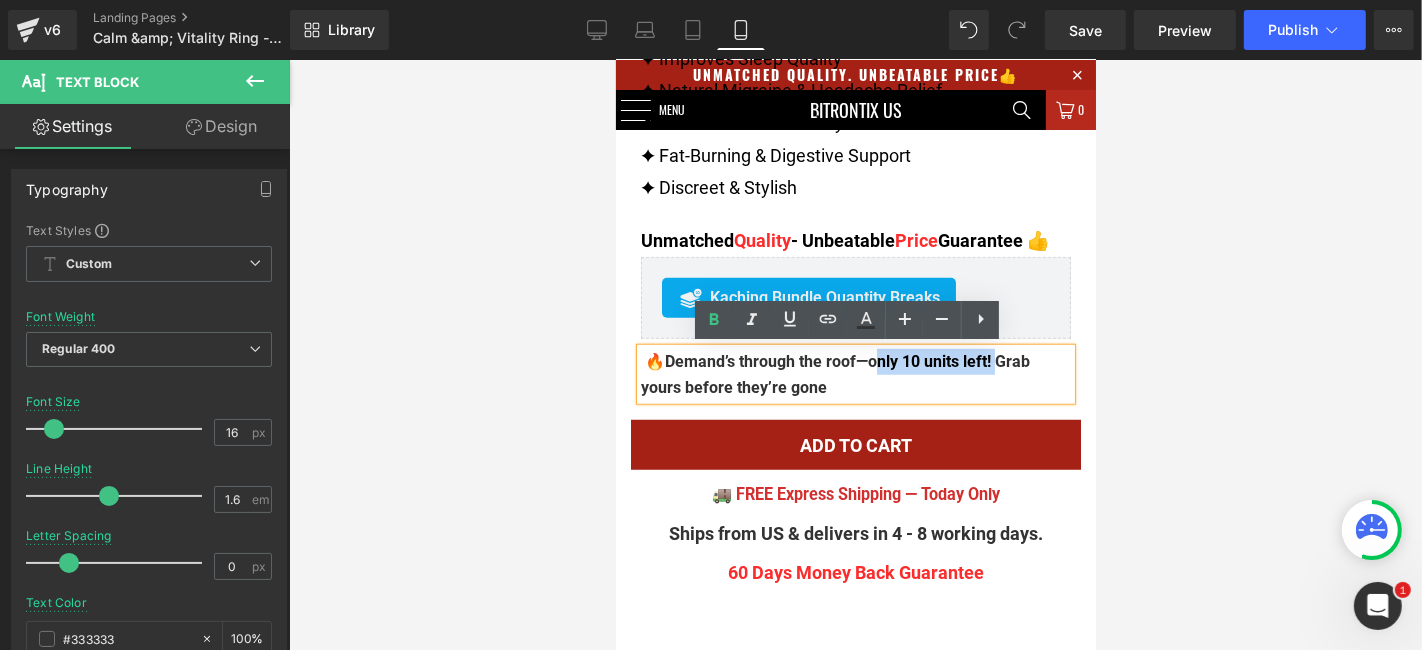 drag, startPoint x: 989, startPoint y: 360, endPoint x: 863, endPoint y: 354, distance: 126.14278 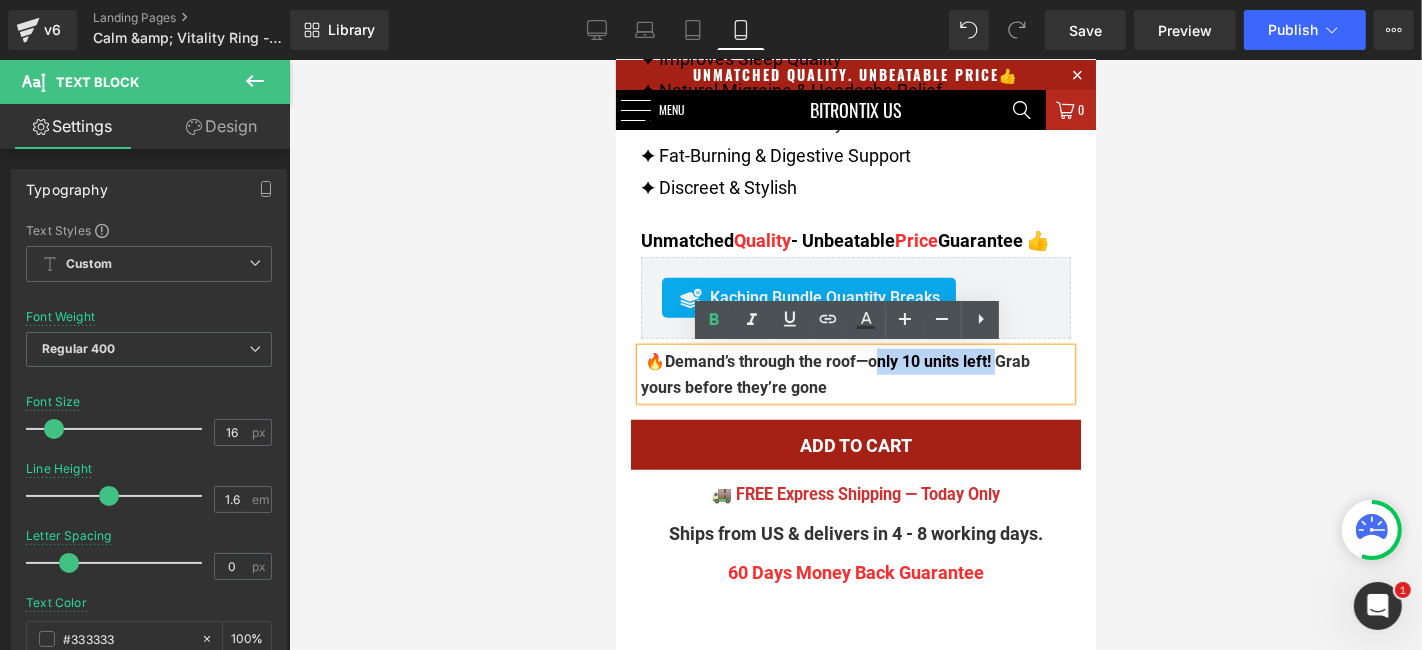 click on "Demand’s through the roof—only 10 units left! Grab yours before they’re gone" at bounding box center (834, 373) 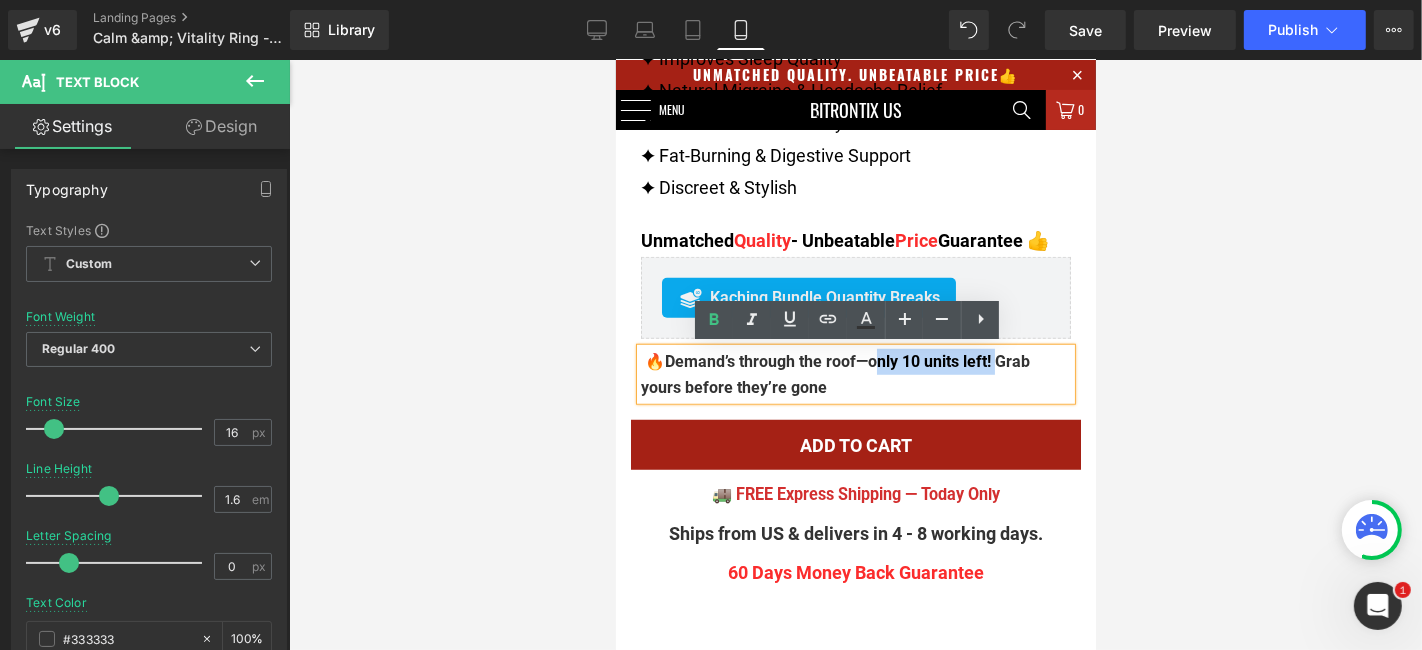 copy on "only 10 units left!" 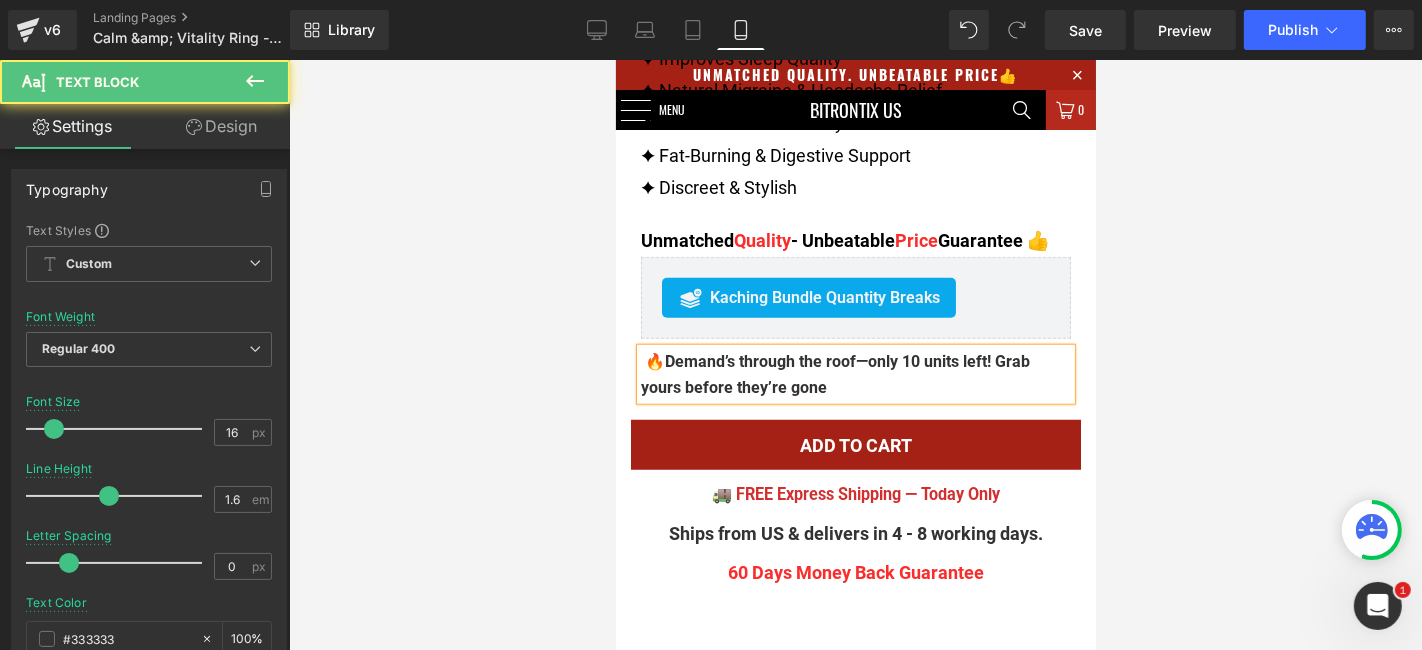 click on "Demand’s through the roof—only 10 units left! Grab yours before they’re gone" at bounding box center (834, 373) 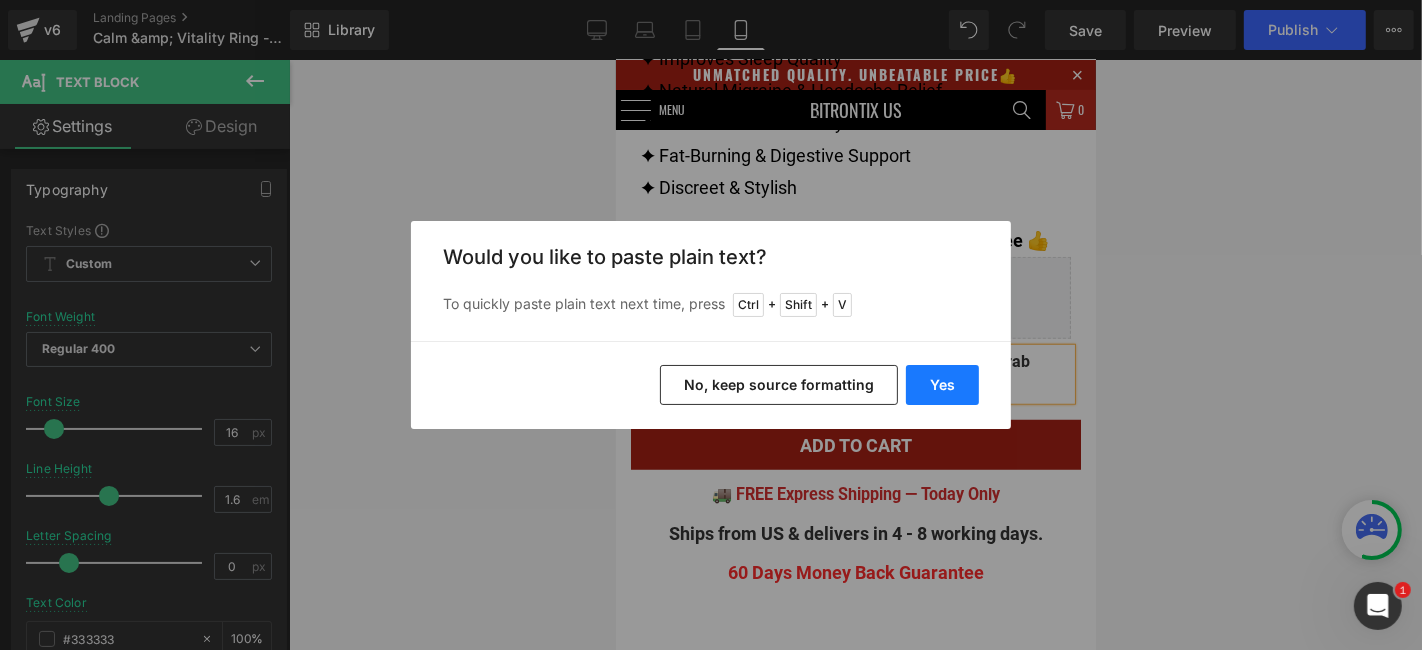 click on "Yes" at bounding box center [942, 385] 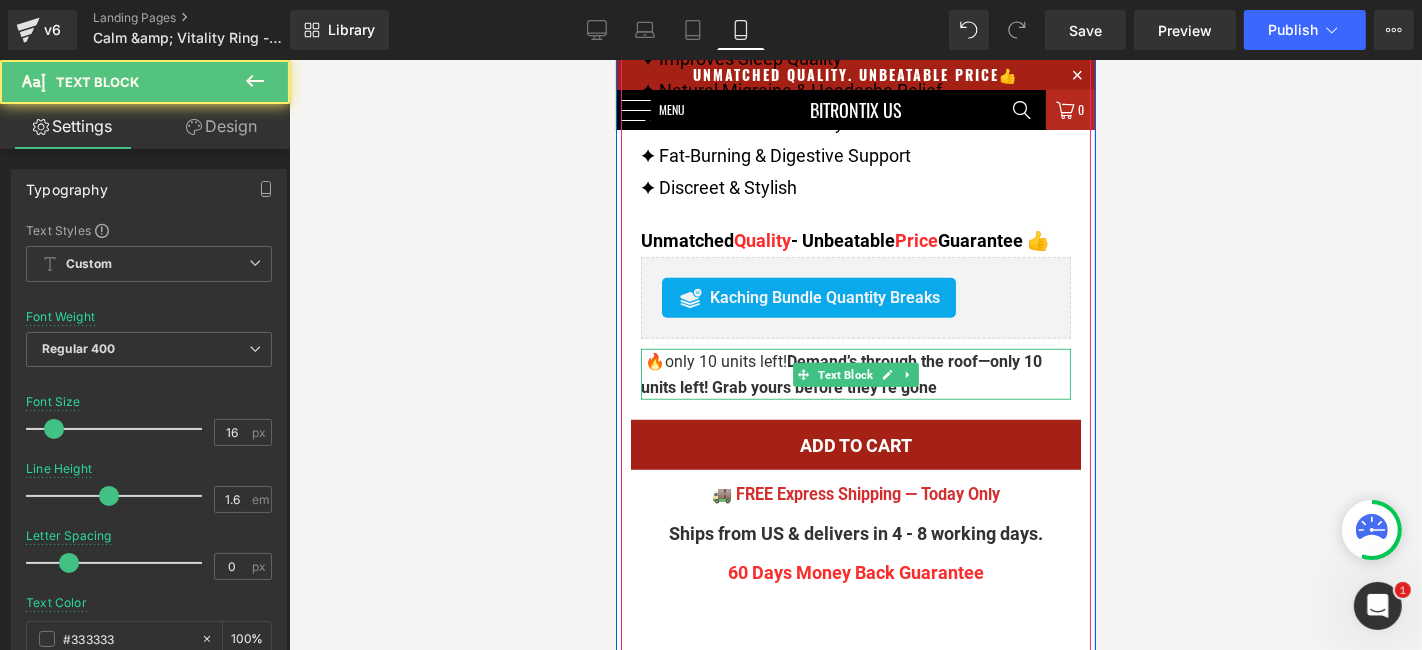 click on "🔥only 10 units left!  Demand’s through the roof—only 10 units left! Grab yours before they’re gone" at bounding box center [855, 373] 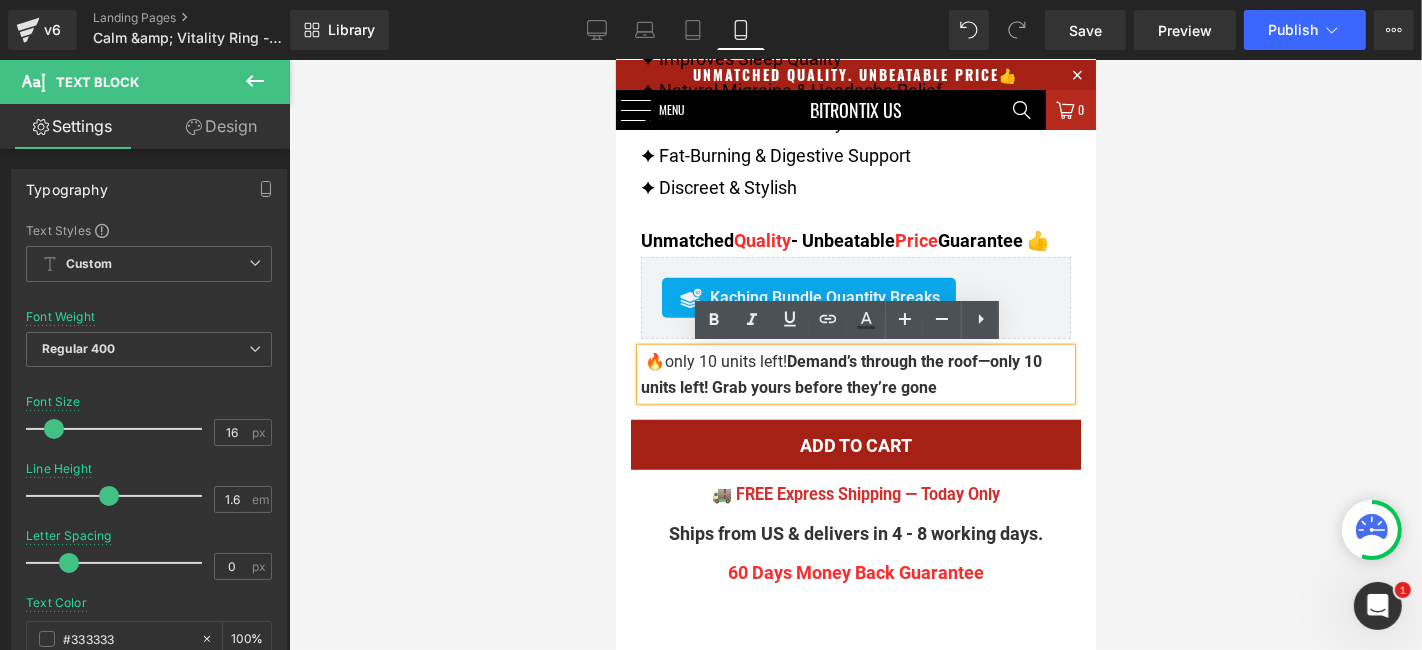 drag, startPoint x: 779, startPoint y: 361, endPoint x: 657, endPoint y: 343, distance: 123.32072 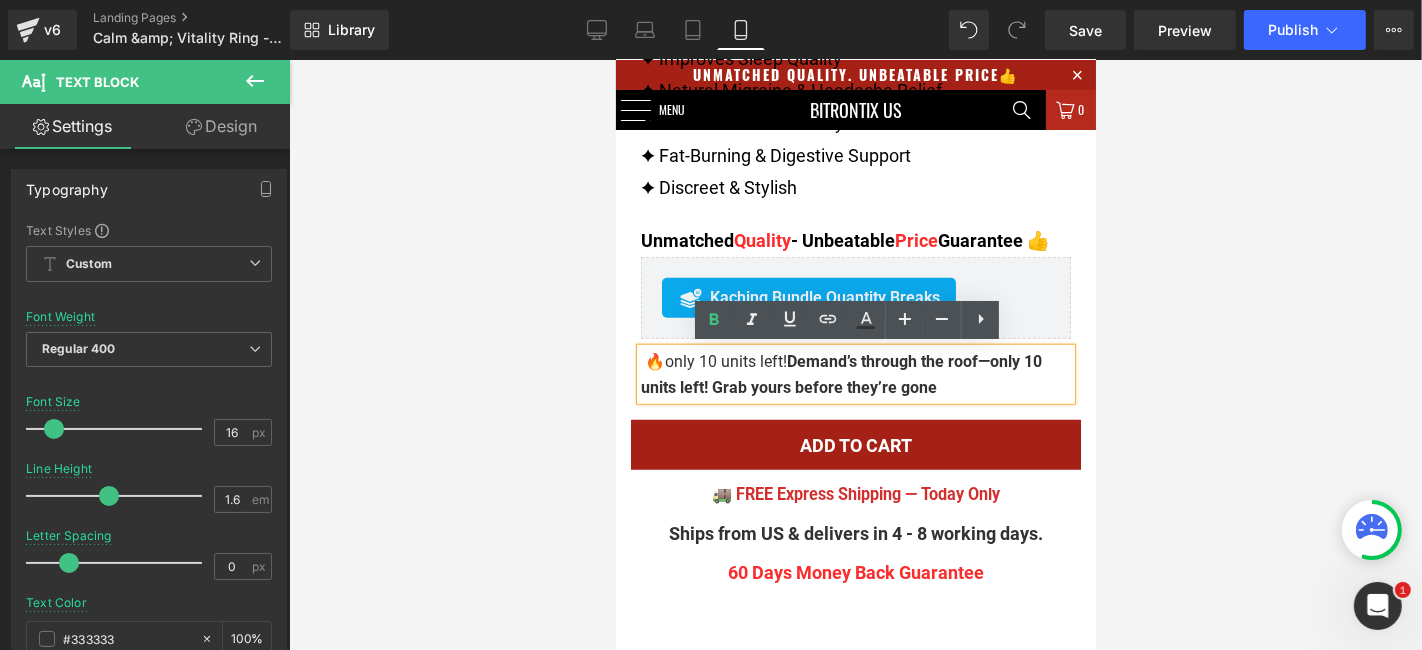 click on "🔥only 10 units left!  Demand’s through the roof—only 10 units left! Grab yours before they’re gone" at bounding box center (855, 373) 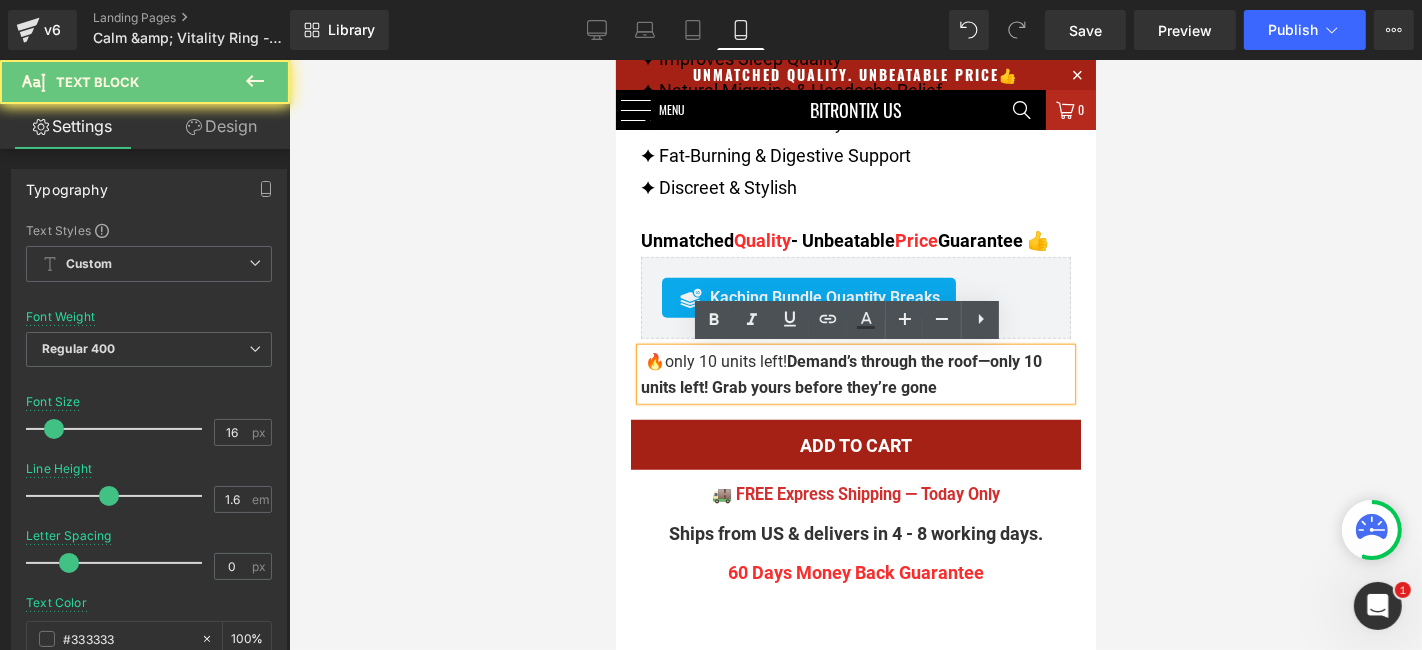 click on "Demand’s through the roof—only 10 units left! Grab yours before they’re gone" at bounding box center [840, 373] 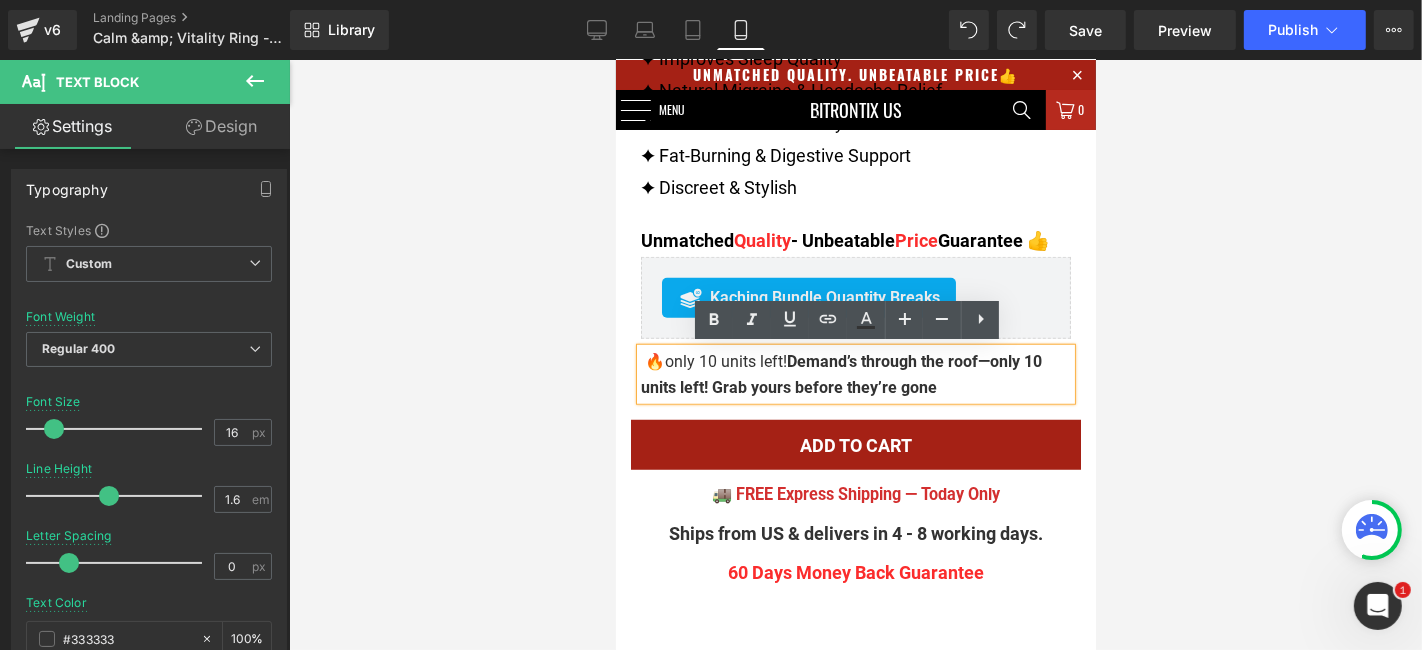click on "🔥only 10 units left!  Demand’s through the roof—only 10 units left! Grab yours before they’re gone" at bounding box center (855, 373) 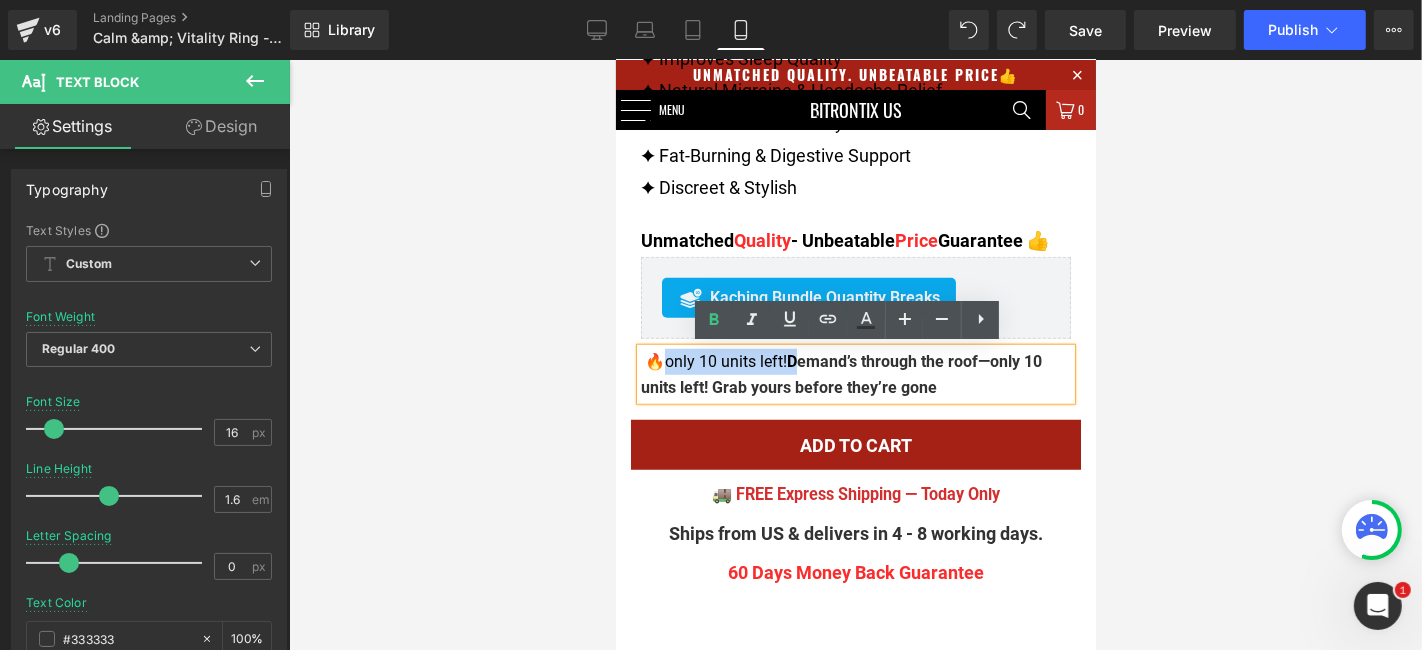 drag, startPoint x: 783, startPoint y: 363, endPoint x: 661, endPoint y: 359, distance: 122.06556 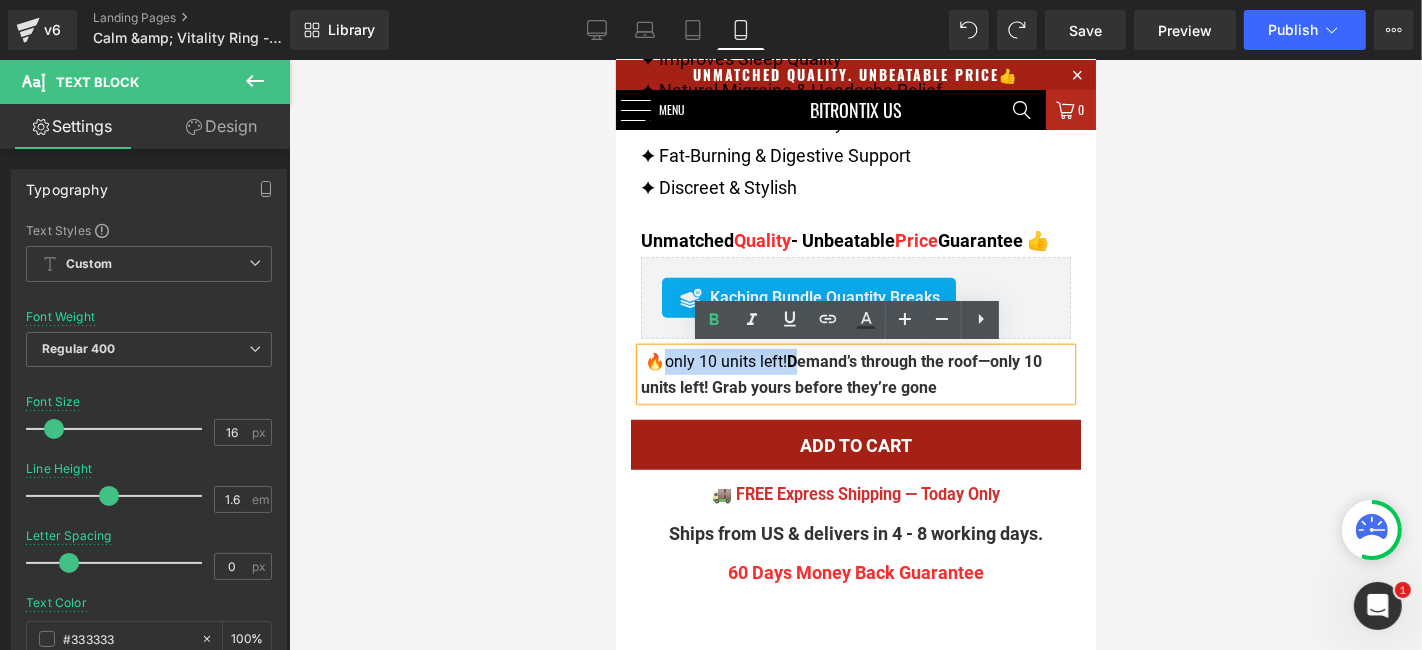 click on "🔥only 10 units left!  Demand’s through the roof—only 10 units left! Grab yours before they’re gone" at bounding box center [855, 373] 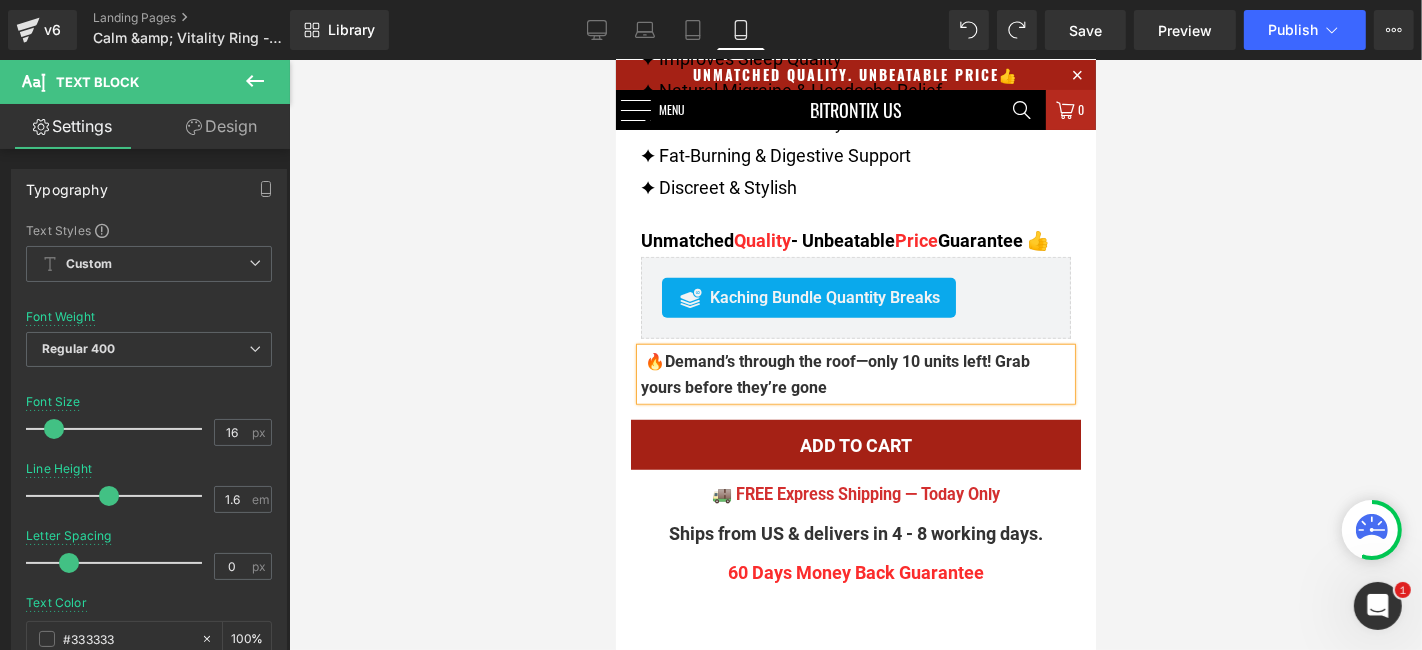 click on "🔥 Demand’s through the roof—only 10 units left! Grab yours before they’re gone" at bounding box center (855, 373) 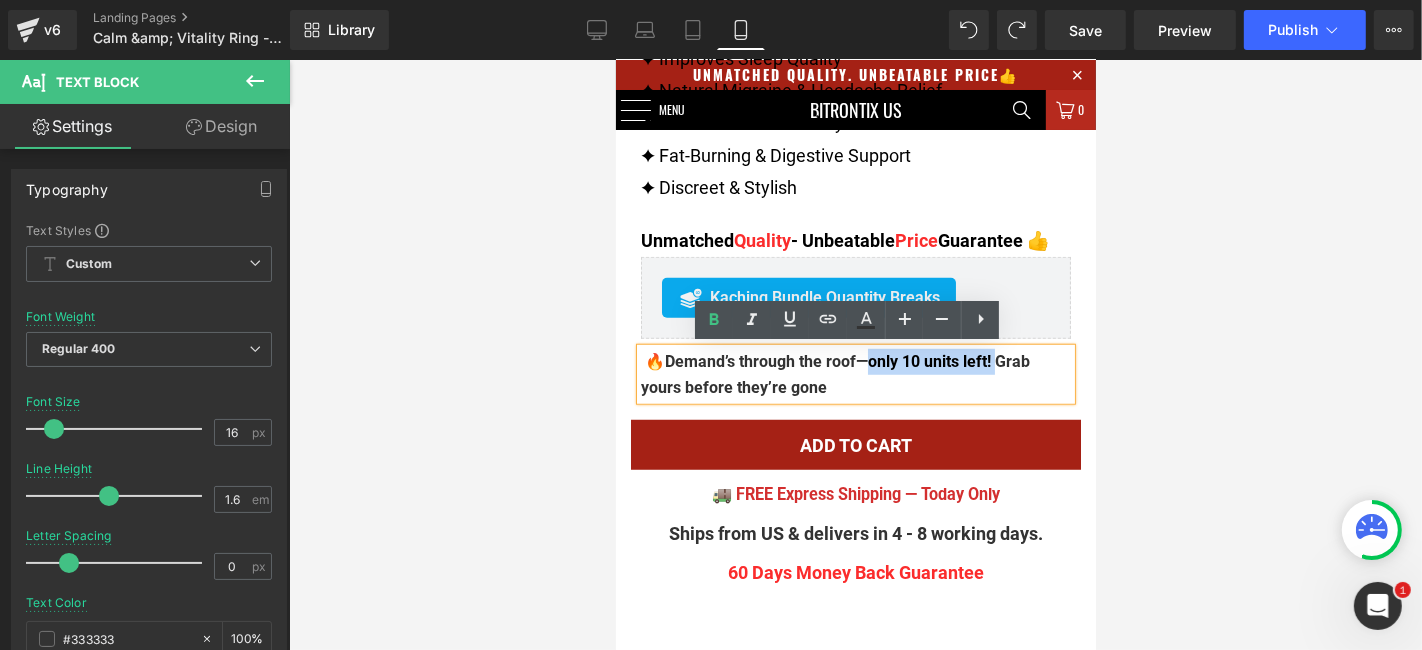 drag, startPoint x: 858, startPoint y: 363, endPoint x: 988, endPoint y: 351, distance: 130.55267 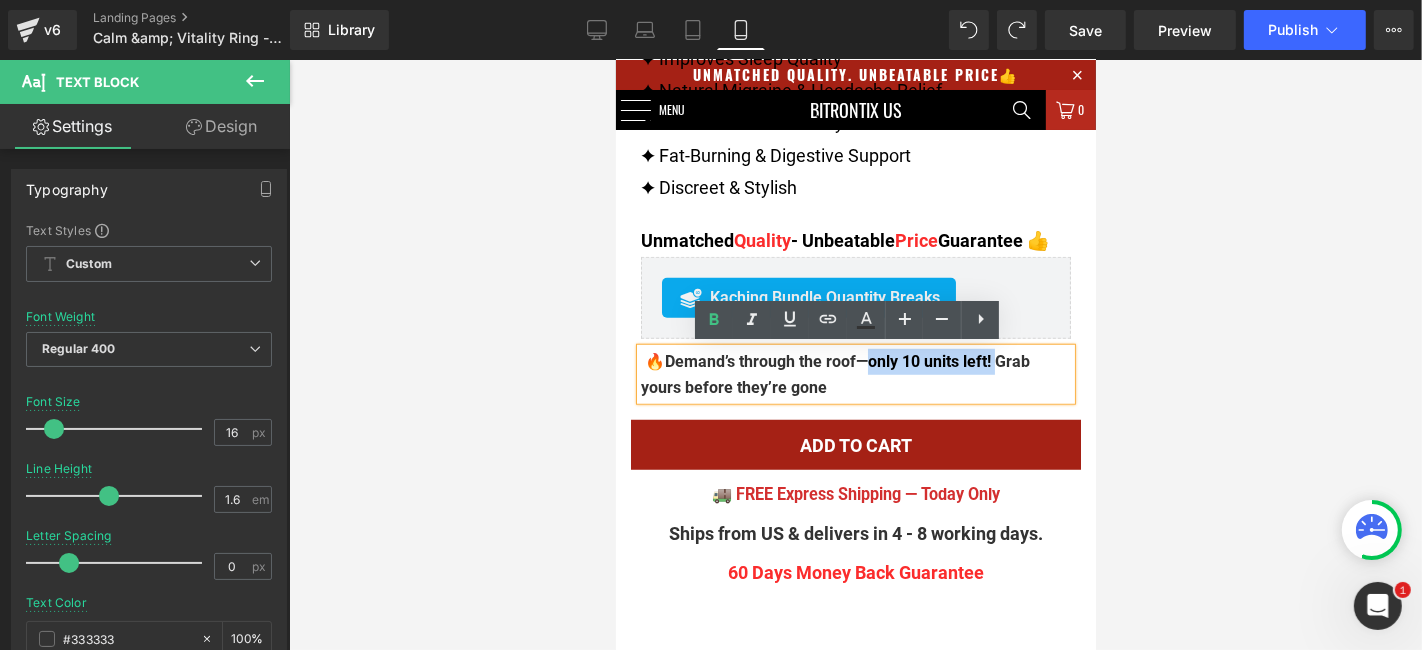 click on "Demand’s through the roof—only 10 units left! Grab yours before they’re gone" at bounding box center [834, 373] 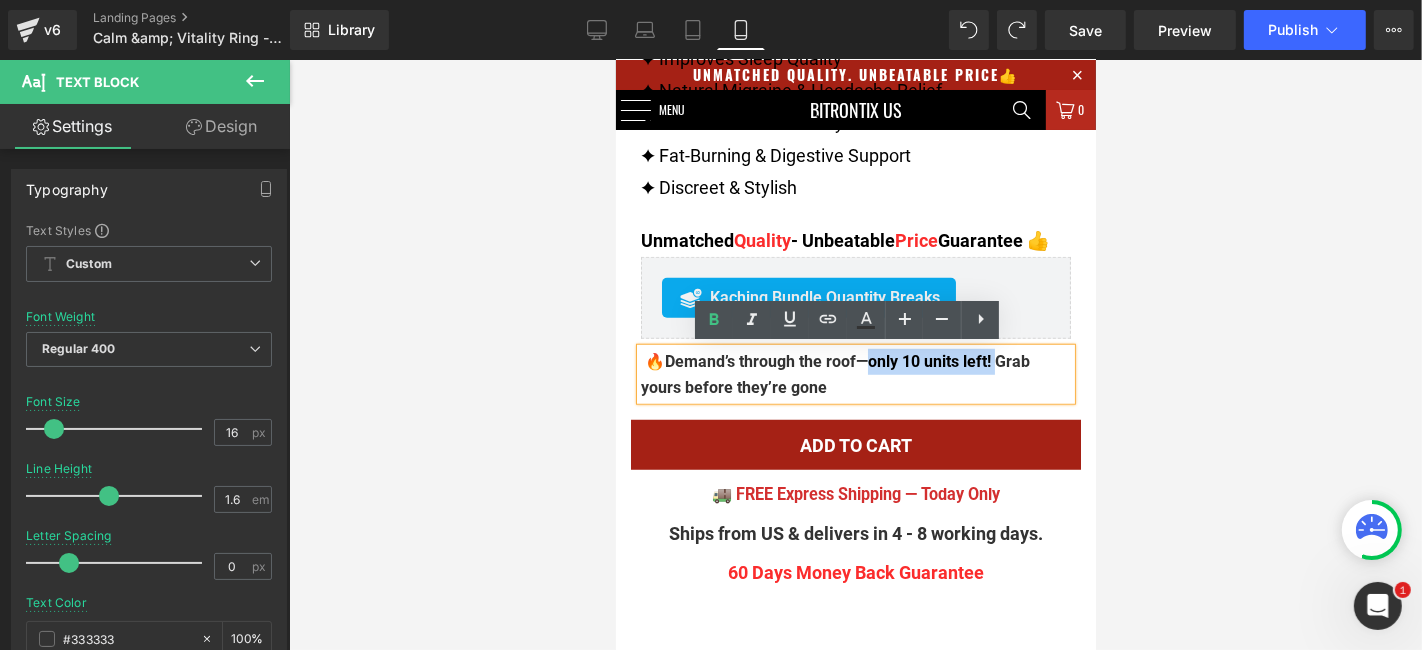 copy on "only 10 units left!" 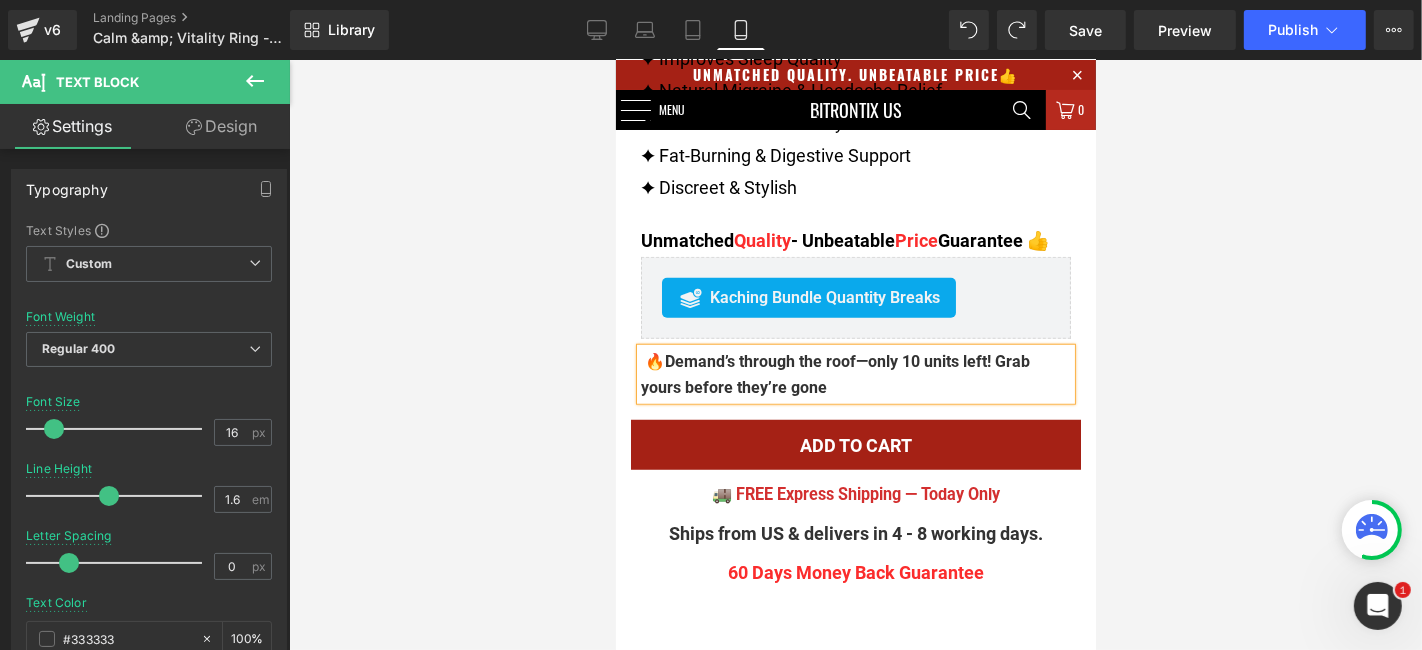 click on "Demand’s through the roof—only 10 units left! Grab yours before they’re gone" at bounding box center [834, 373] 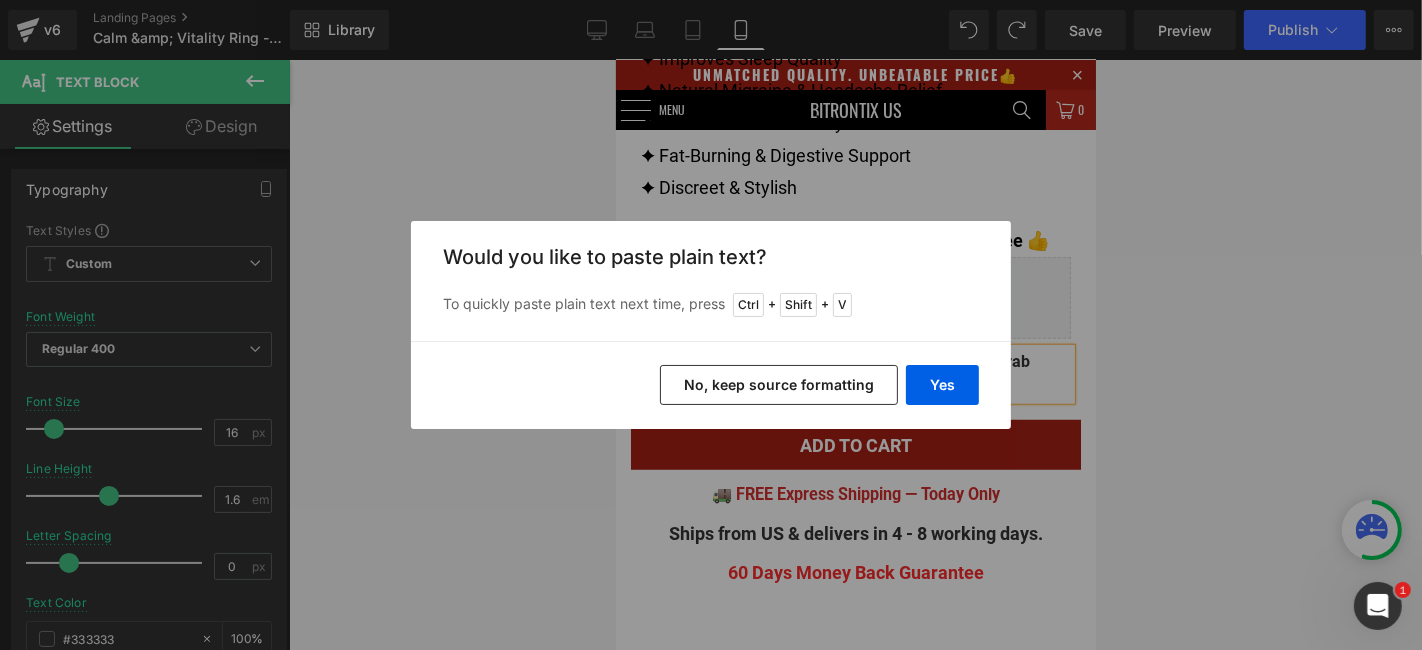 drag, startPoint x: 772, startPoint y: 385, endPoint x: 175, endPoint y: 344, distance: 598.4062 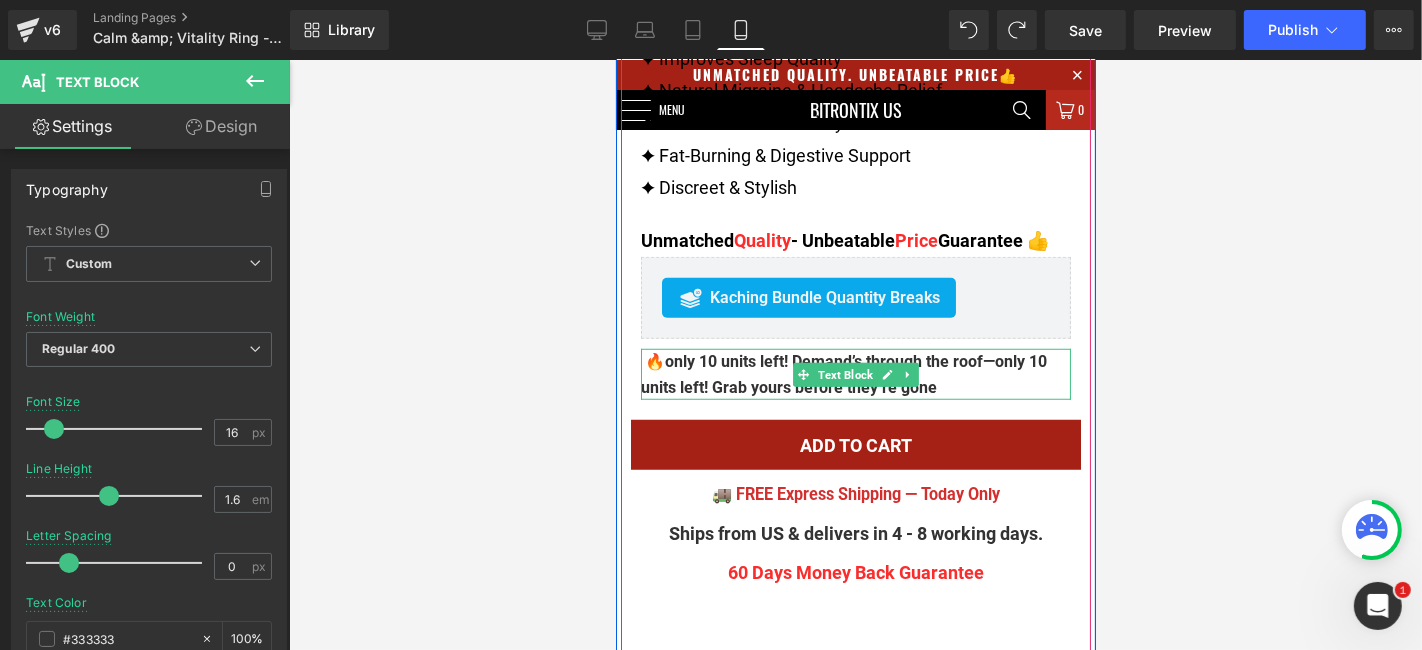 click on "only 10 units left!" at bounding box center [725, 360] 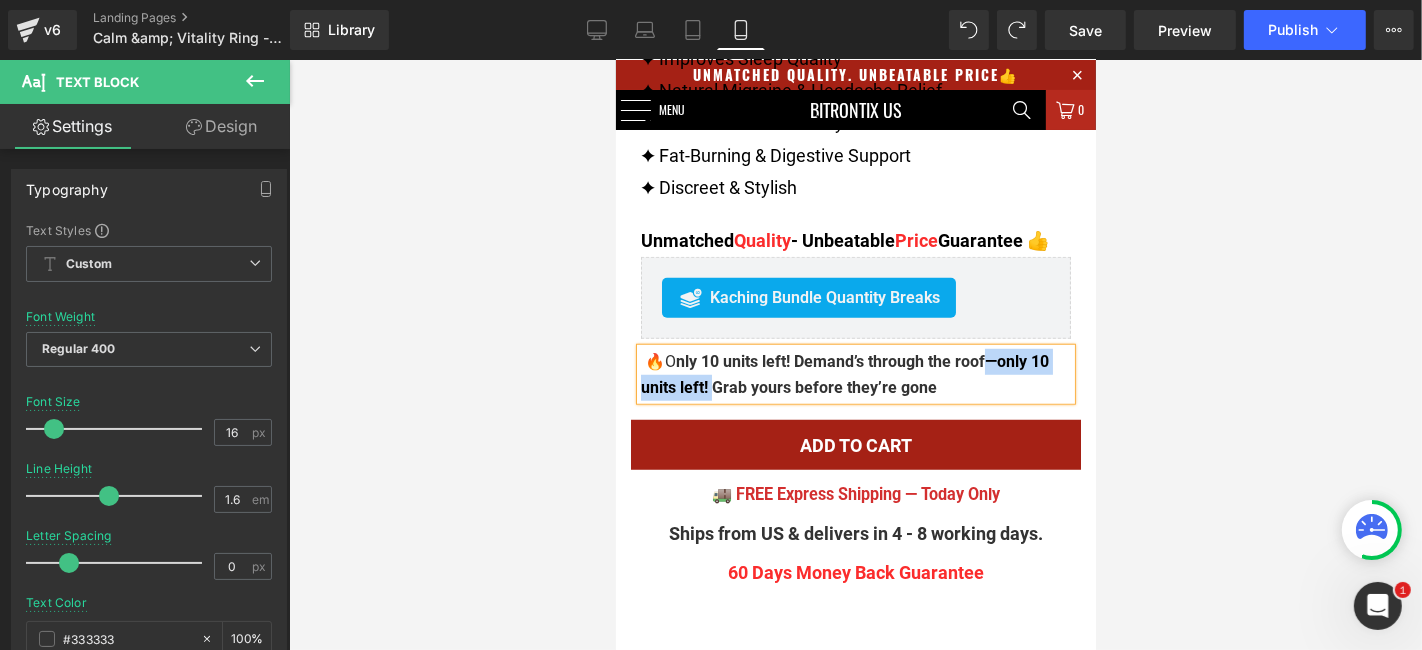drag, startPoint x: 979, startPoint y: 359, endPoint x: 705, endPoint y: 383, distance: 275.04907 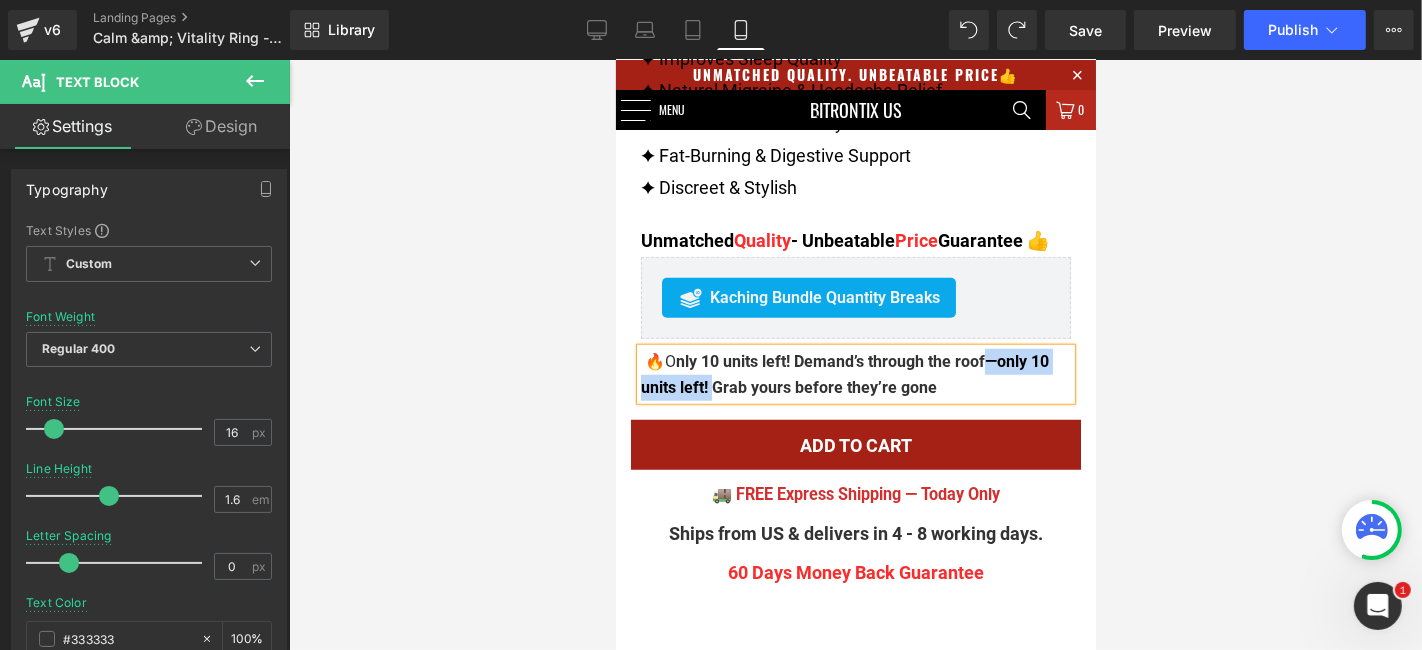 click on "Demand’s through the roof—only 10 units left! Grab yours before they’re gone" at bounding box center (844, 373) 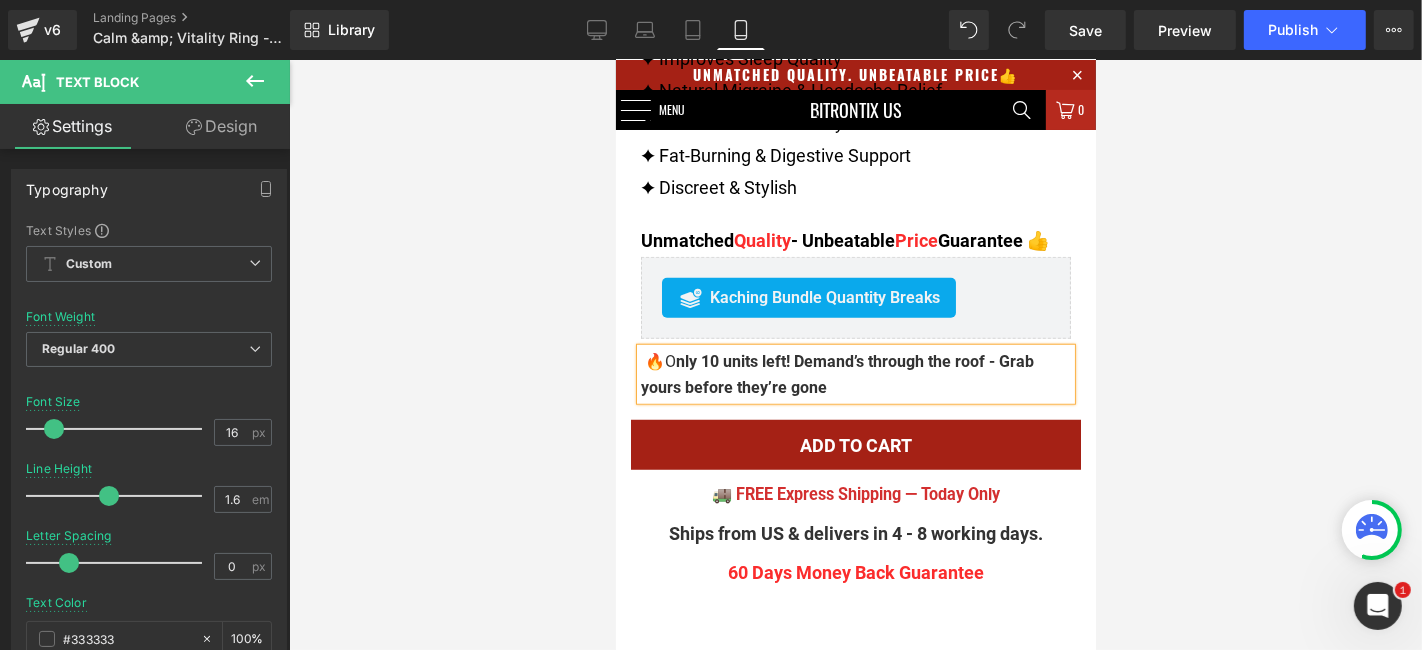click at bounding box center [855, 355] 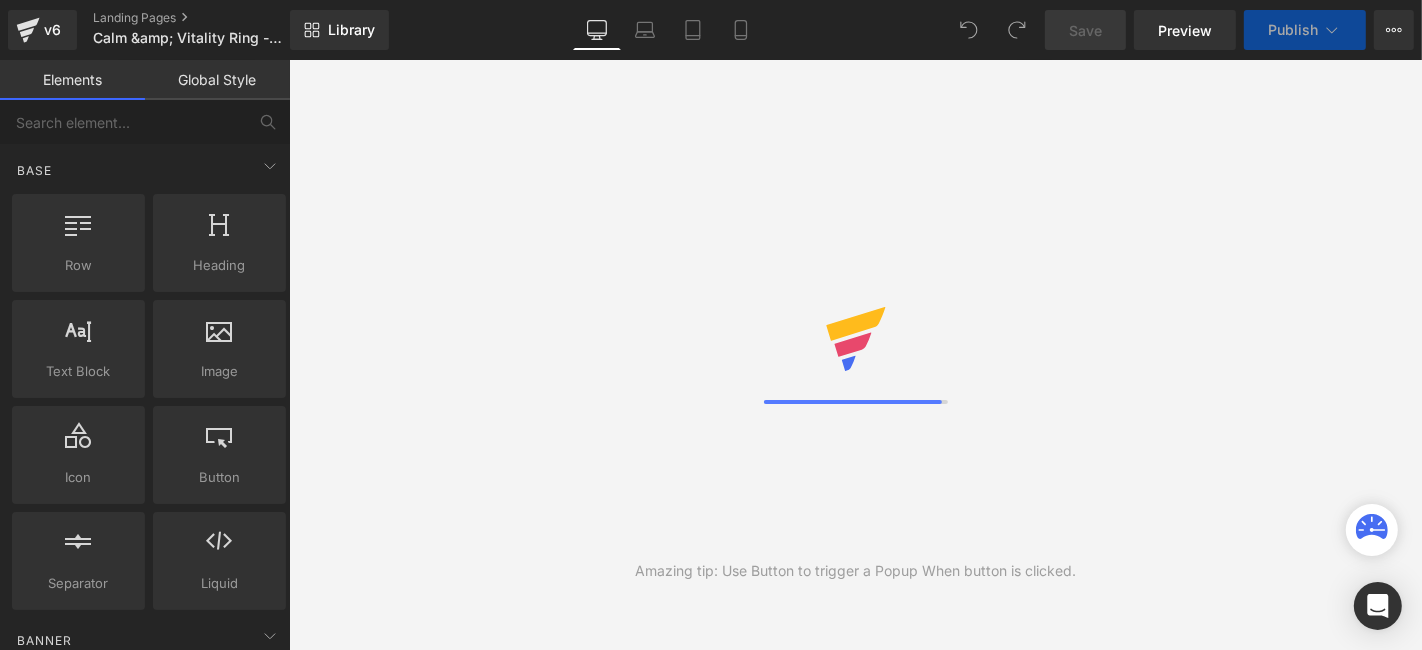 scroll, scrollTop: 0, scrollLeft: 0, axis: both 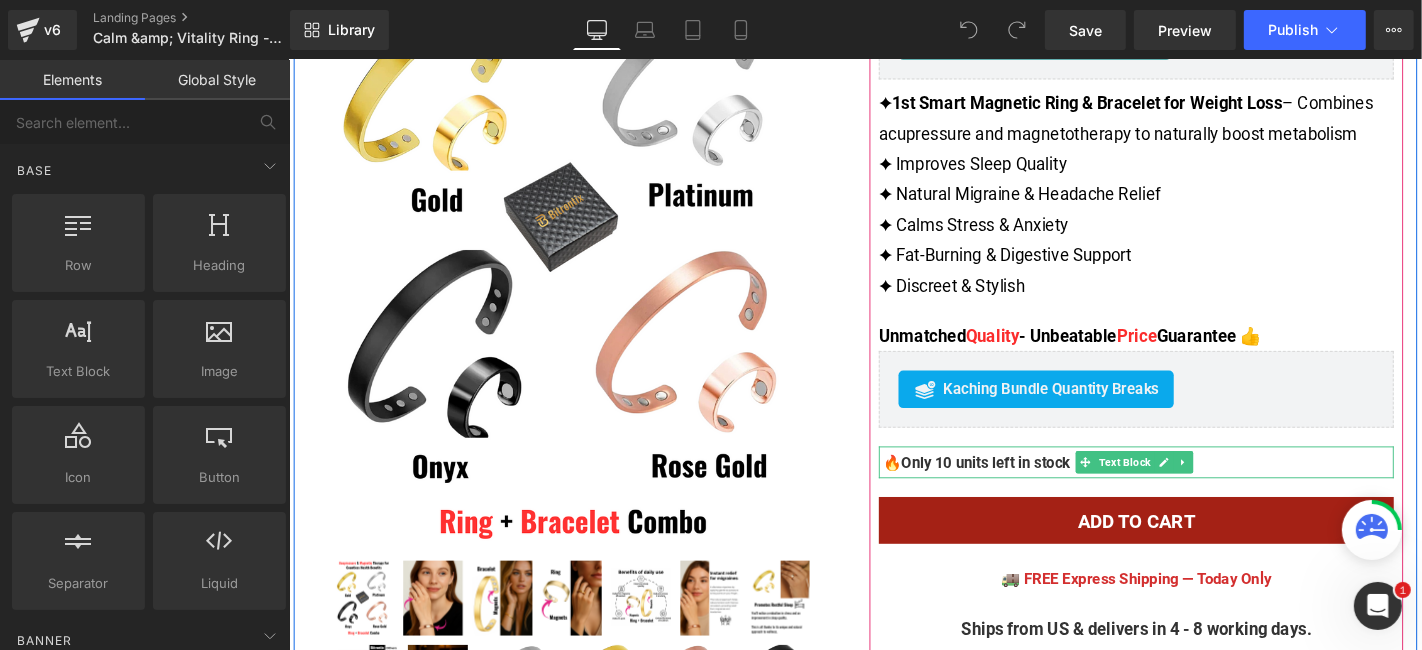 click on "Only 10 units left in stock" at bounding box center (1032, 489) 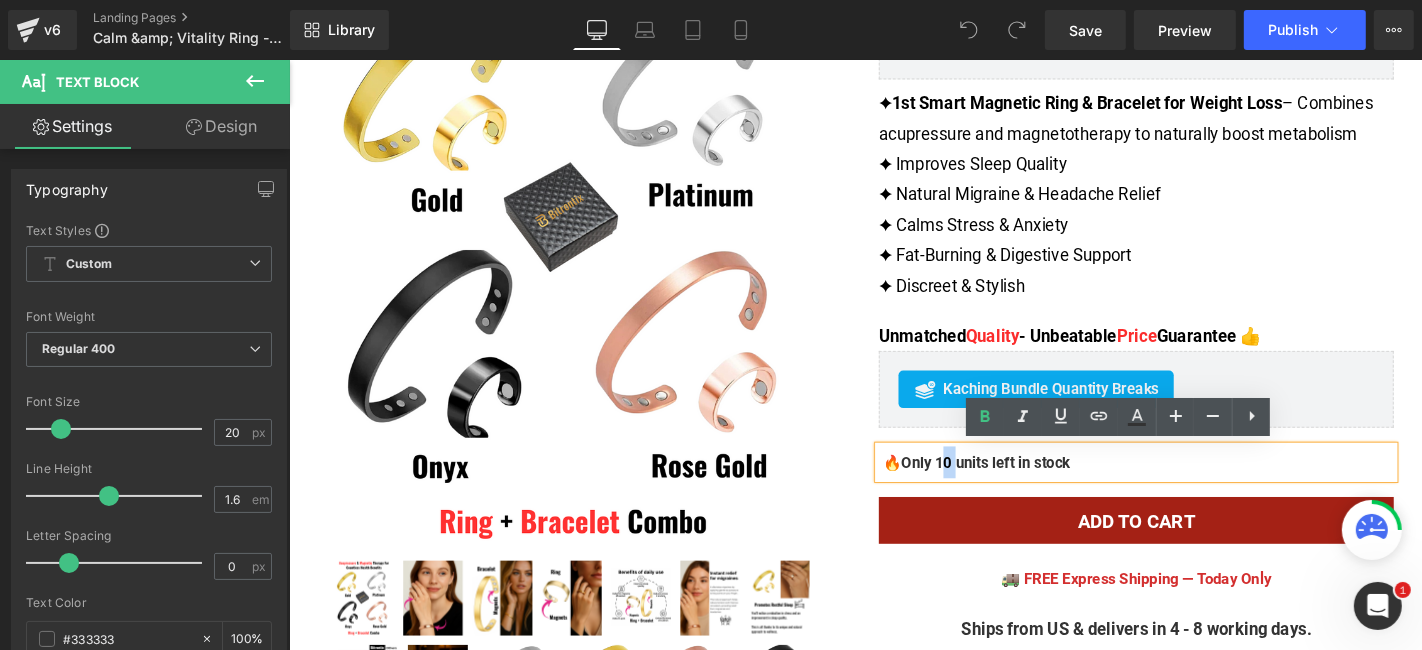 drag, startPoint x: 993, startPoint y: 492, endPoint x: 976, endPoint y: 483, distance: 19.235384 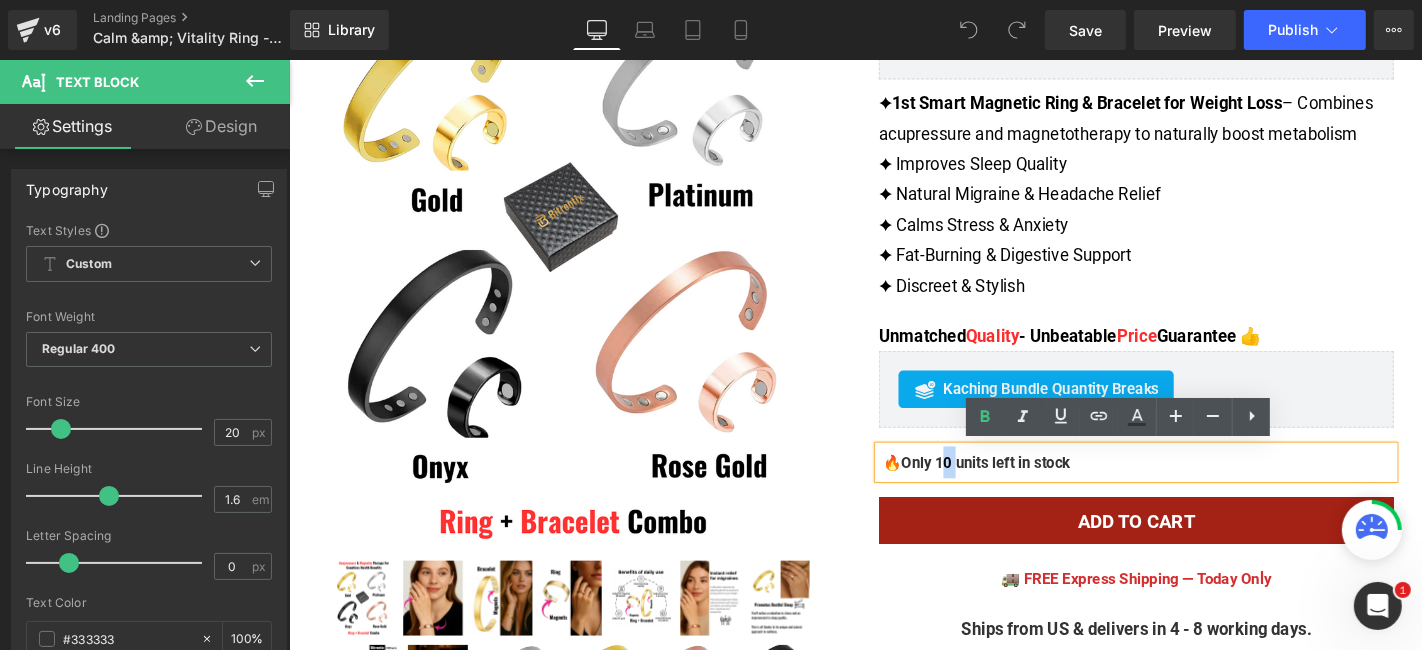 type 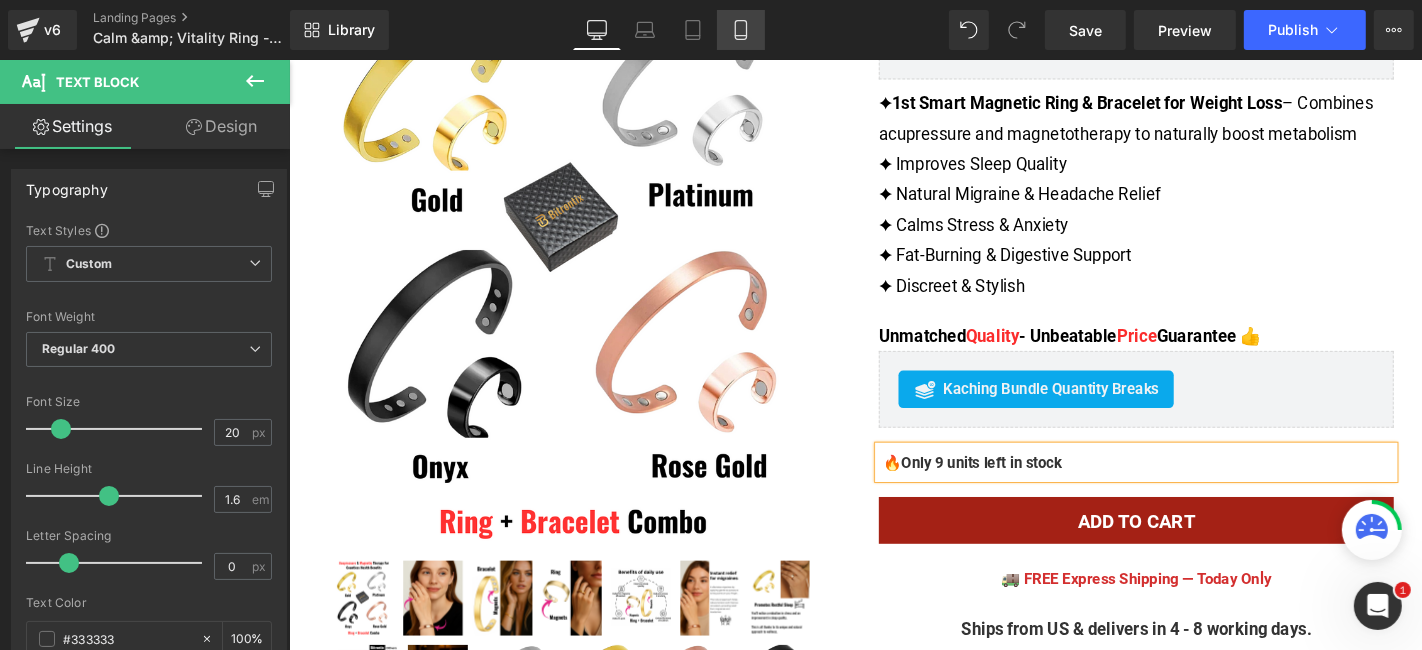 click 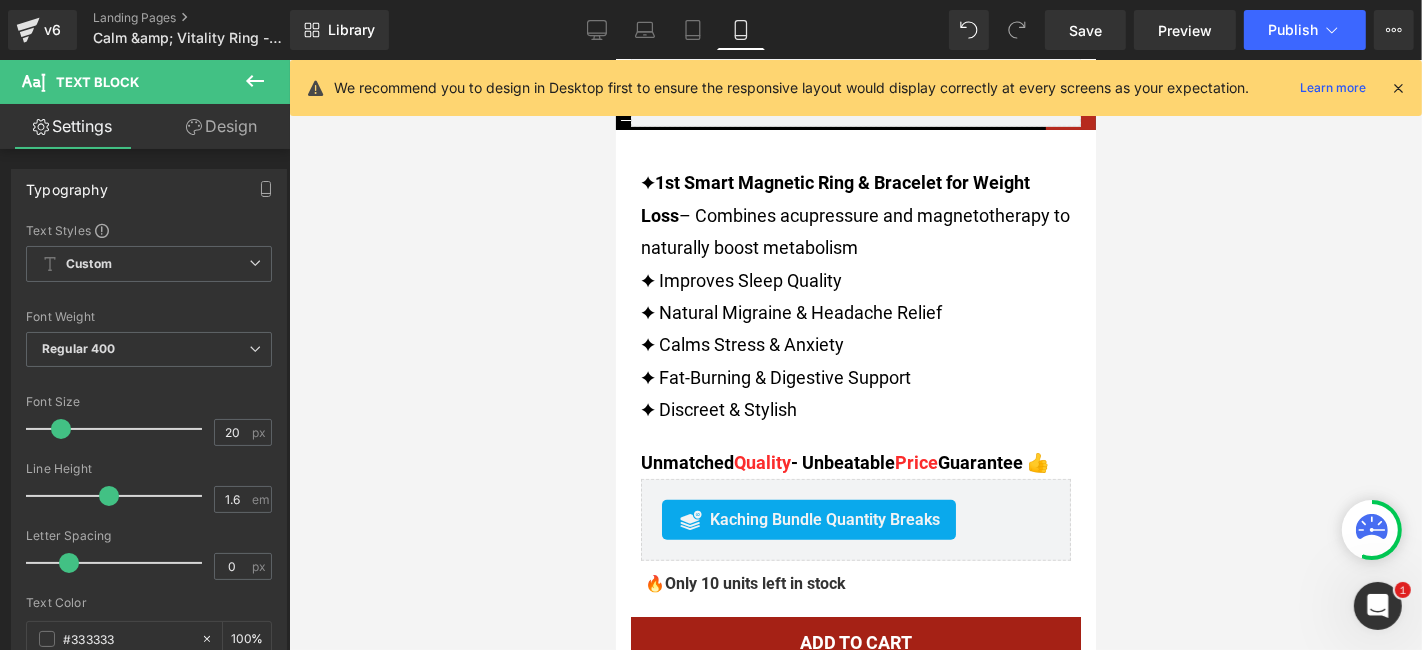 scroll, scrollTop: 1111, scrollLeft: 0, axis: vertical 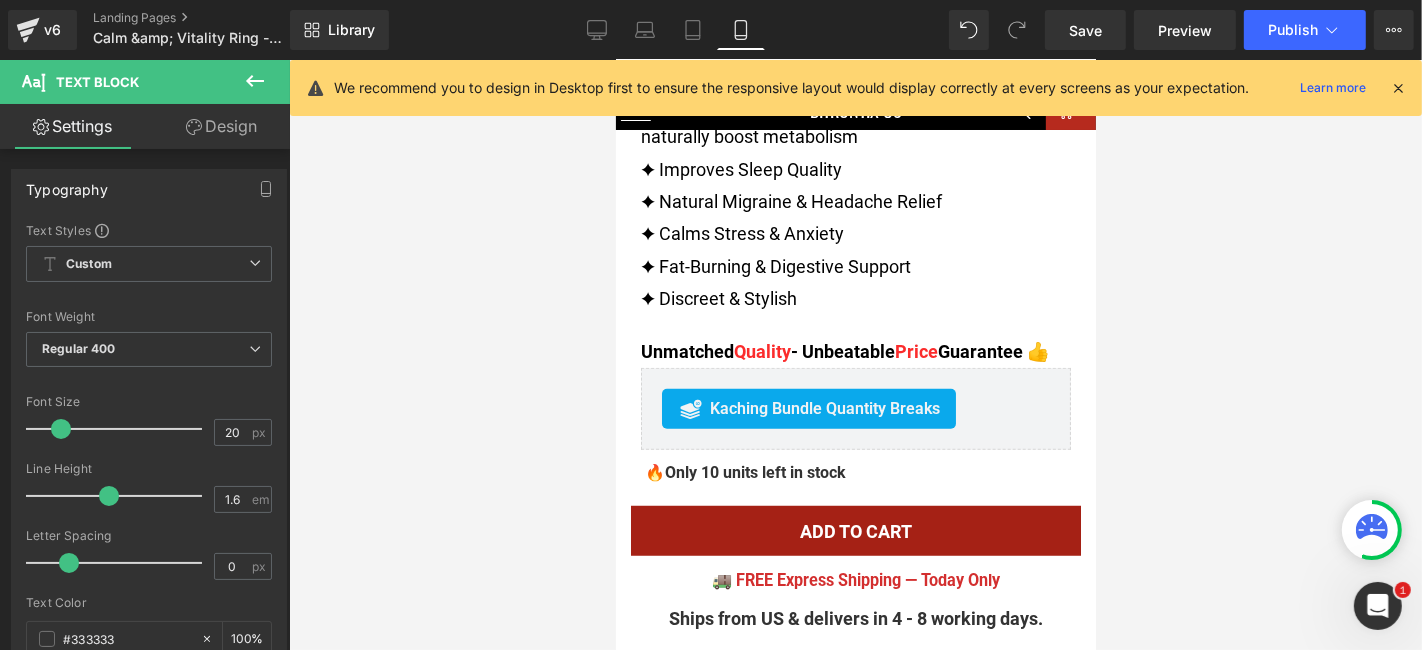 click on "Sale Off
(P) Image
Row" at bounding box center [855, 5198] 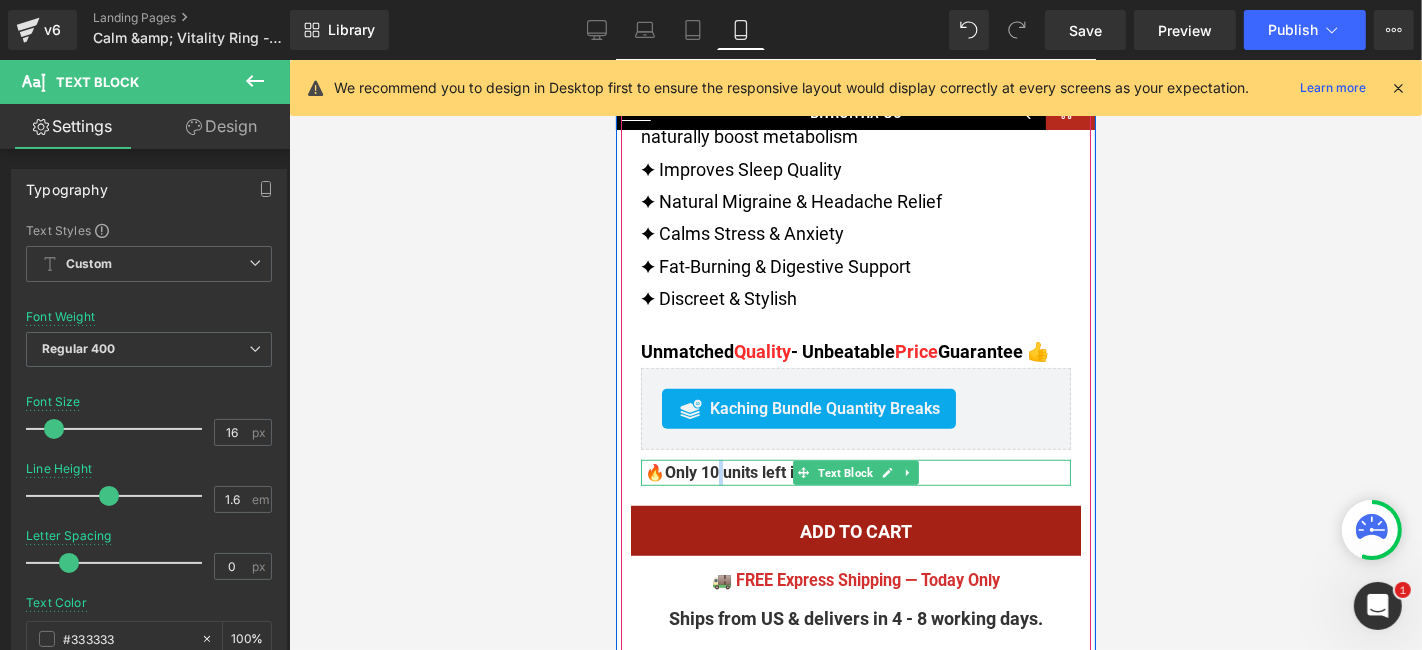 drag, startPoint x: 717, startPoint y: 469, endPoint x: 702, endPoint y: 471, distance: 15.132746 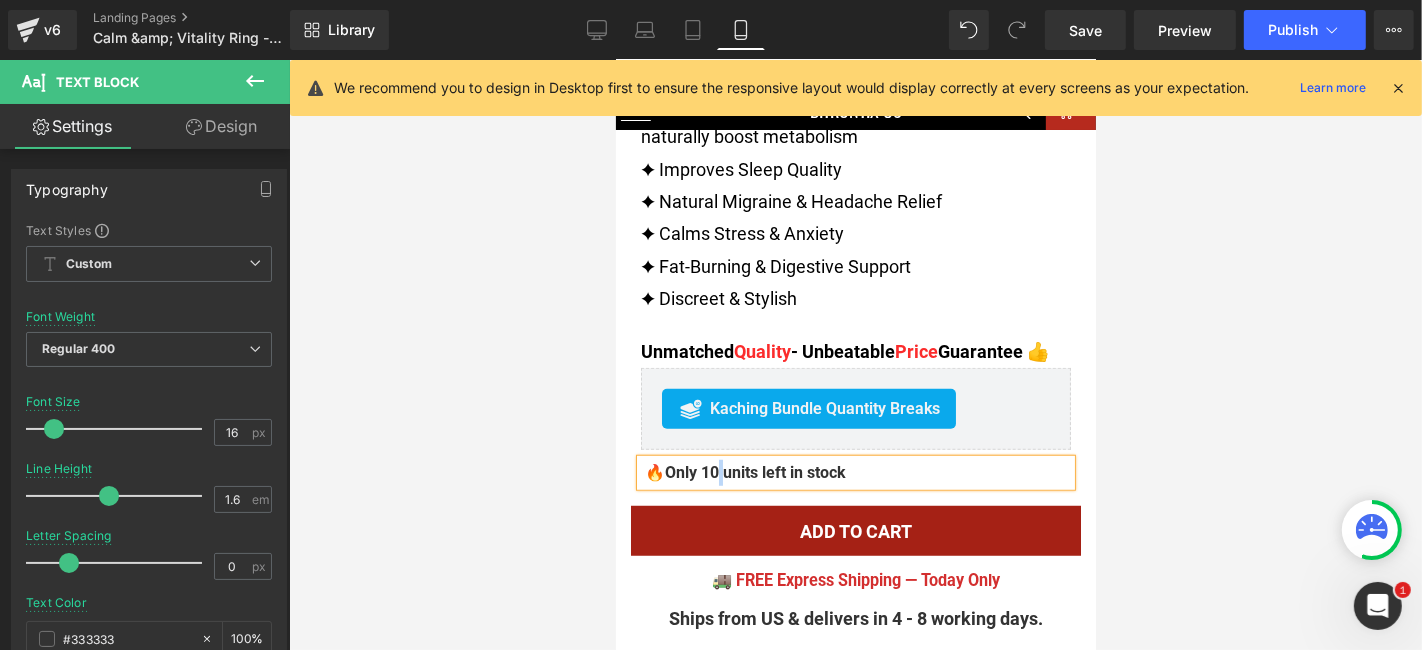click on "Only 10 units left in stock" at bounding box center [754, 471] 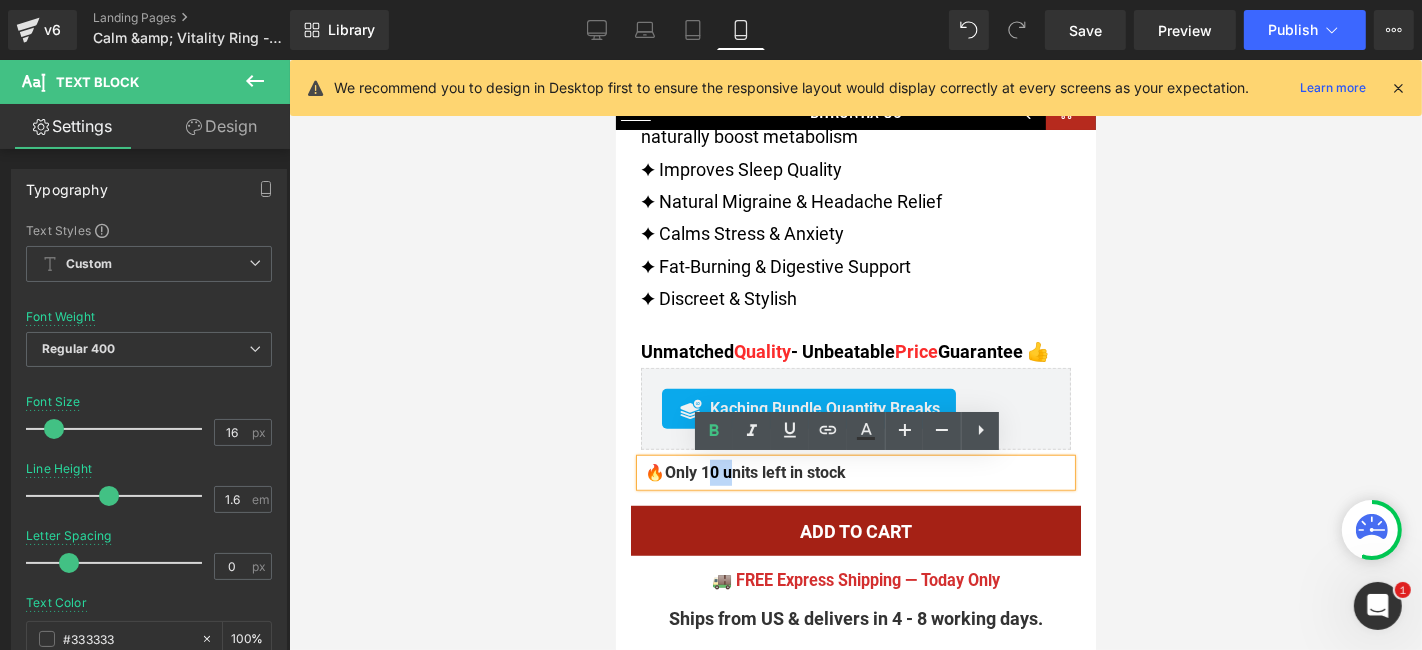 drag, startPoint x: 717, startPoint y: 472, endPoint x: 700, endPoint y: 466, distance: 18.027756 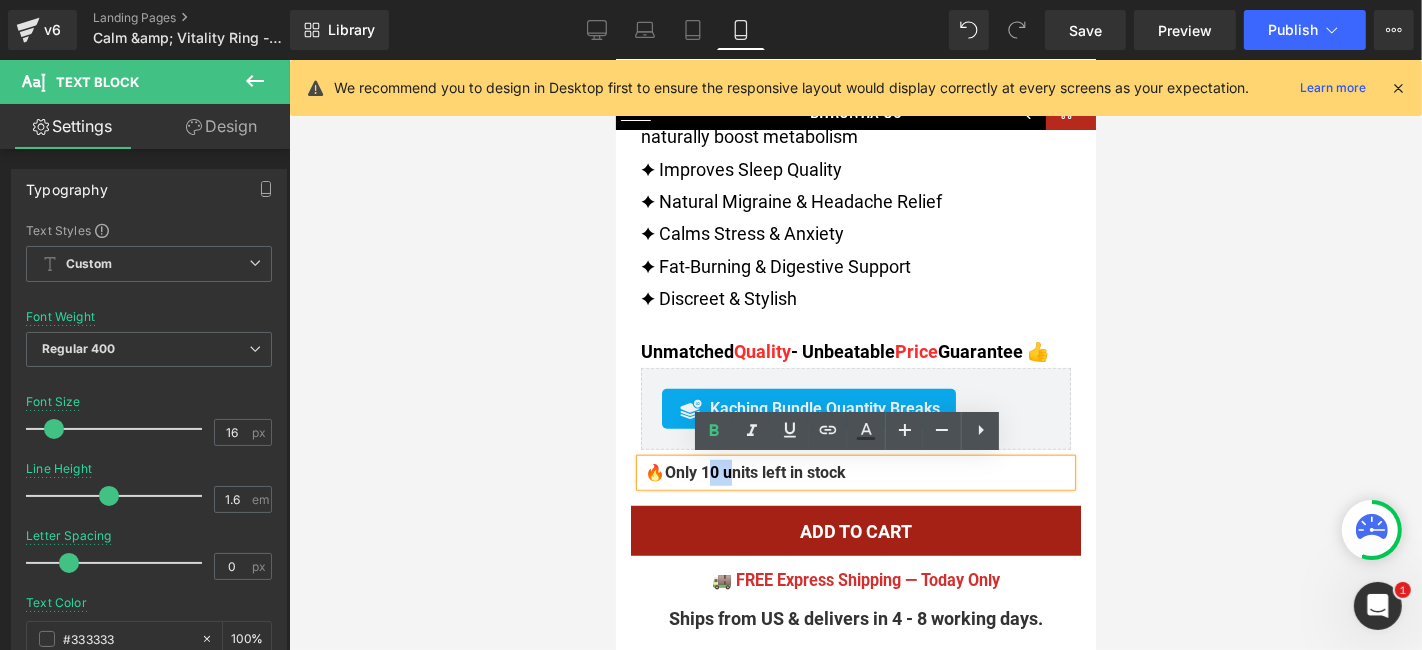 type 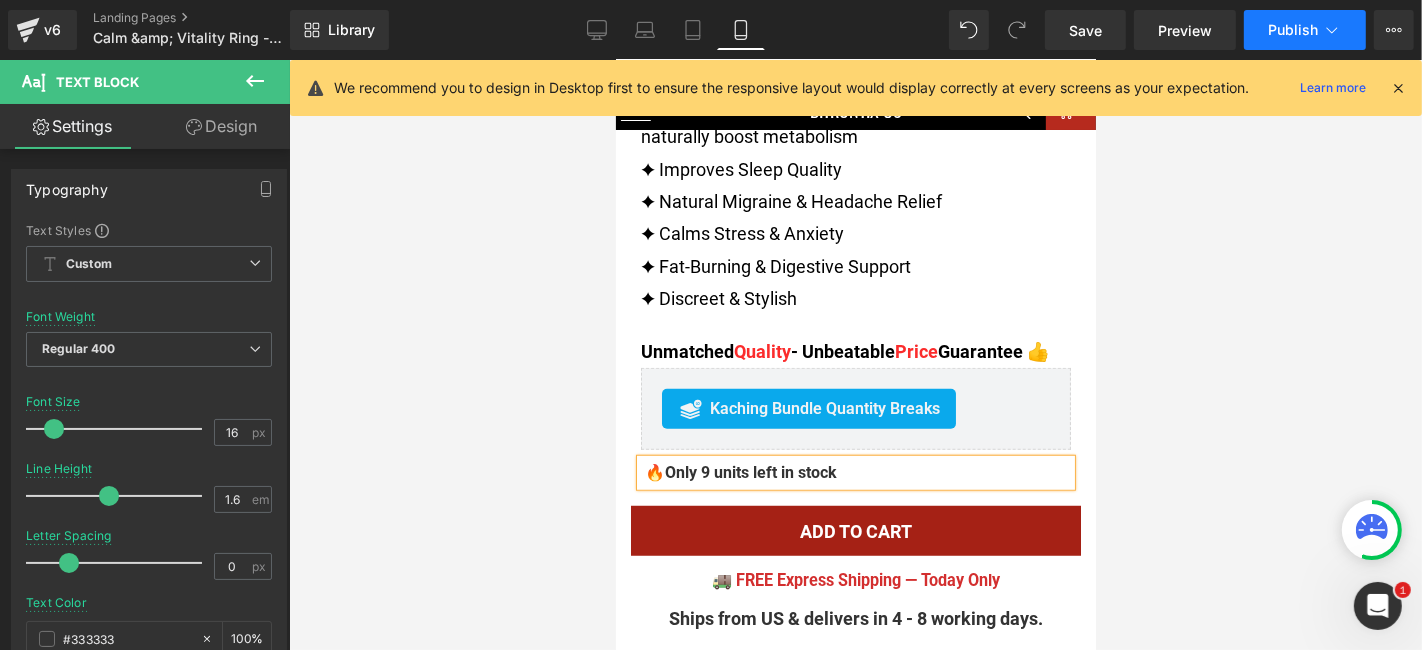 click on "Publish" at bounding box center [1305, 30] 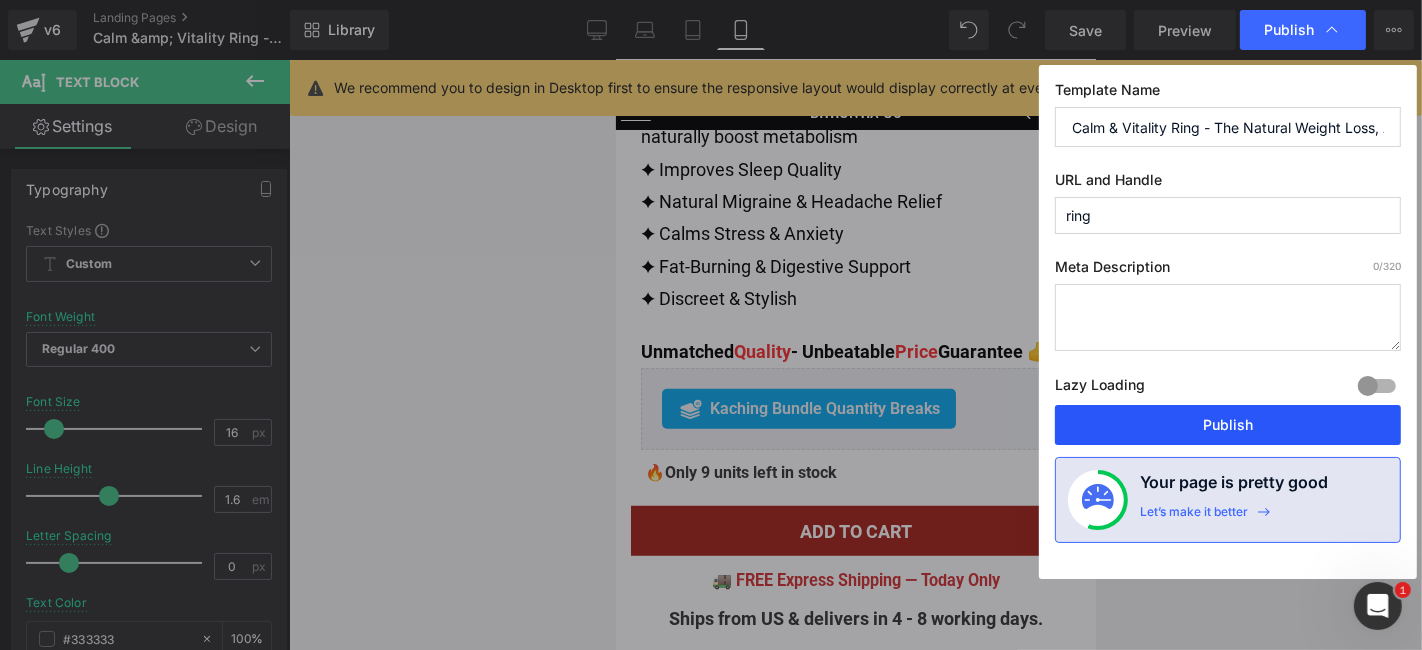 click on "Publish" at bounding box center (1228, 425) 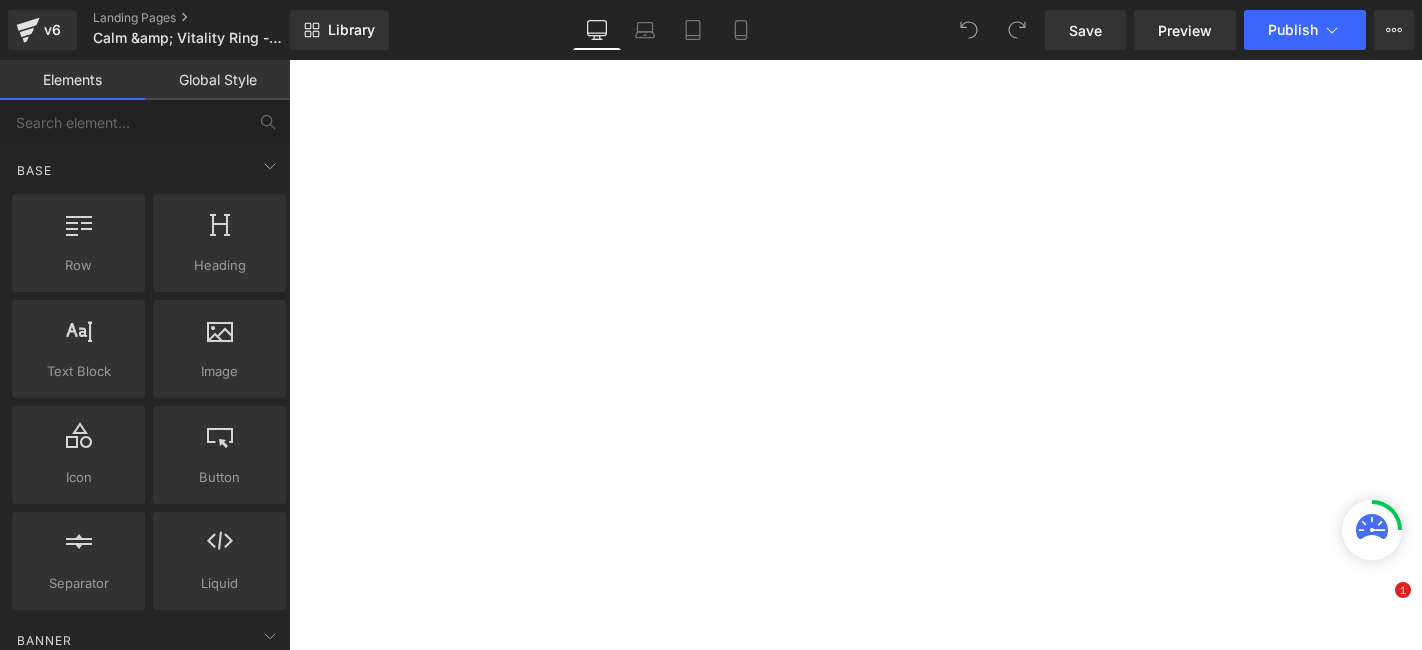 scroll, scrollTop: 0, scrollLeft: 0, axis: both 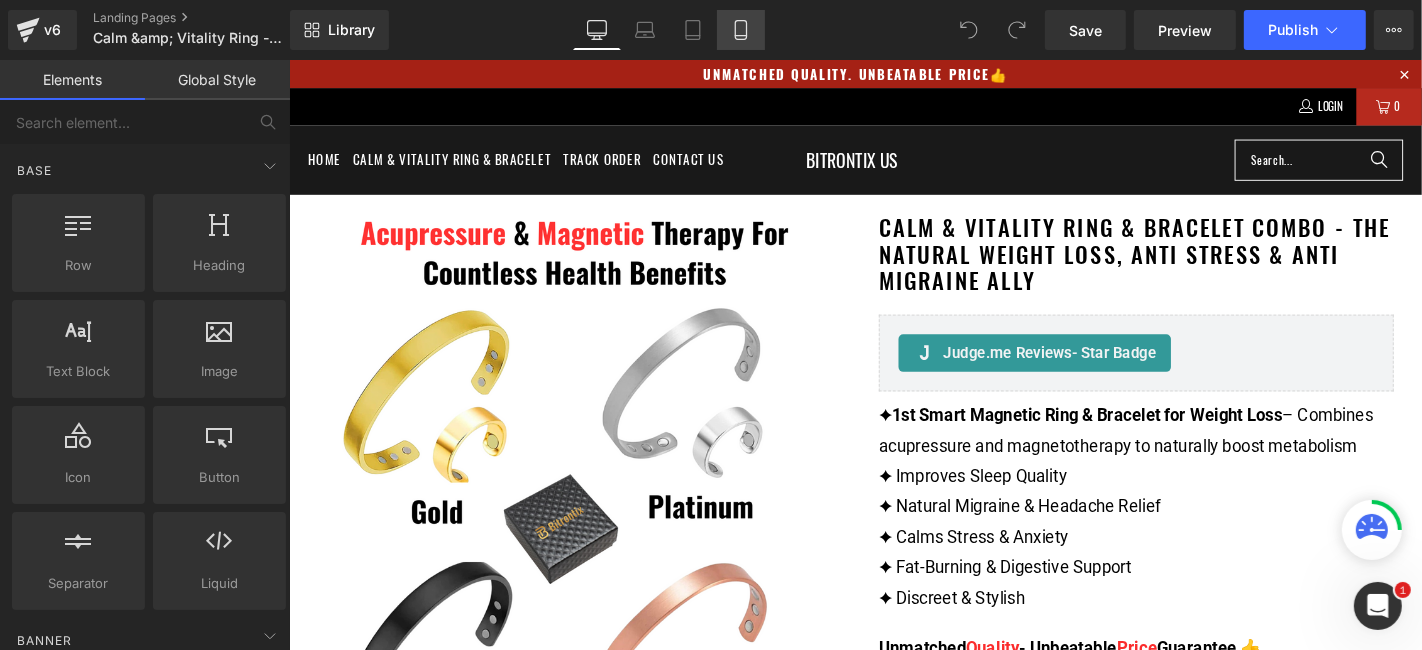 click on "Mobile" at bounding box center (741, 30) 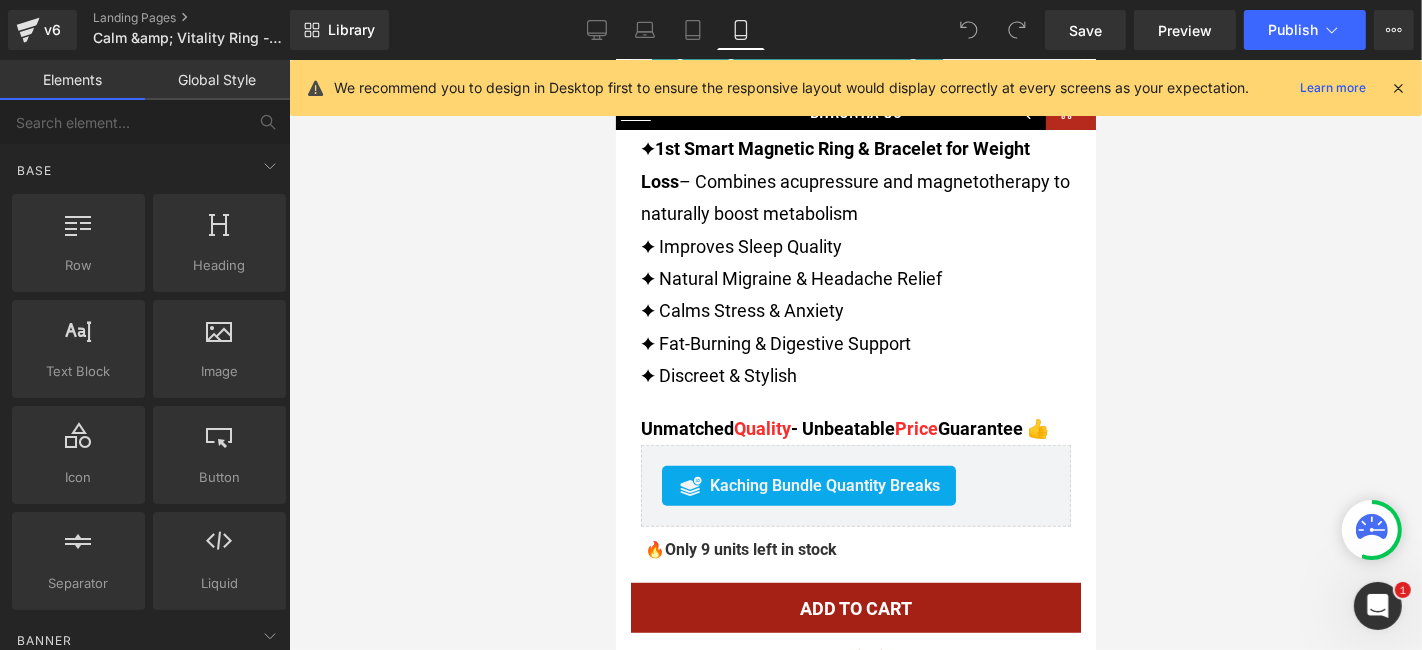 scroll, scrollTop: 1069, scrollLeft: 0, axis: vertical 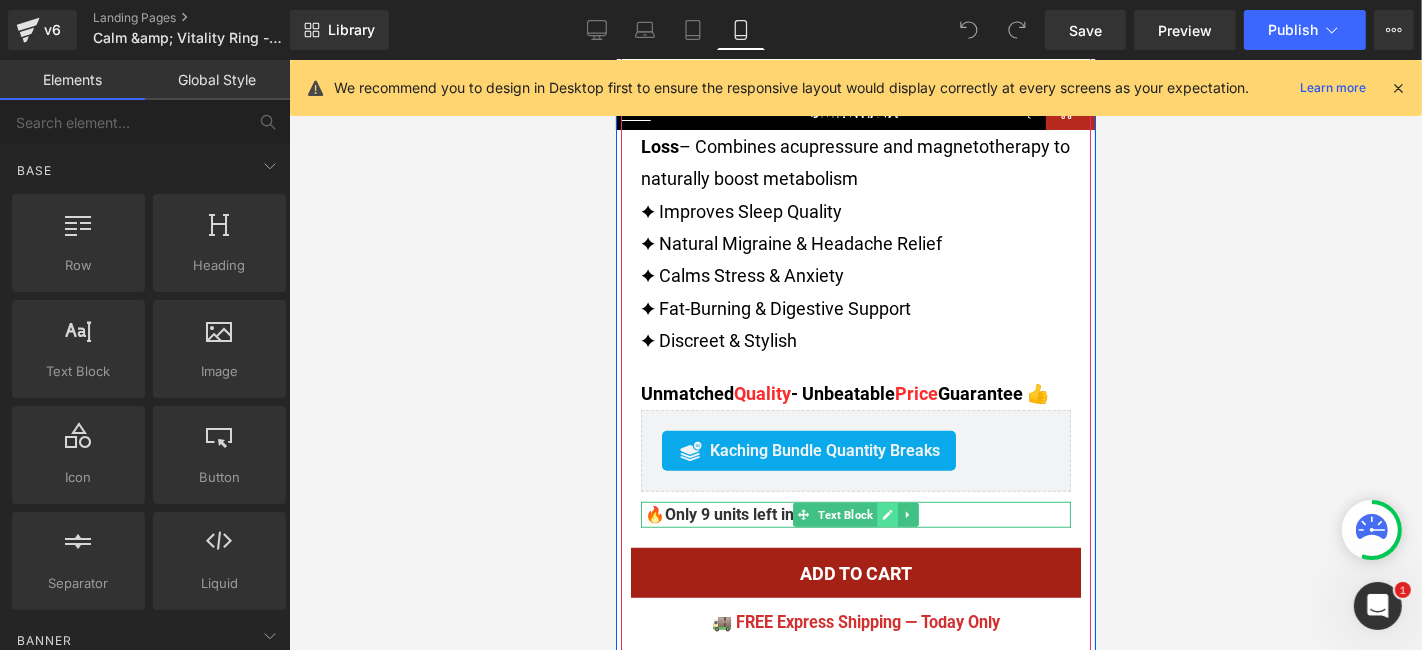 click at bounding box center [886, 514] 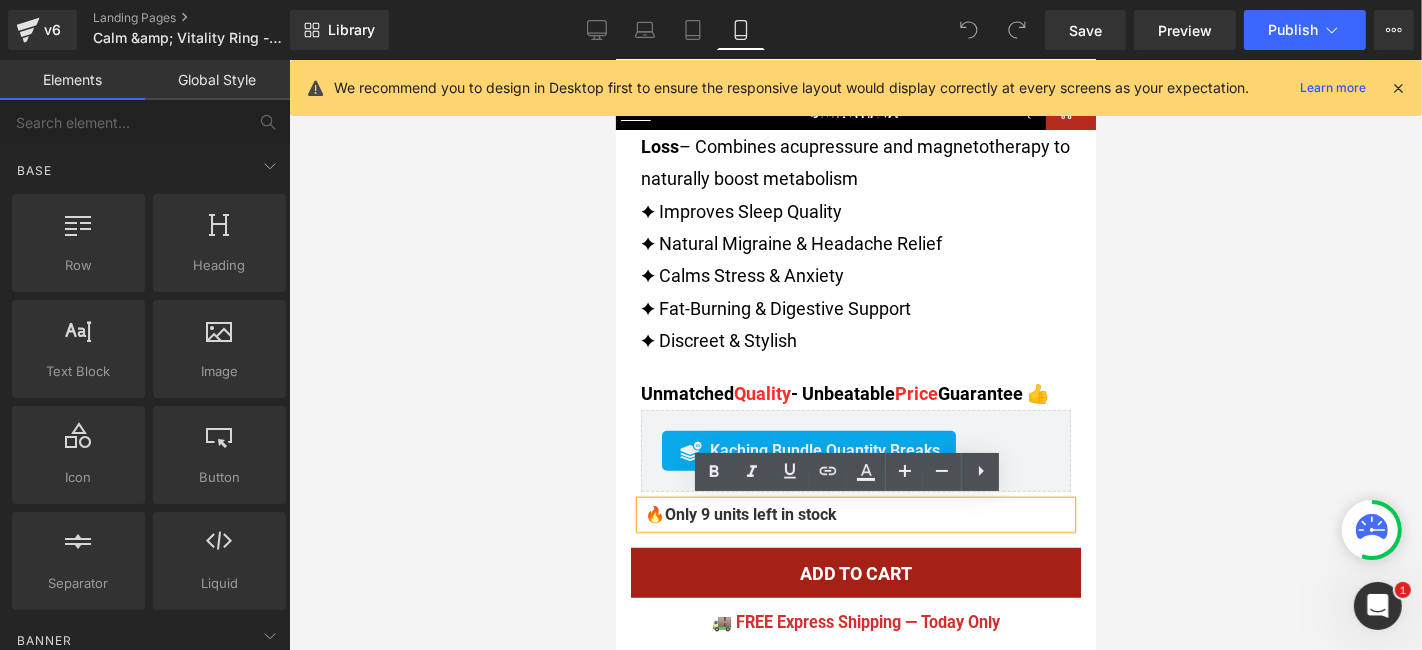click on "🔥  Only 9 units left in stock" at bounding box center (855, 514) 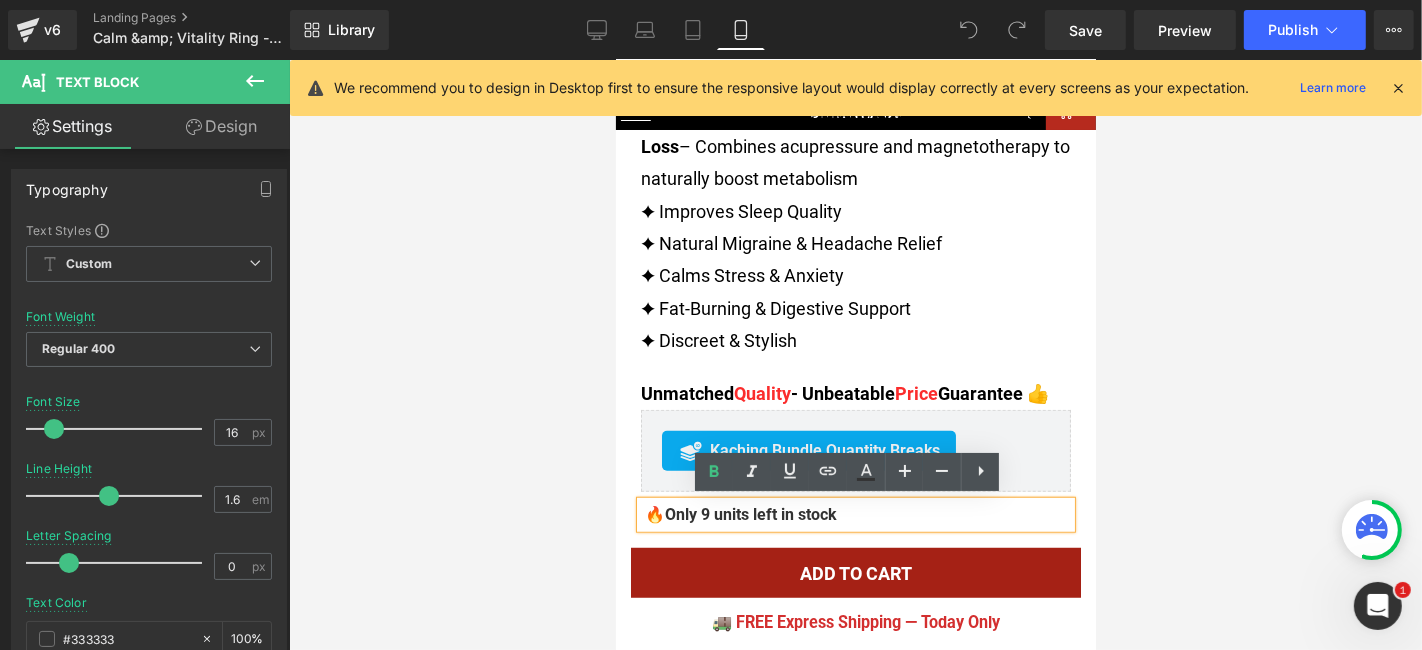 type 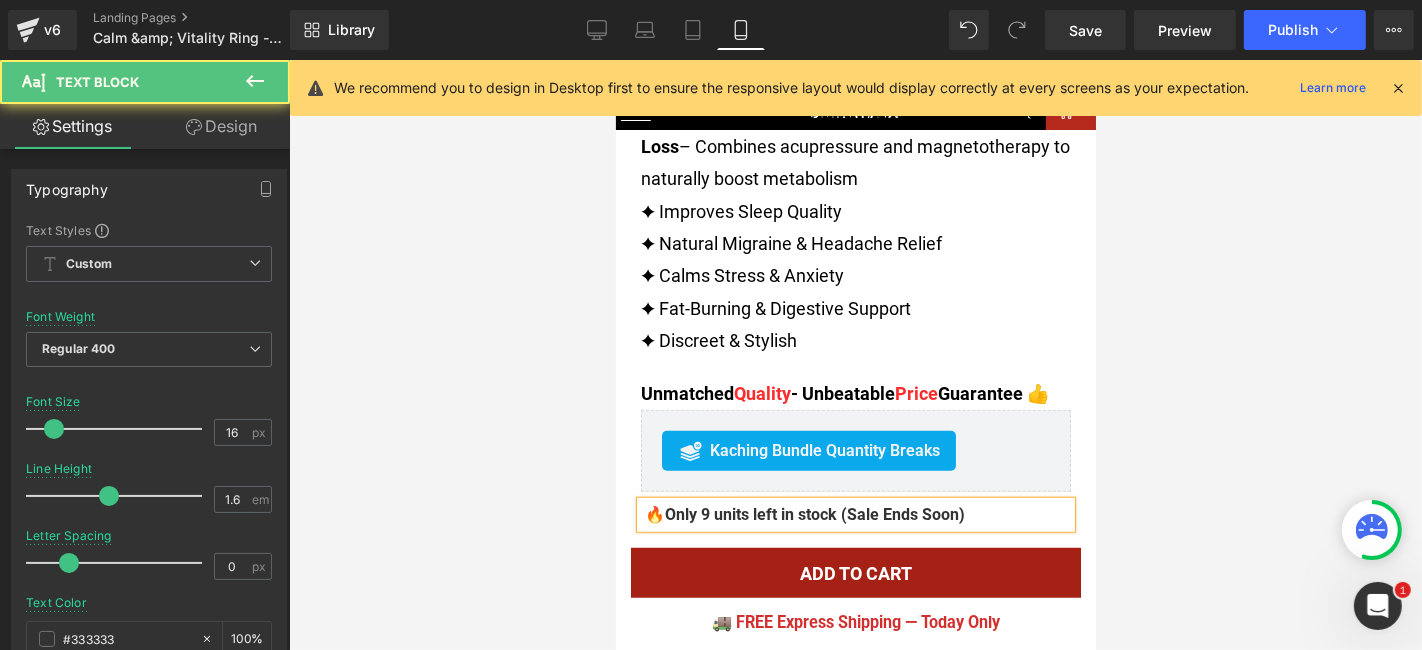 click on "Only 9 units left in stock (Sale Ends Soon)" at bounding box center (814, 513) 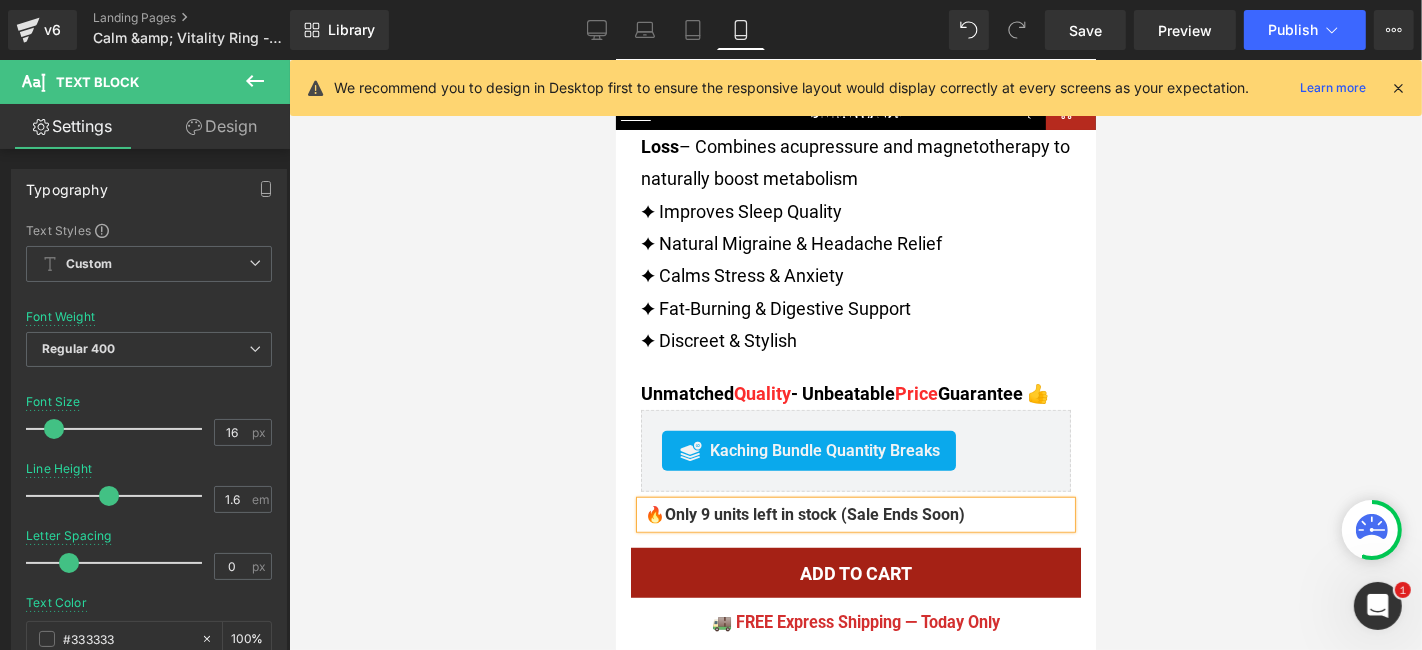 click on "🔥  Only 9 units left in stock (Sale Ends Soon" at bounding box center [855, 514] 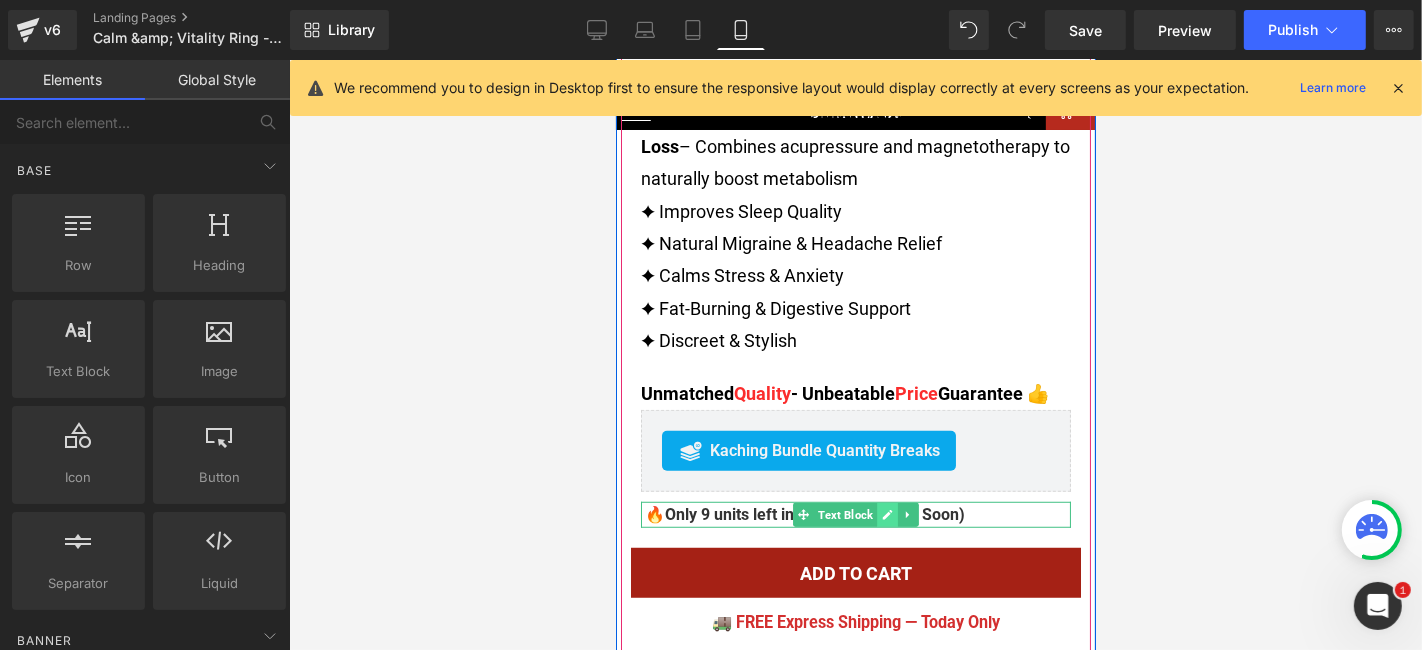 click 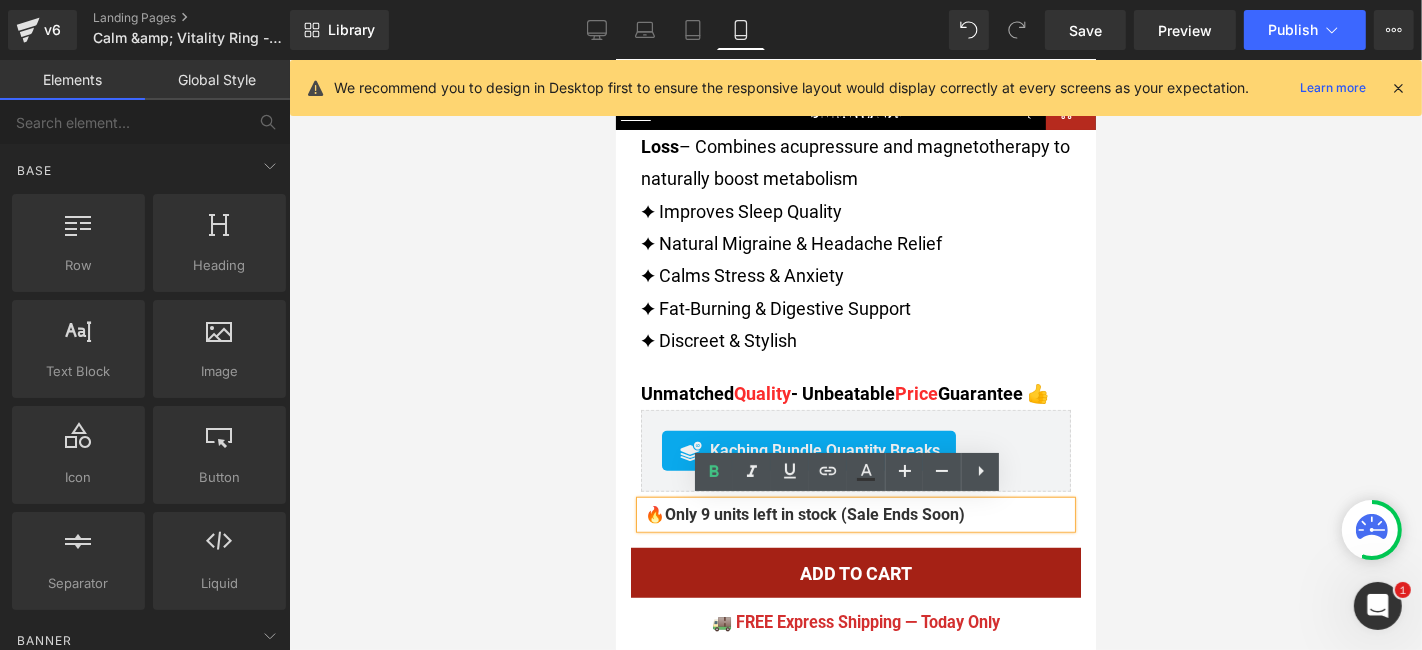 click on "Only 9 units left in stock (Sale Ends Soon)" at bounding box center (814, 513) 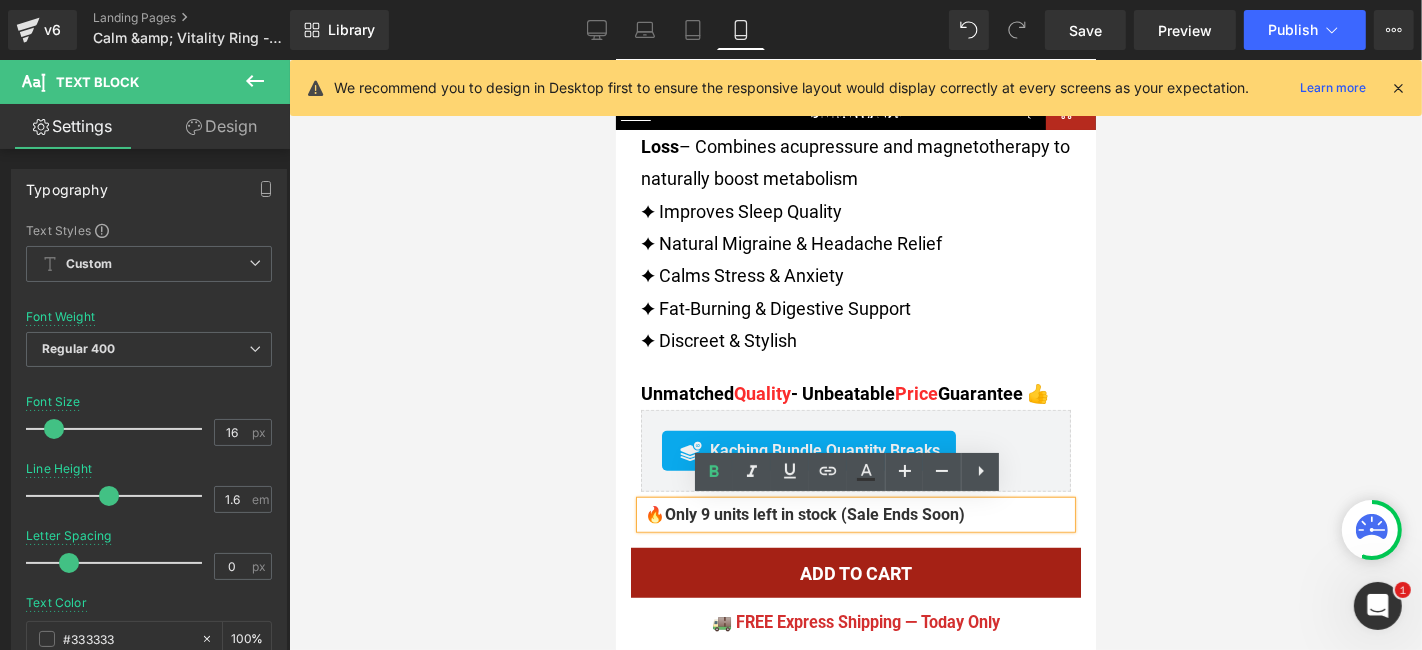 click on "Only 9 units left in stock (Sale Ends Soon)" at bounding box center [814, 513] 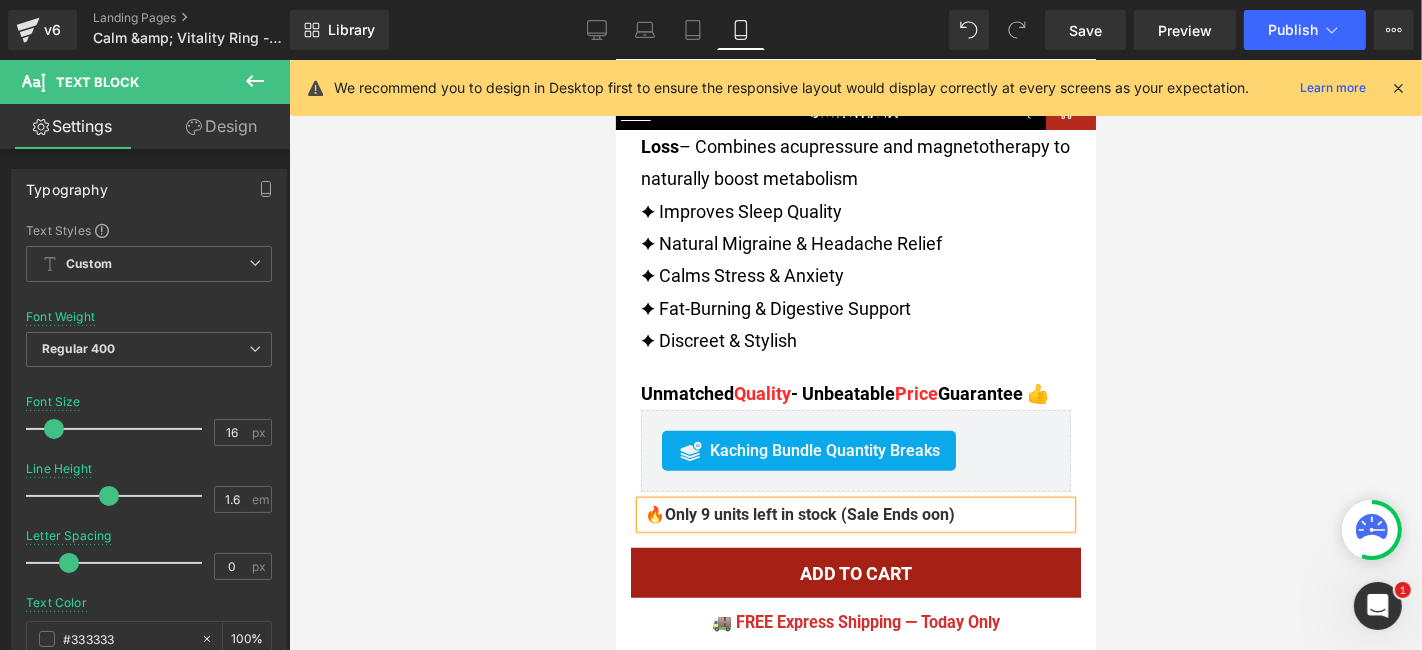 click on "Only 9 units left in stock (Sale Ends oon)" at bounding box center (809, 513) 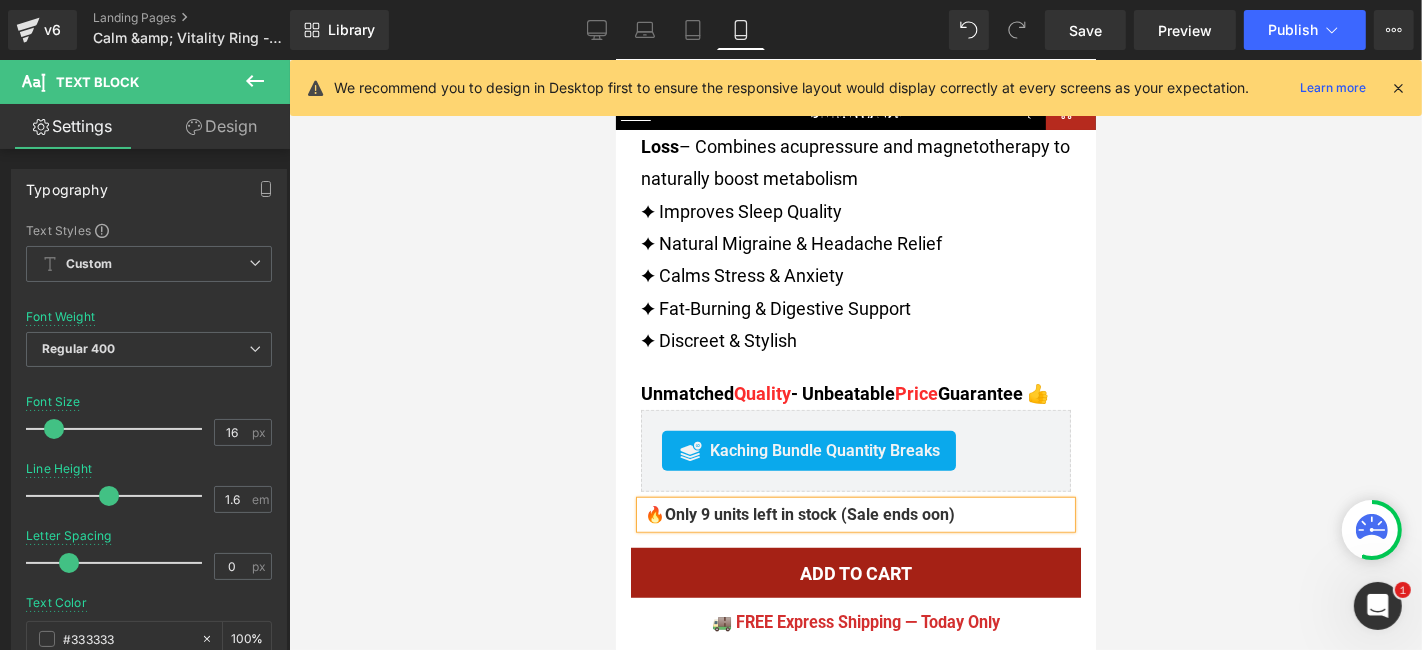 click on "Only 9 units left in stock (Sale ends oon)" at bounding box center [809, 513] 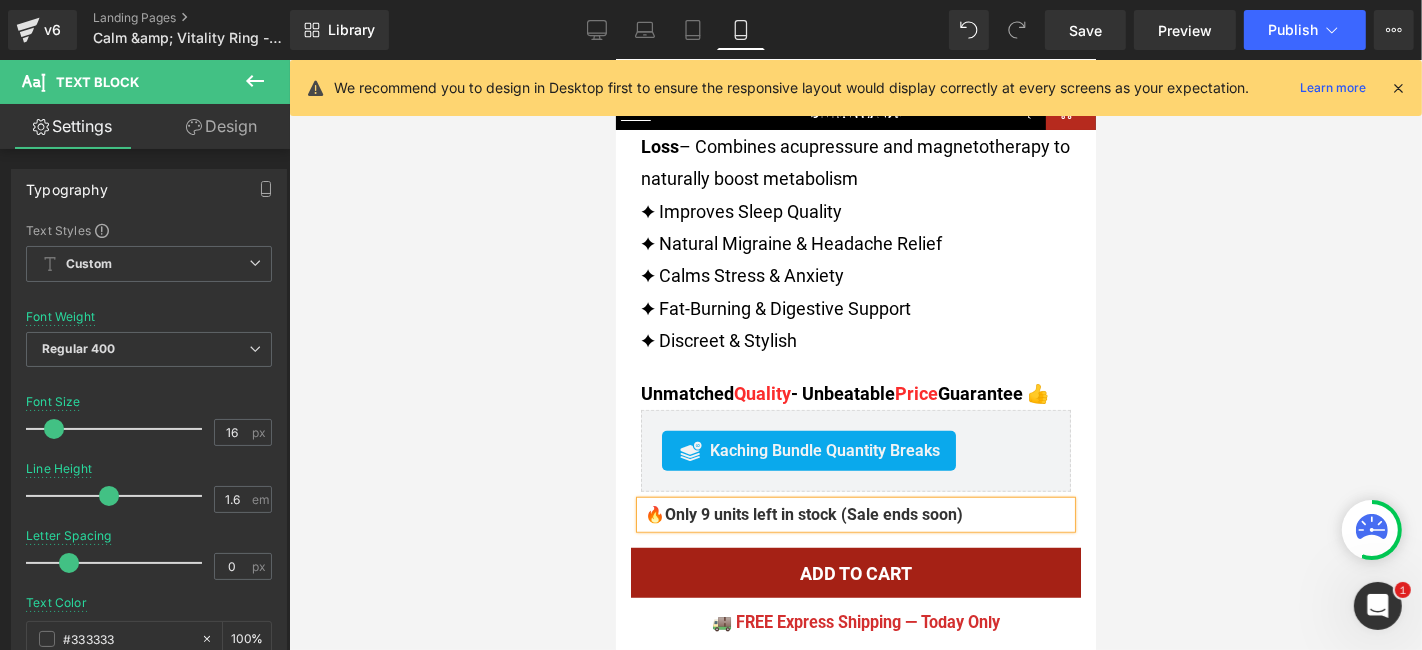 click at bounding box center (855, 355) 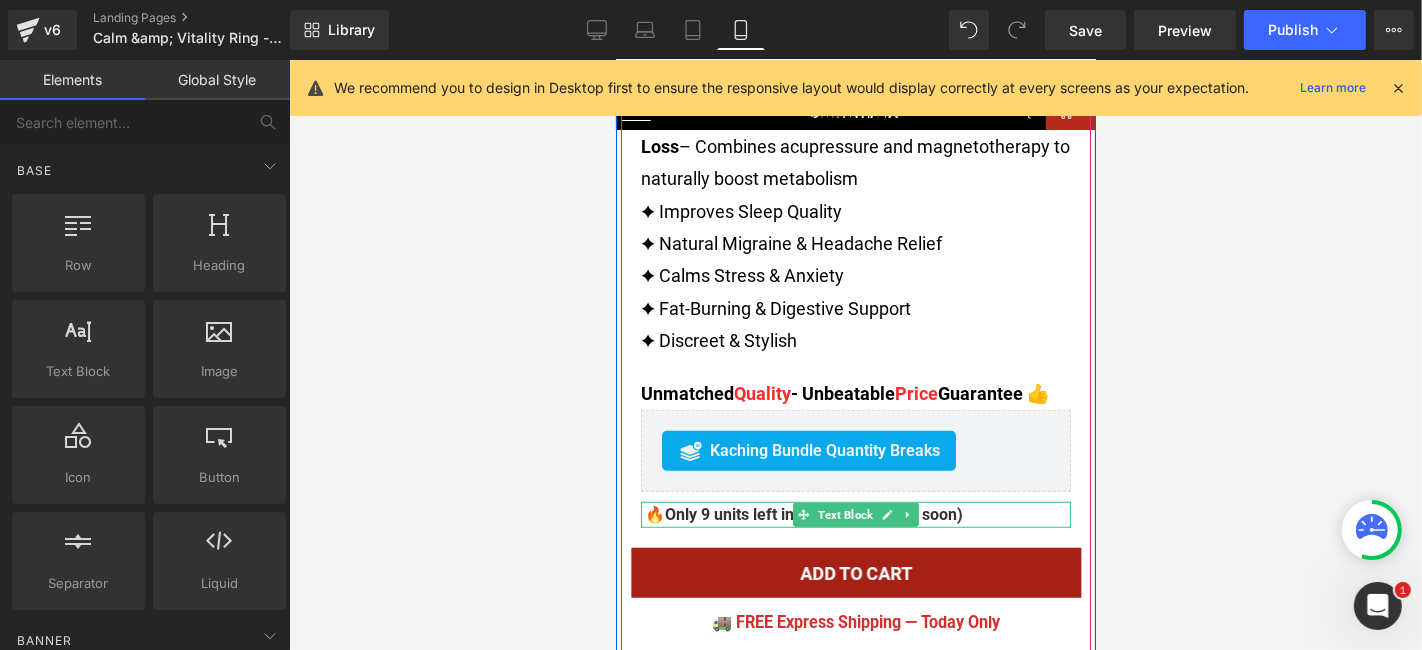 click on "🔥  Only 9 units left in stock (Sale ends soon)" at bounding box center (855, 514) 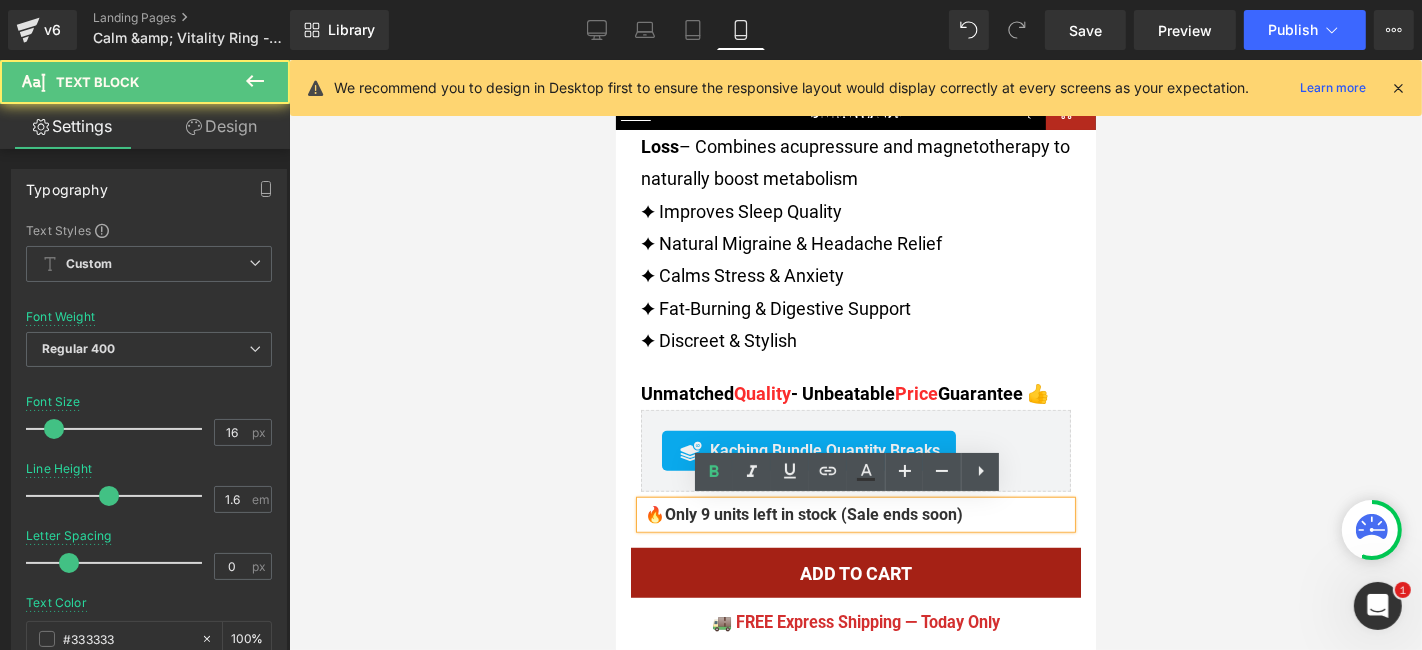 drag, startPoint x: 957, startPoint y: 512, endPoint x: 868, endPoint y: 509, distance: 89.050545 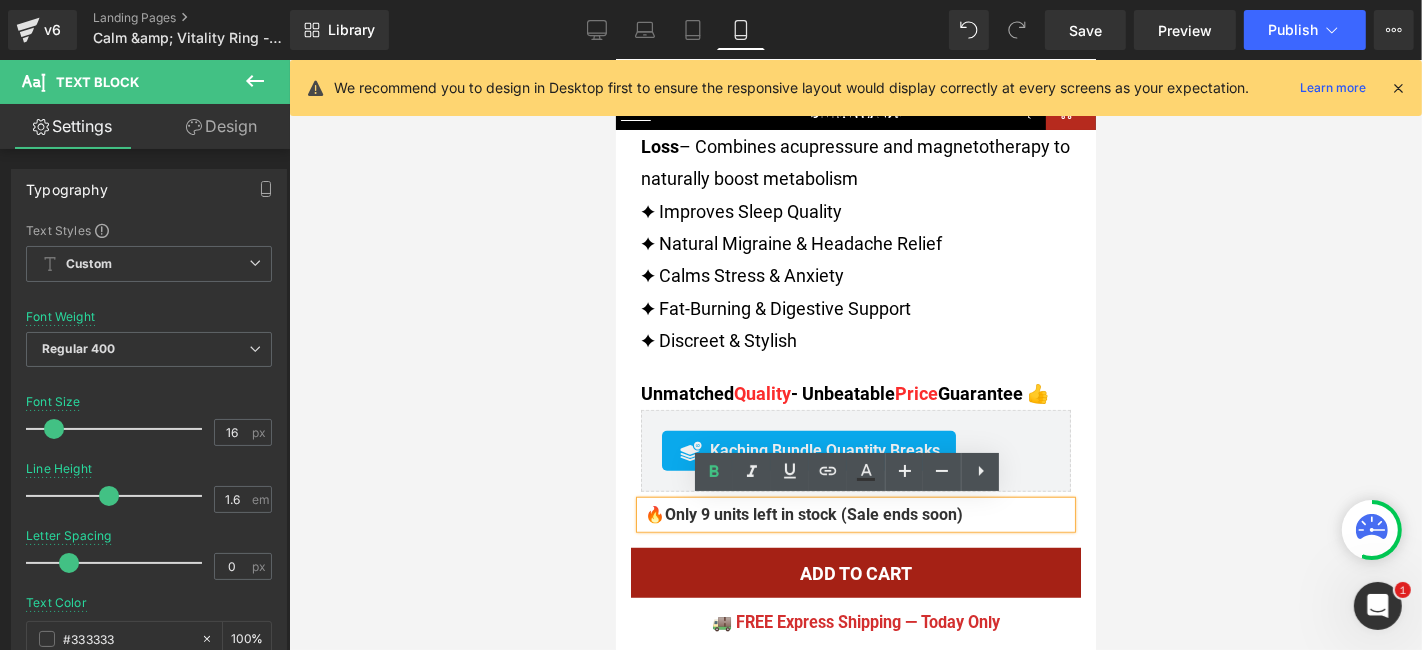 click on "Only 9 units left in stock (Sale ends soon)" at bounding box center (813, 513) 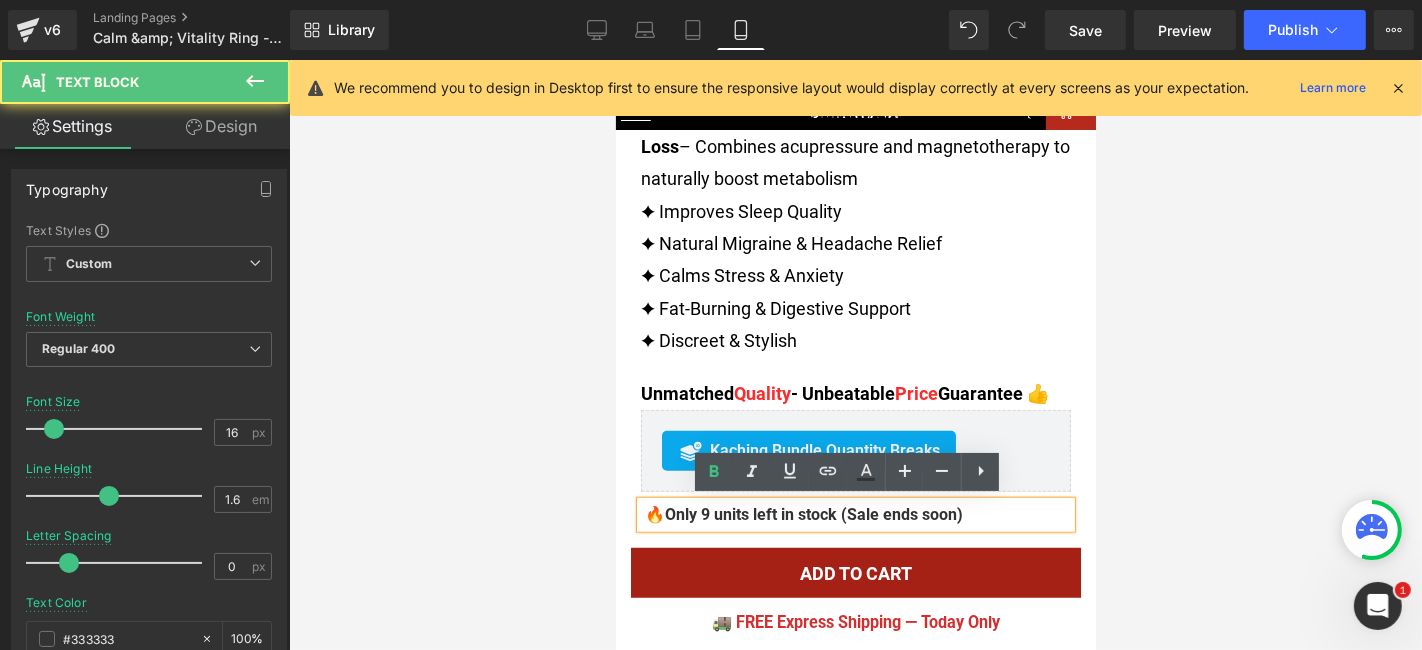 click on "Only 9 units left in stock (Sale ends soon)" at bounding box center [813, 513] 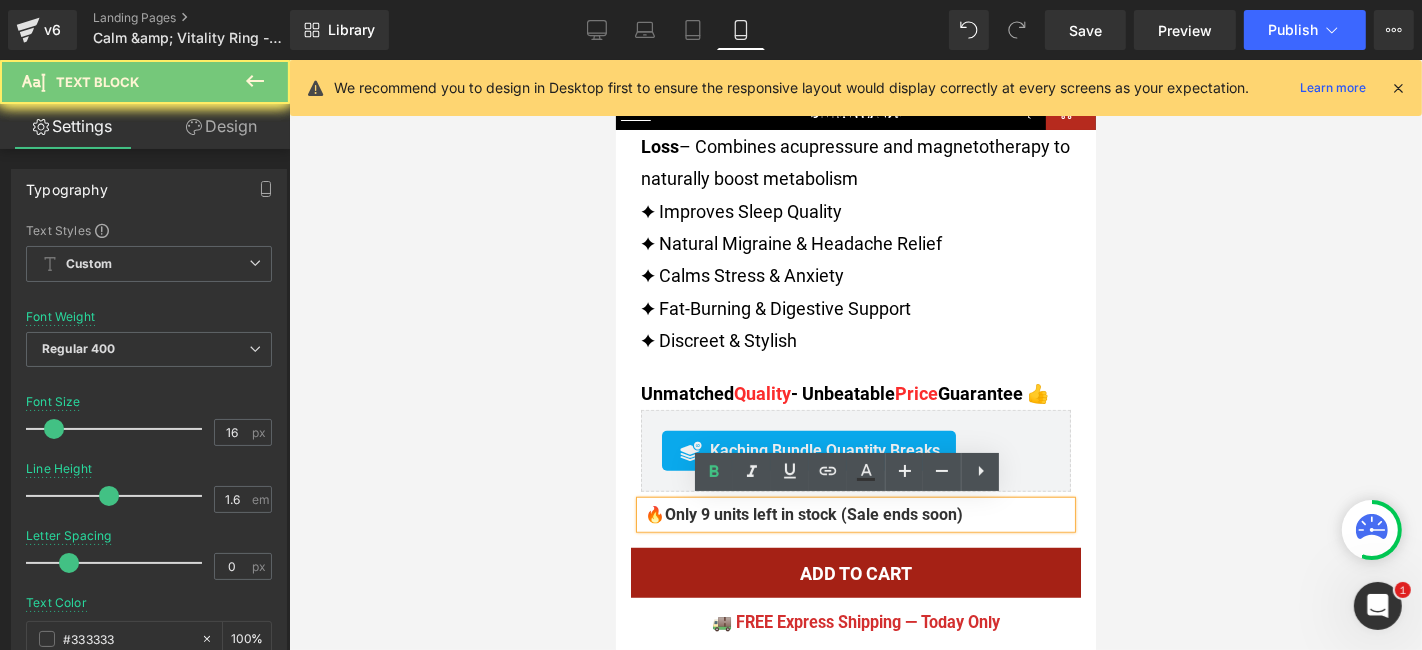 click on "Only 9 units left in stock (Sale ends soon)" at bounding box center [813, 513] 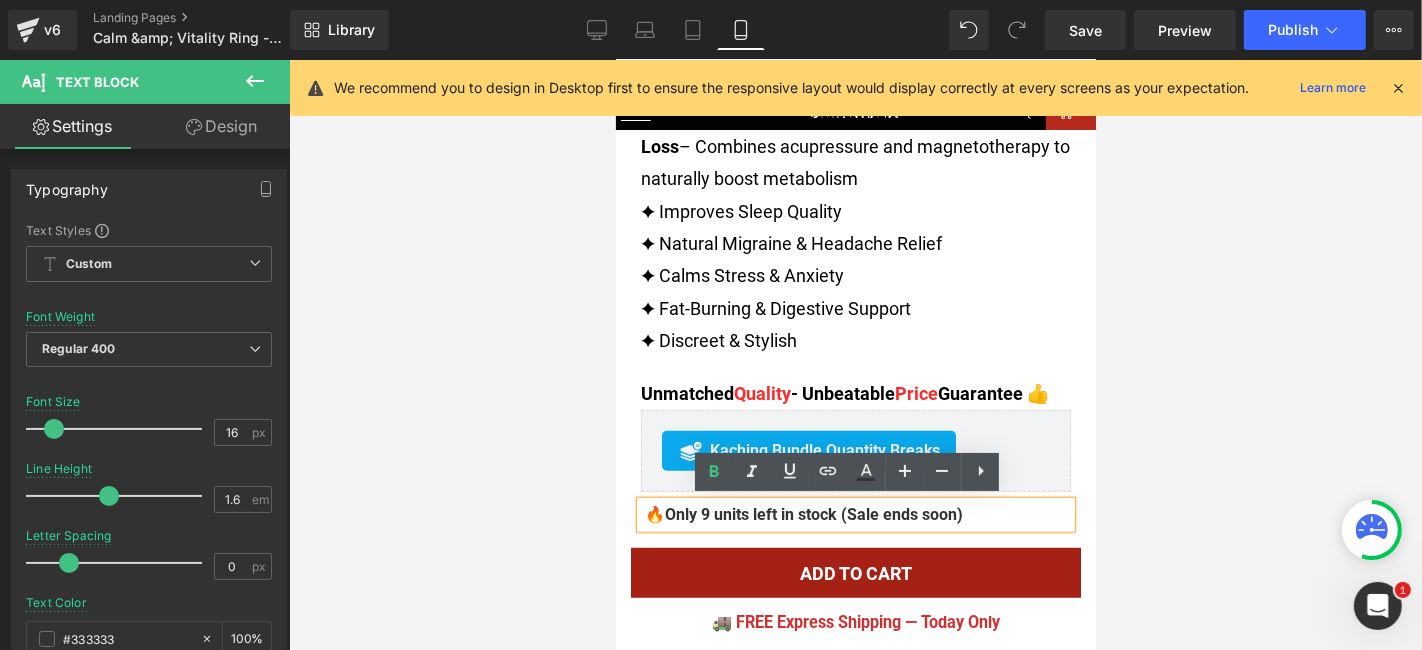 click on "Only 9 units left in stock (Sale ends soon)" at bounding box center [813, 513] 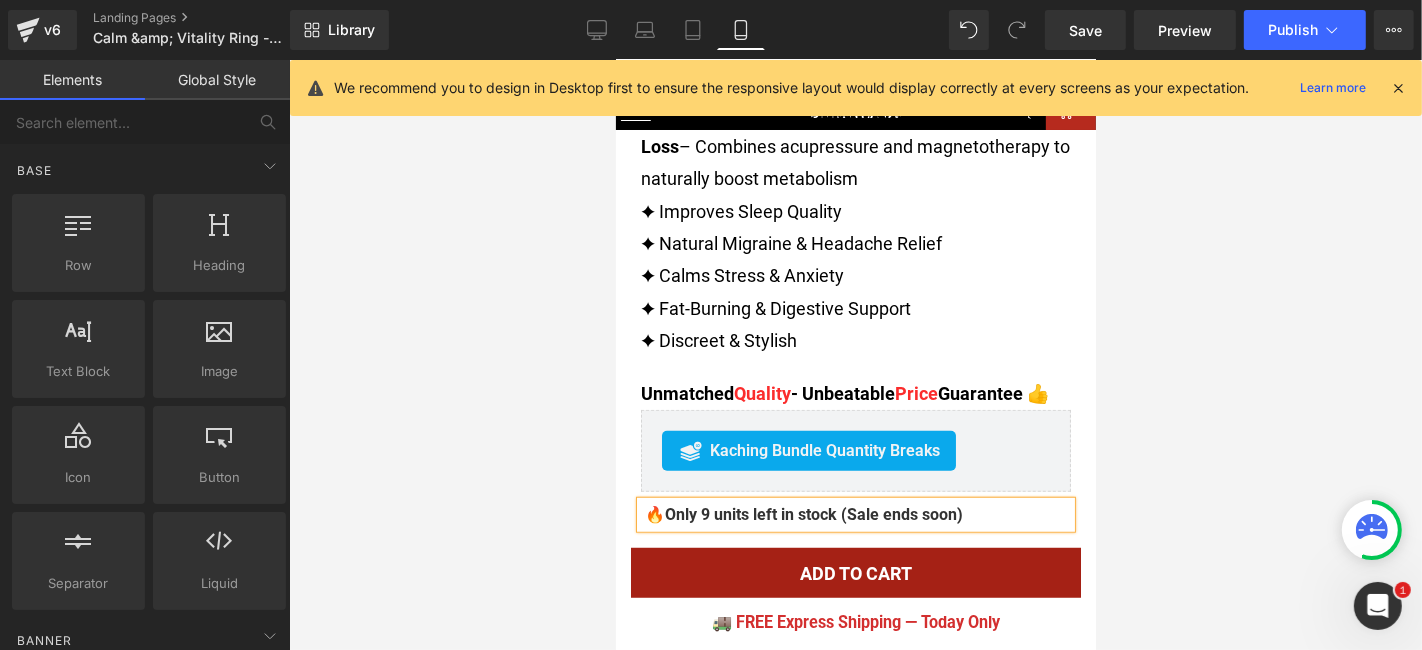 click at bounding box center [855, 355] 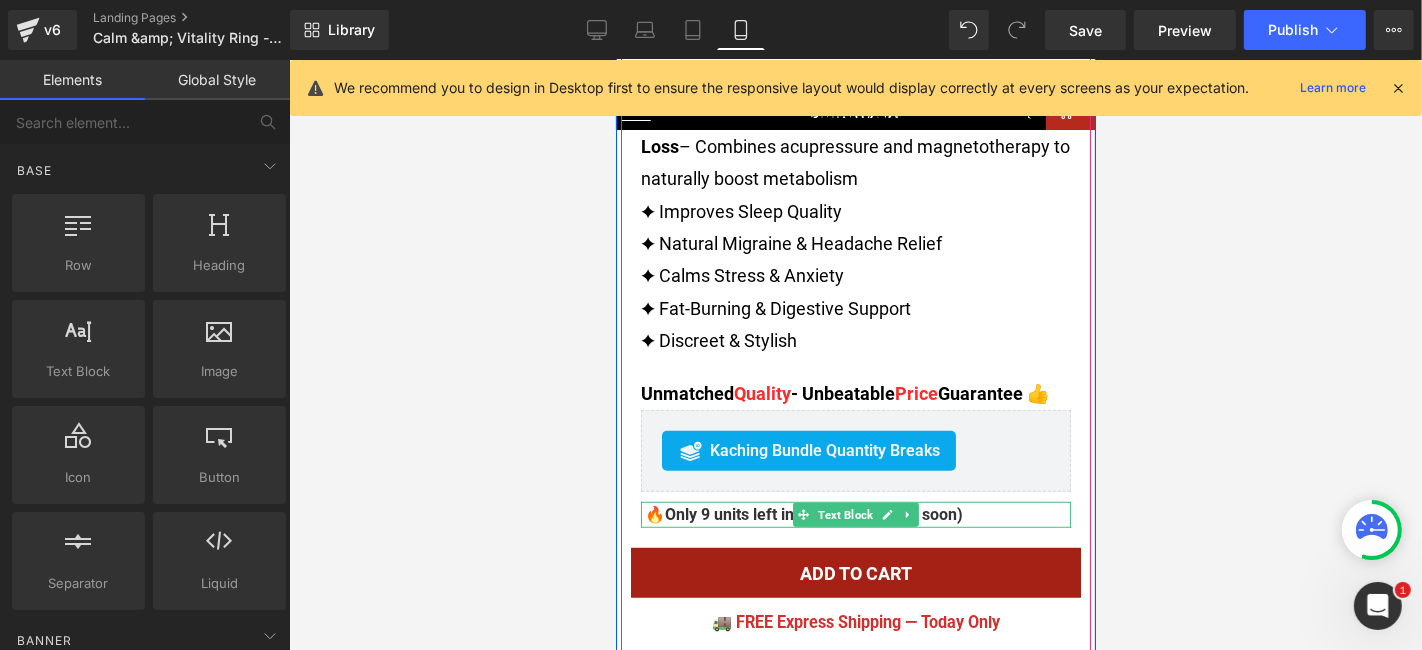 click on "Only 9 units left in stock (Sale ends soon)" at bounding box center [813, 513] 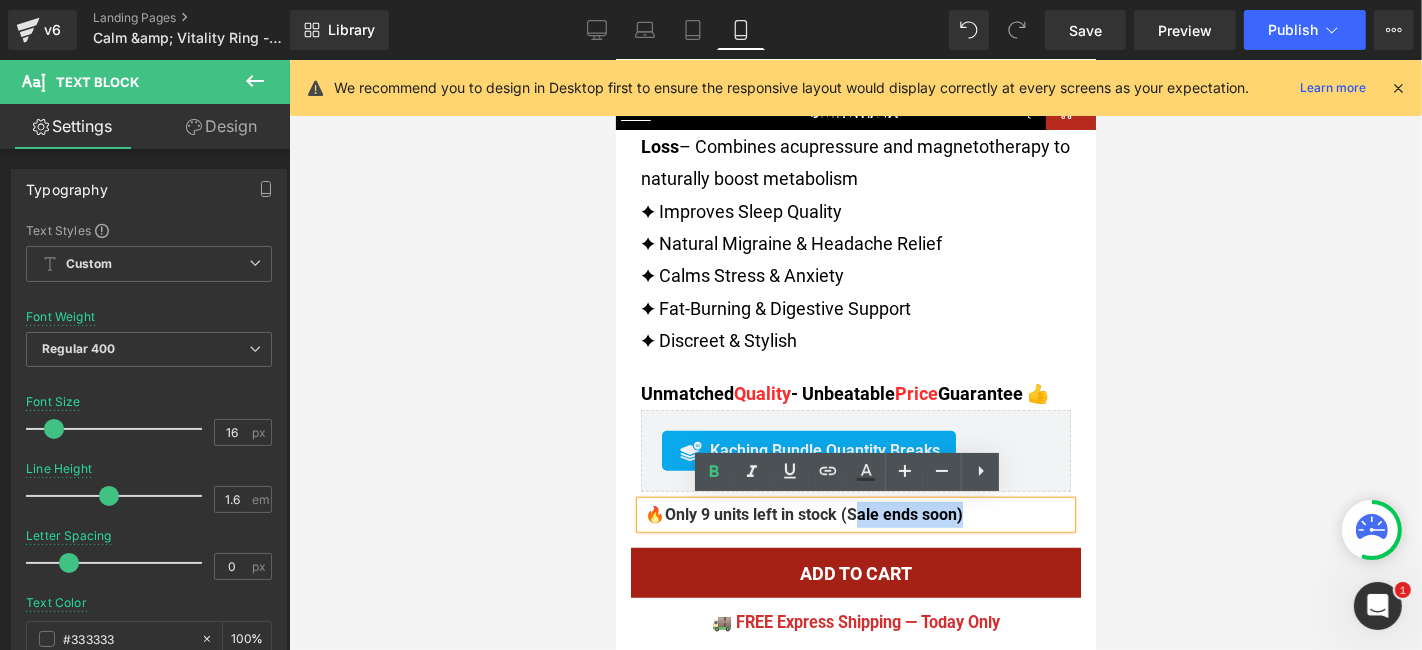 drag, startPoint x: 949, startPoint y: 517, endPoint x: 848, endPoint y: 506, distance: 101.597244 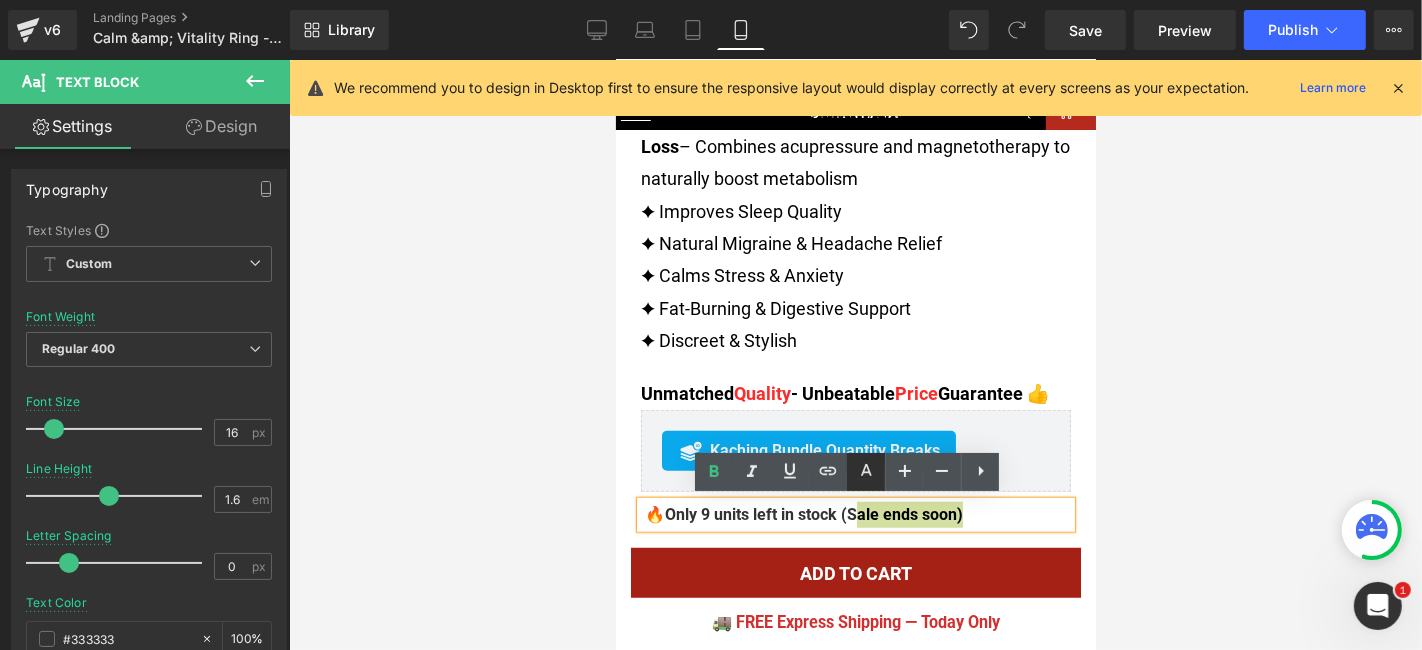 click 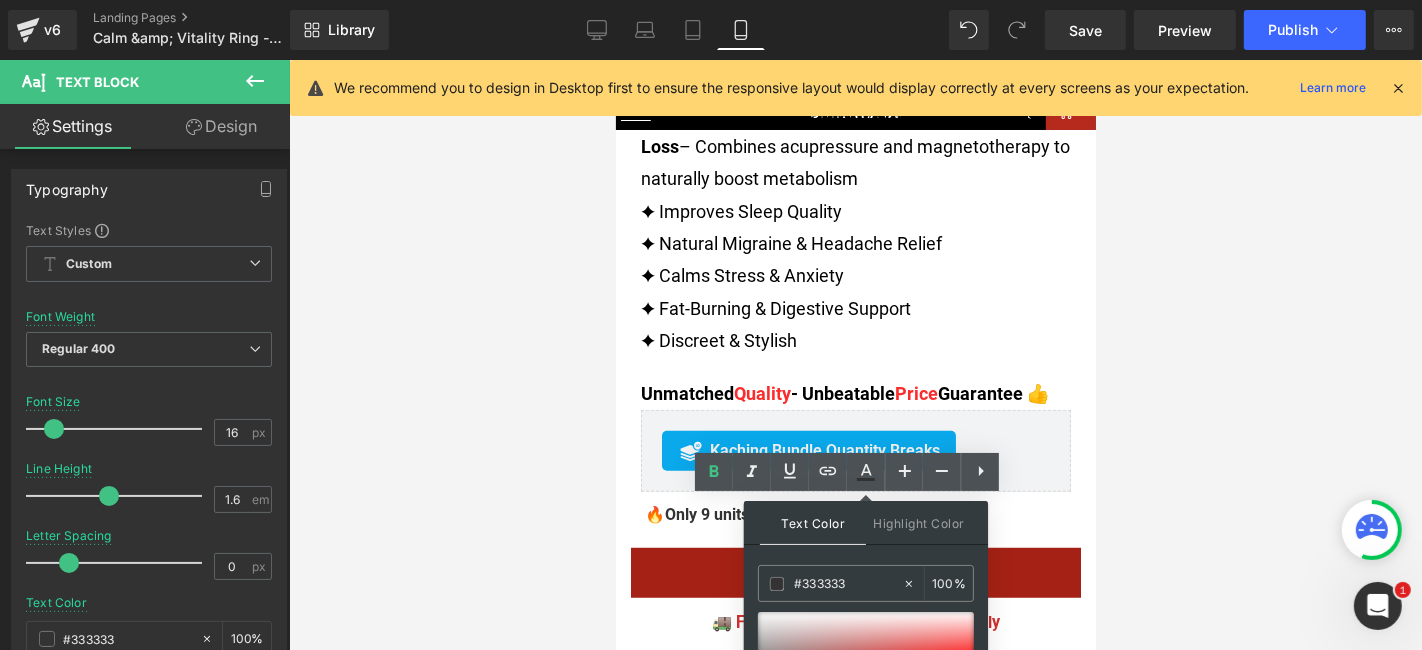 click at bounding box center (855, 355) 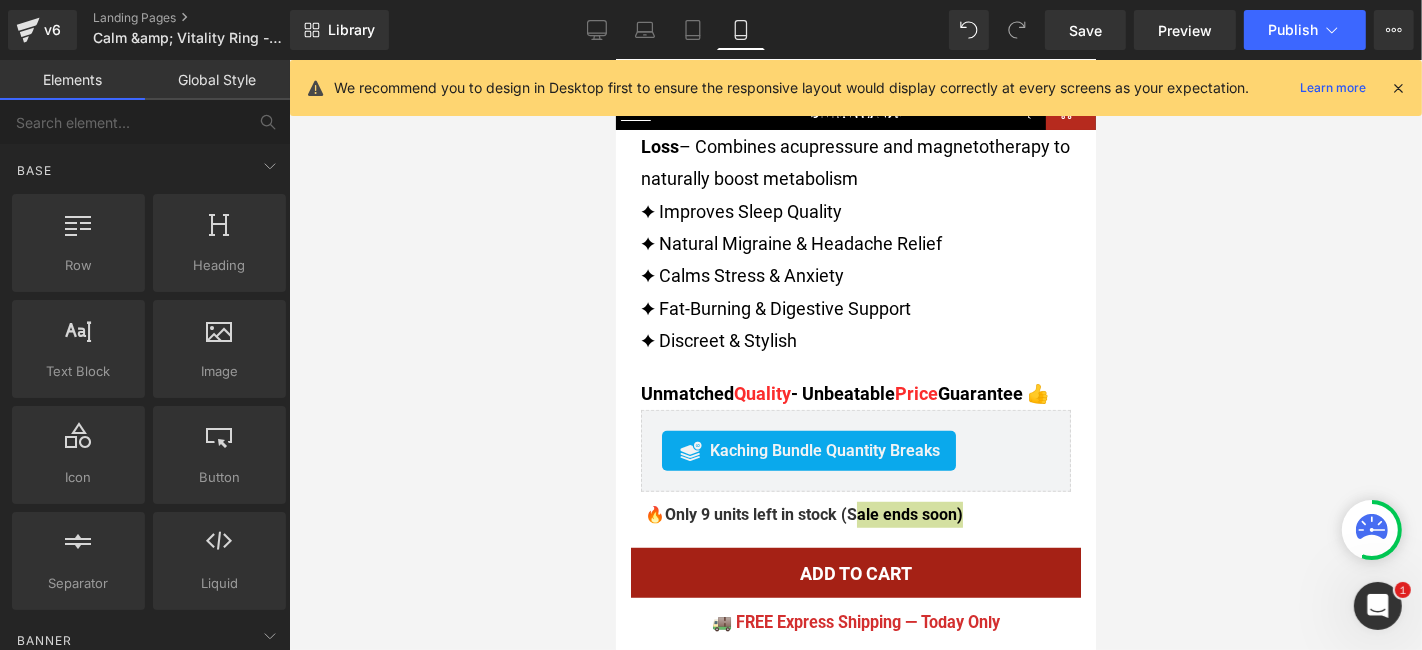 click at bounding box center (855, 355) 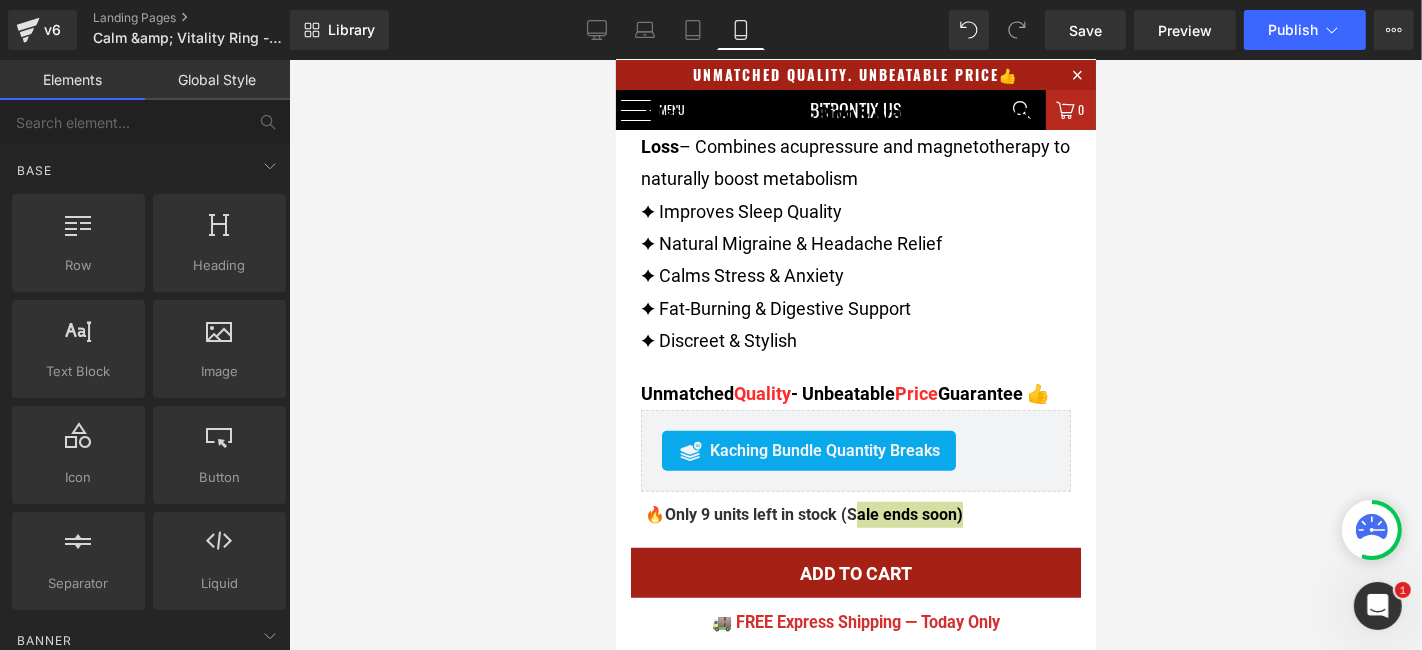 click at bounding box center (855, 355) 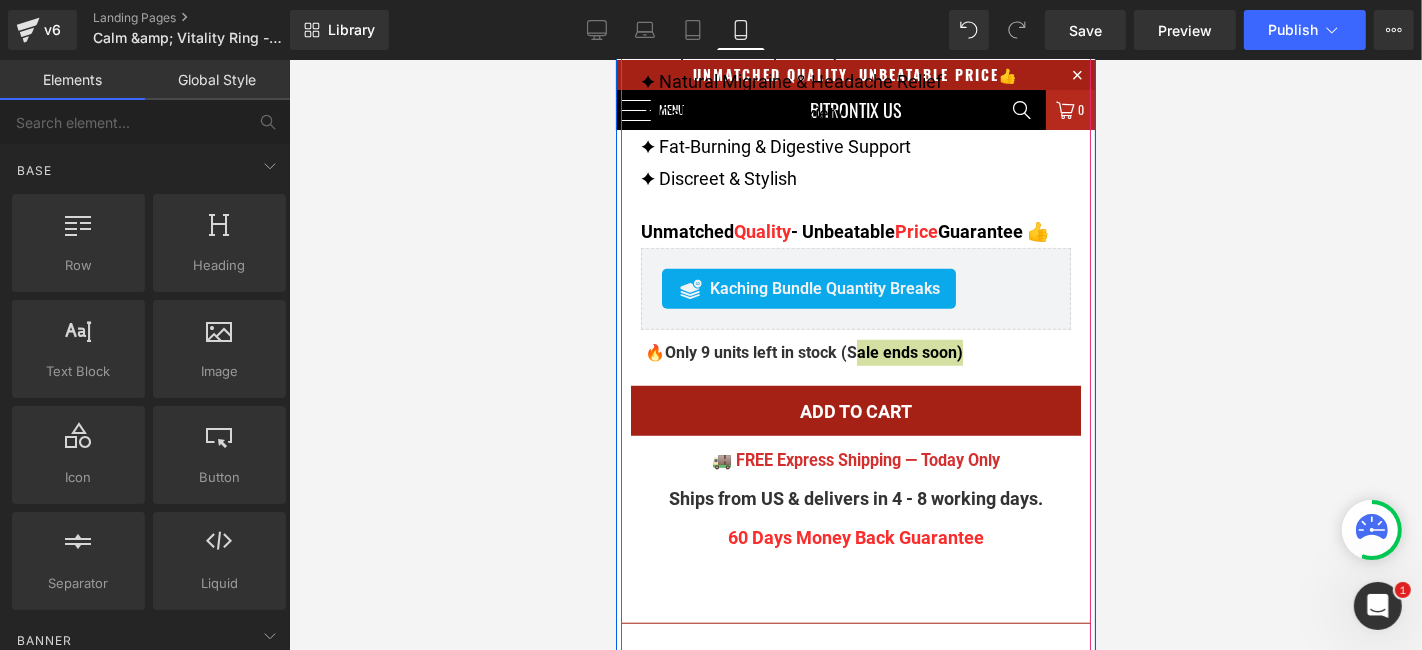 scroll, scrollTop: 1291, scrollLeft: 0, axis: vertical 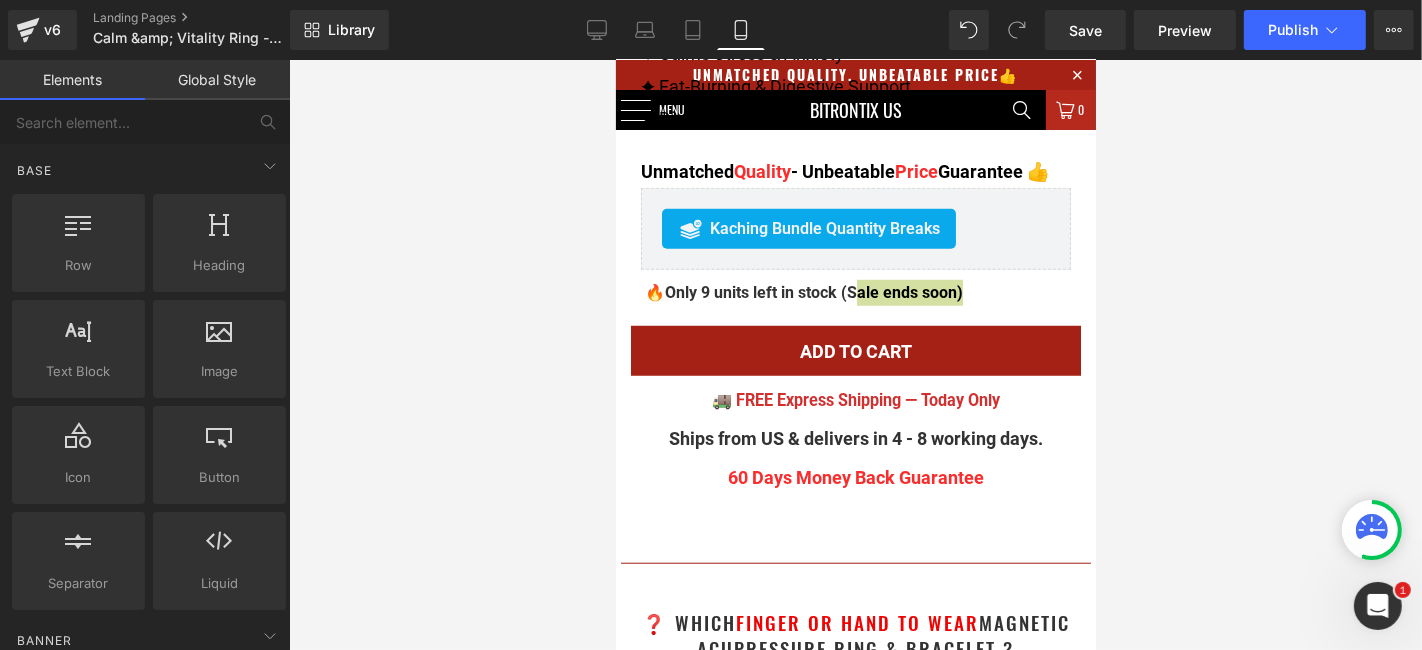 click at bounding box center [855, 355] 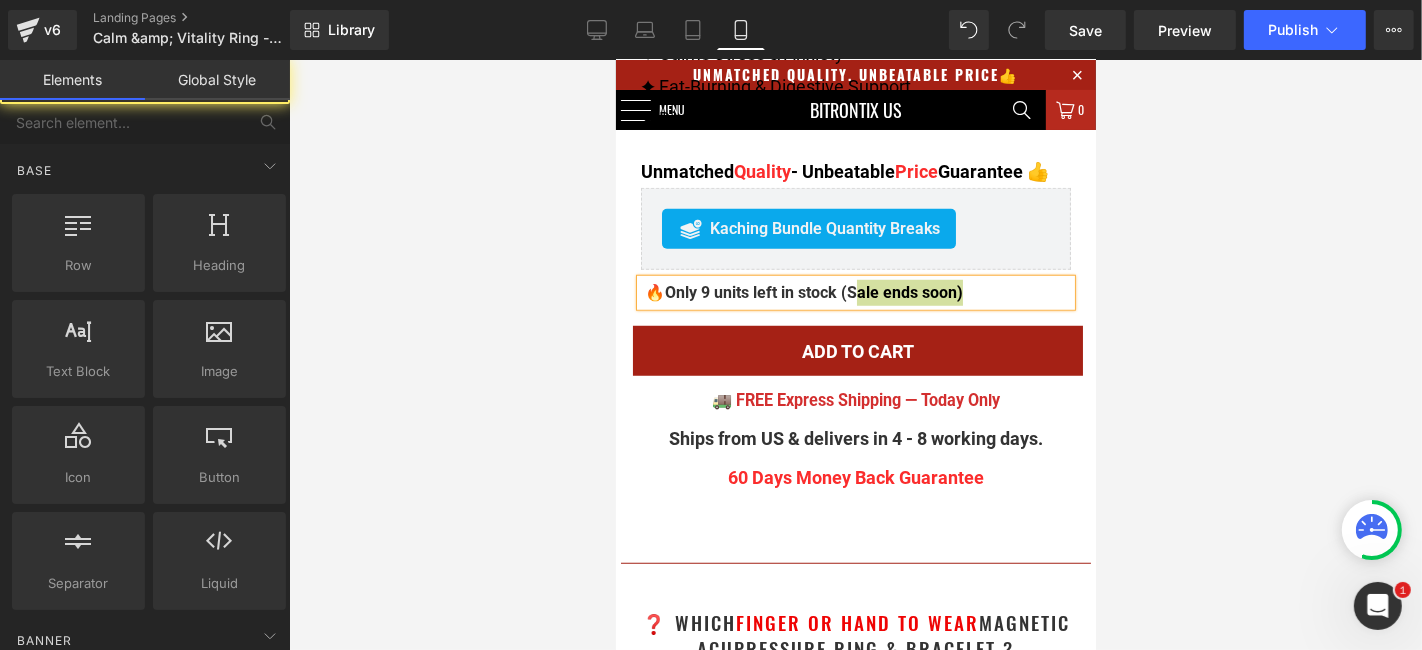 click at bounding box center [855, 355] 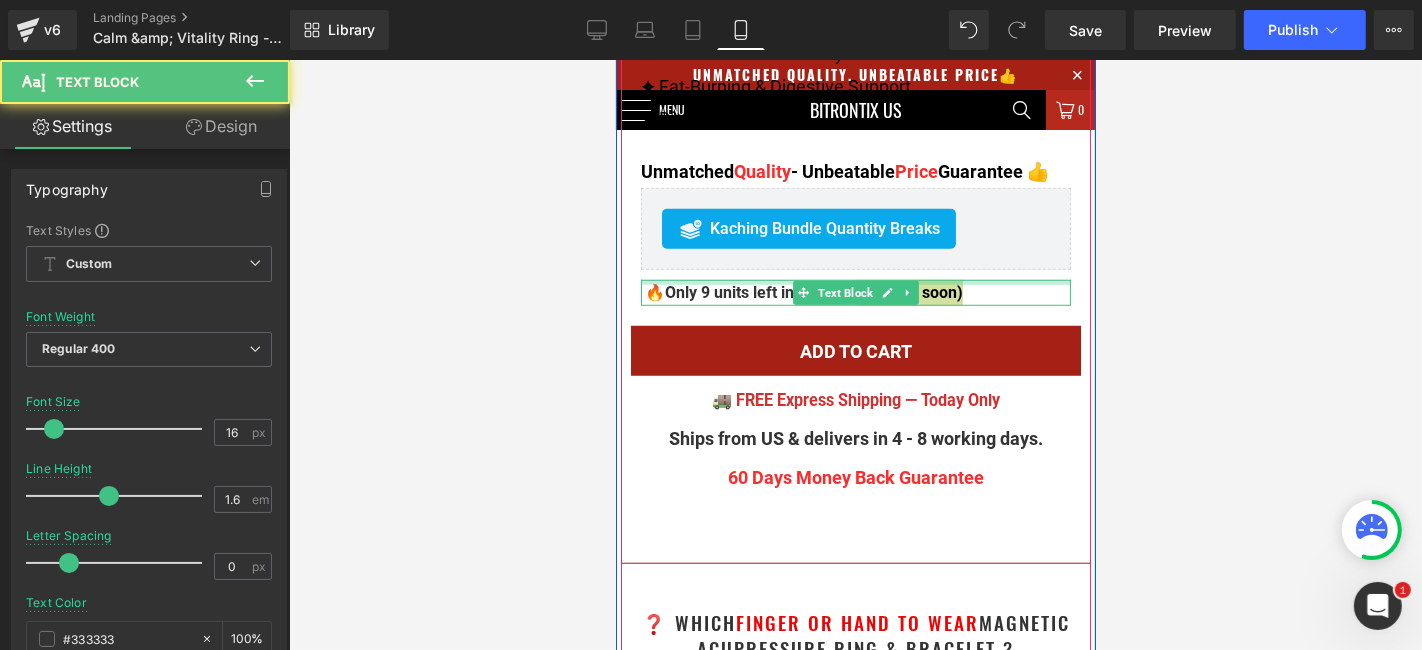 click at bounding box center [855, 281] 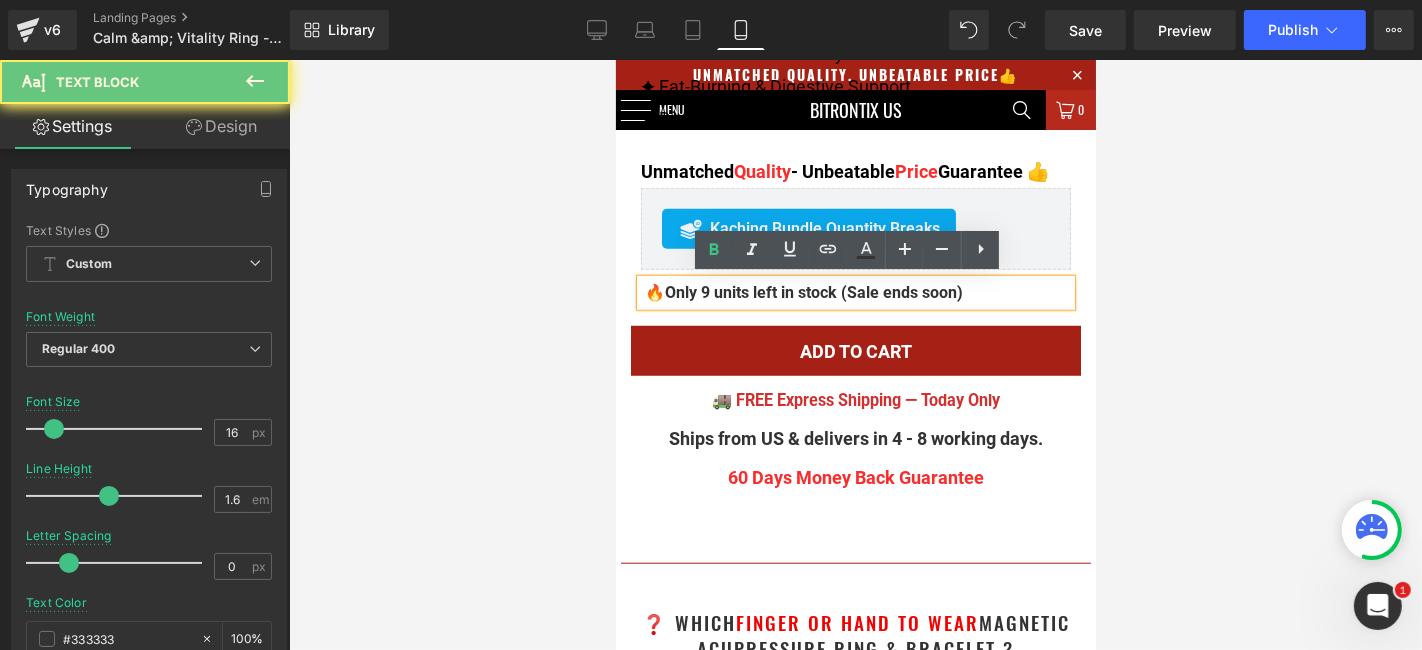 click on "🔥  Only 9 units left in stock (Sale ends soon)" at bounding box center (855, 292) 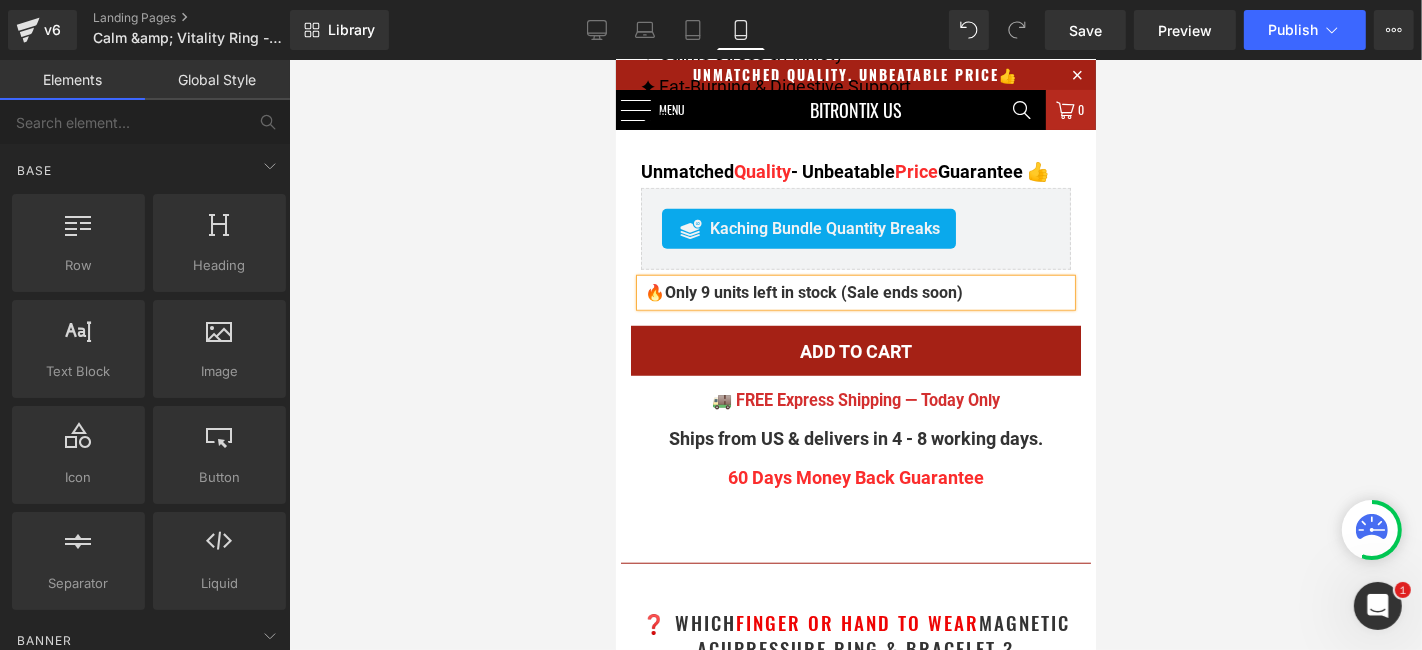 click at bounding box center (855, 355) 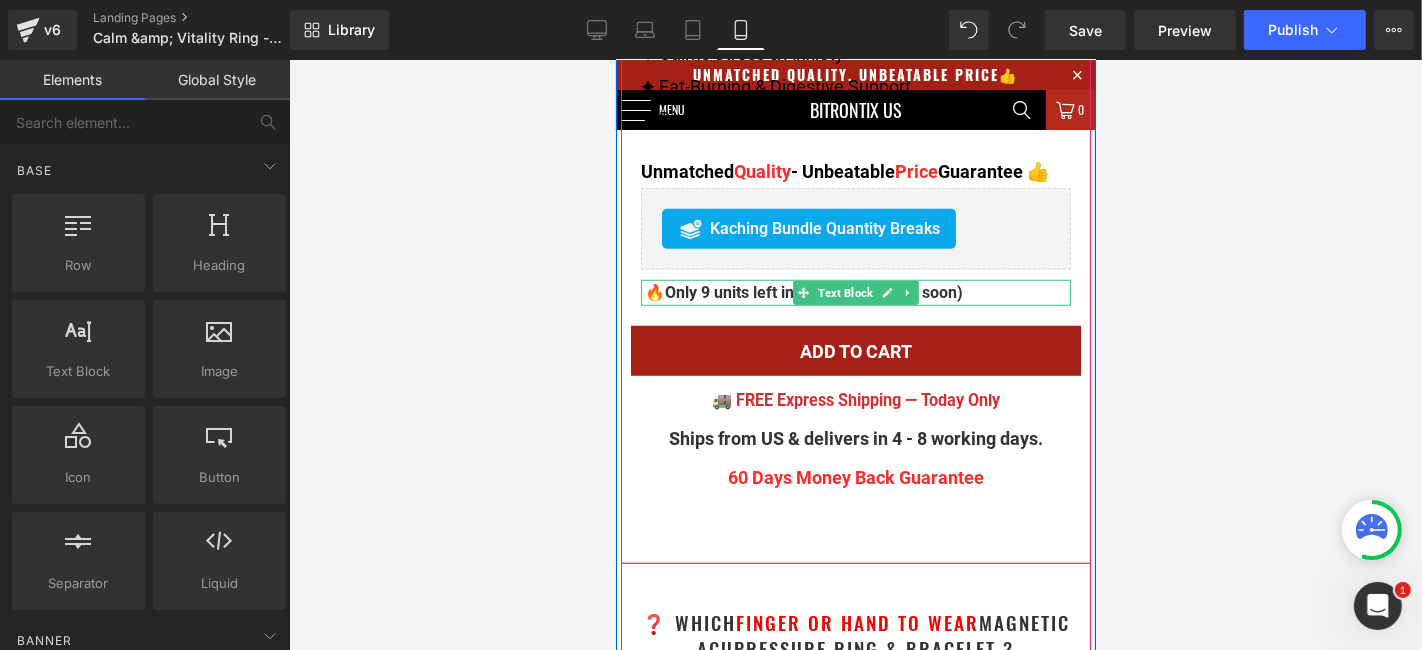 click on "🔥  Only 9 units left in stock (Sale ends soon)" at bounding box center [855, 292] 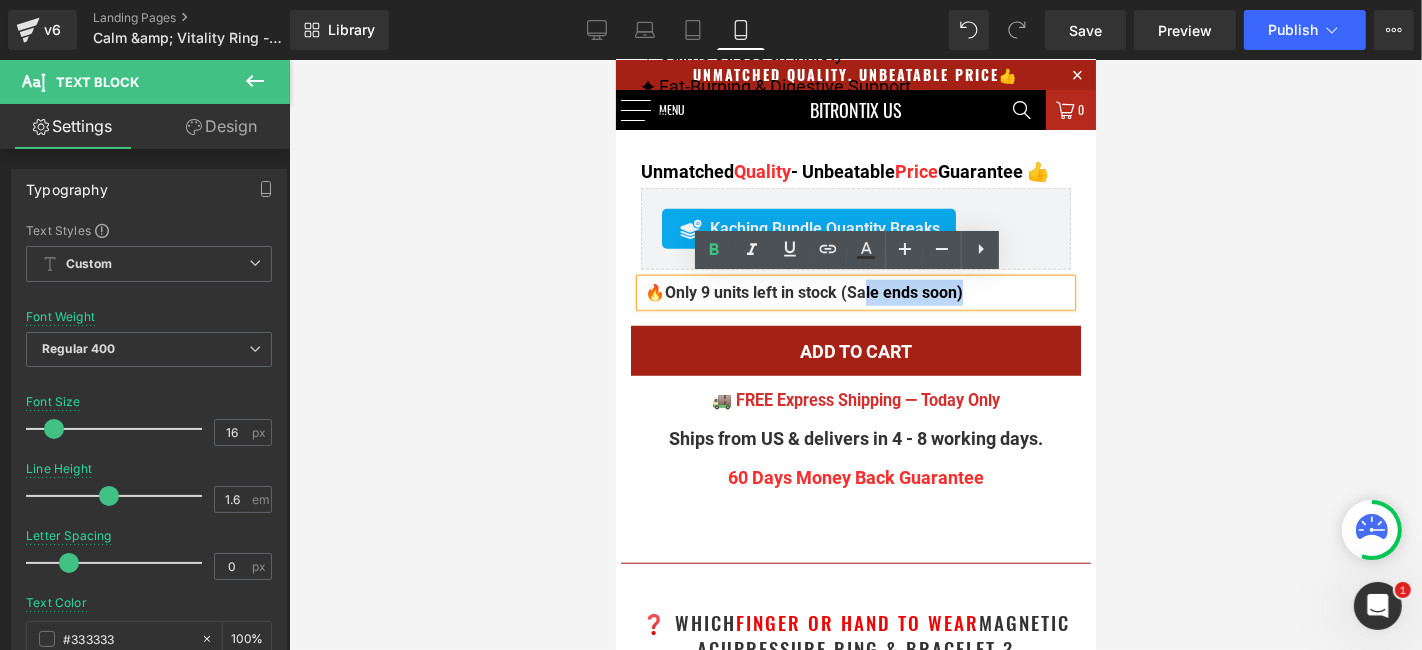 drag, startPoint x: 954, startPoint y: 293, endPoint x: 851, endPoint y: 280, distance: 103.81715 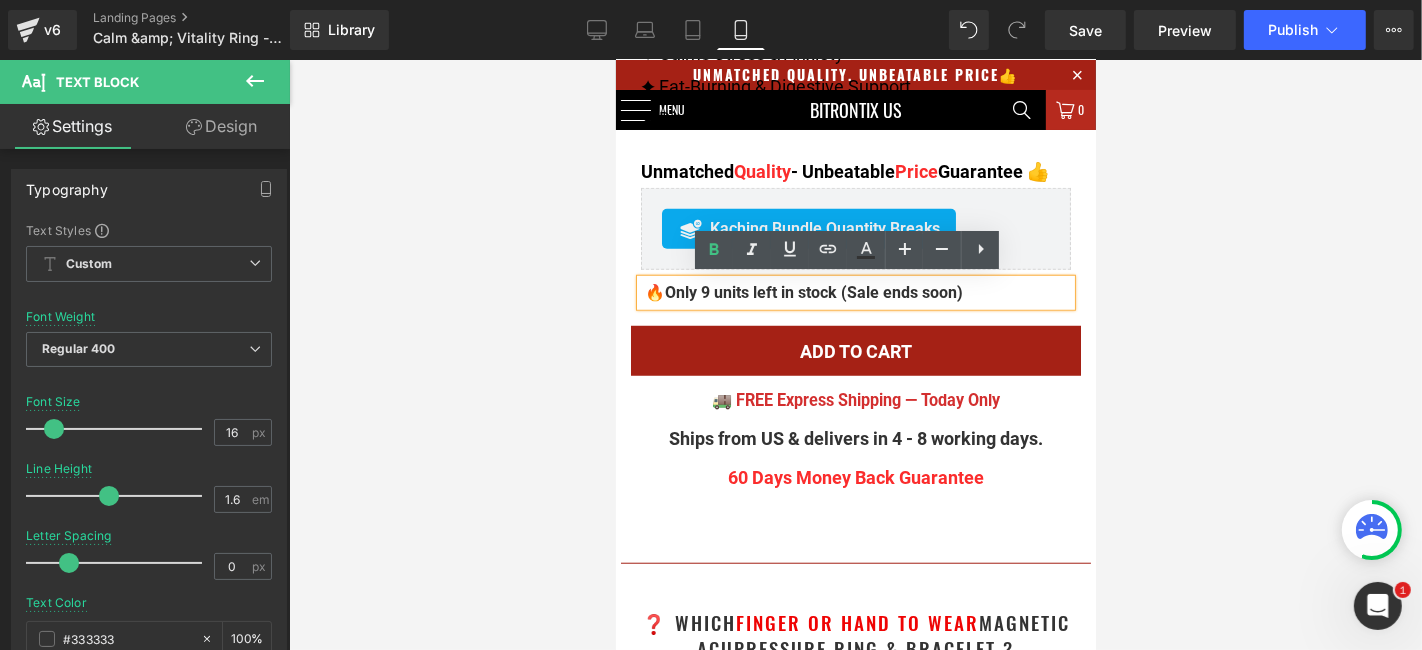 click on "🔥  Only 9 units left in stock (Sale ends soon)" at bounding box center [855, 292] 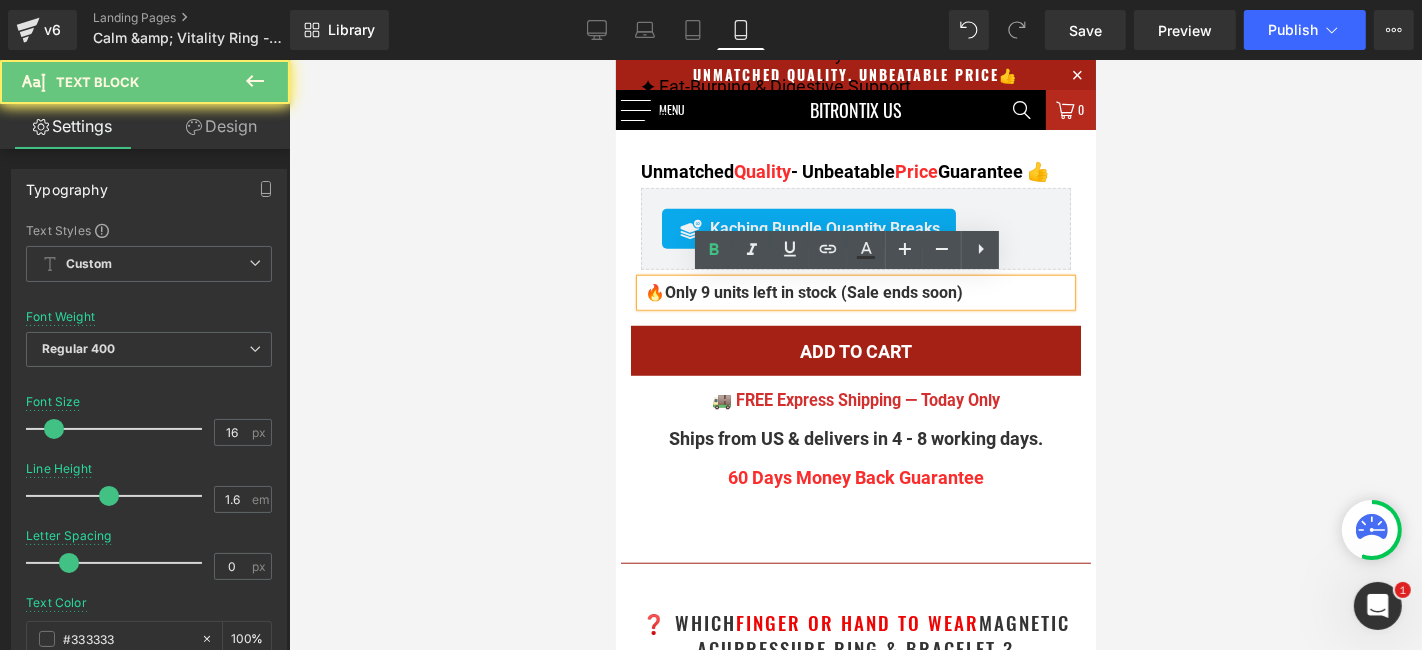 drag, startPoint x: 987, startPoint y: 286, endPoint x: 1193, endPoint y: 345, distance: 214.28252 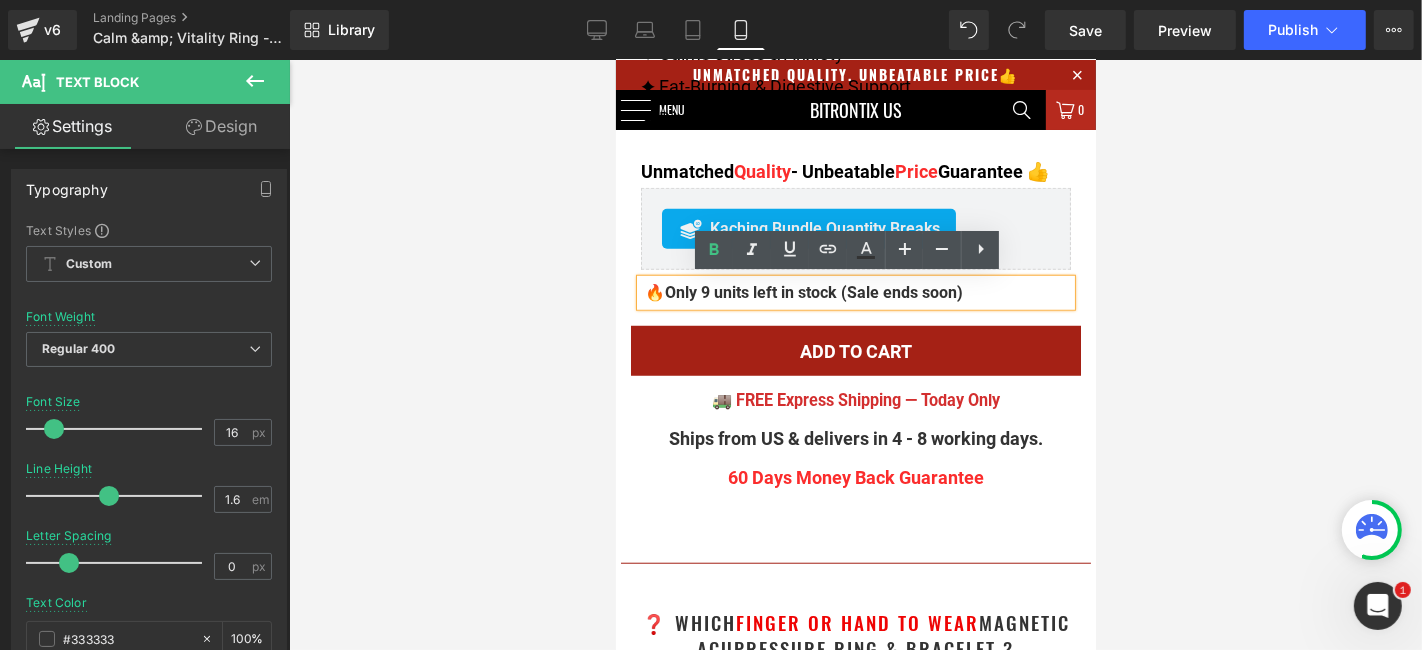 copy on "🔥  Only 9 units left in stock (Sale ends soon)" 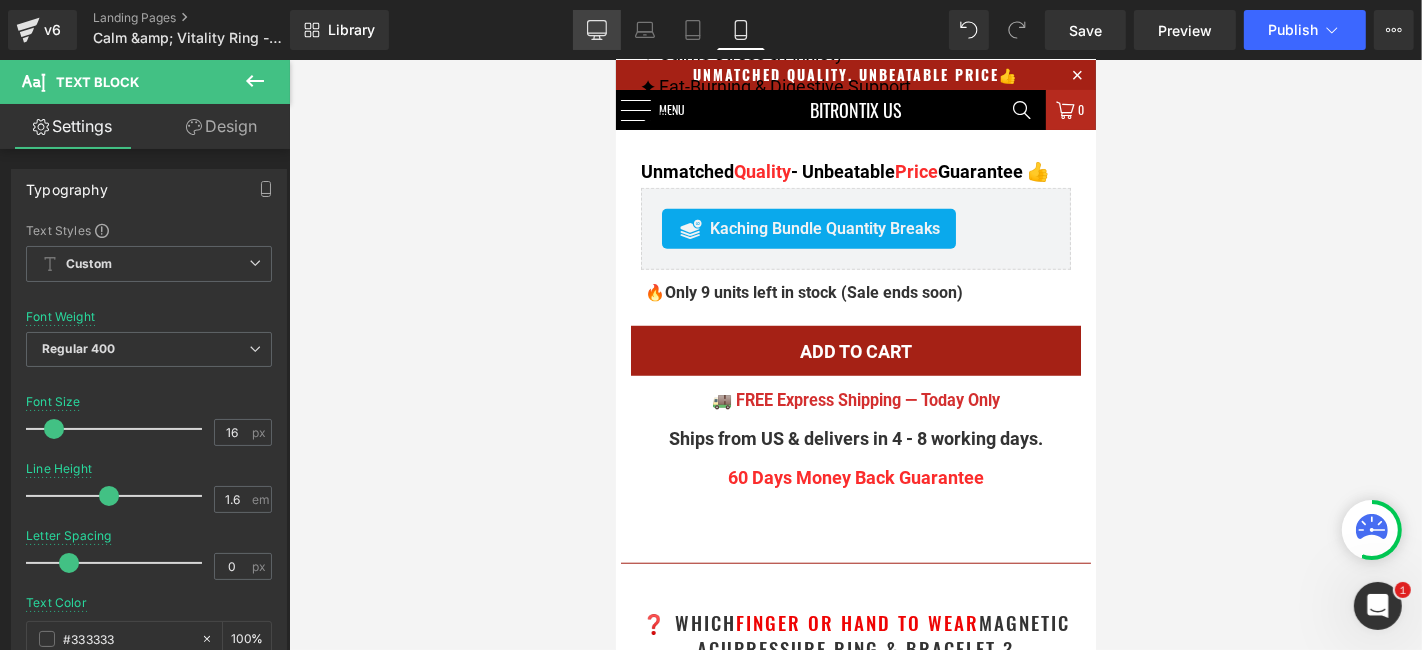 click 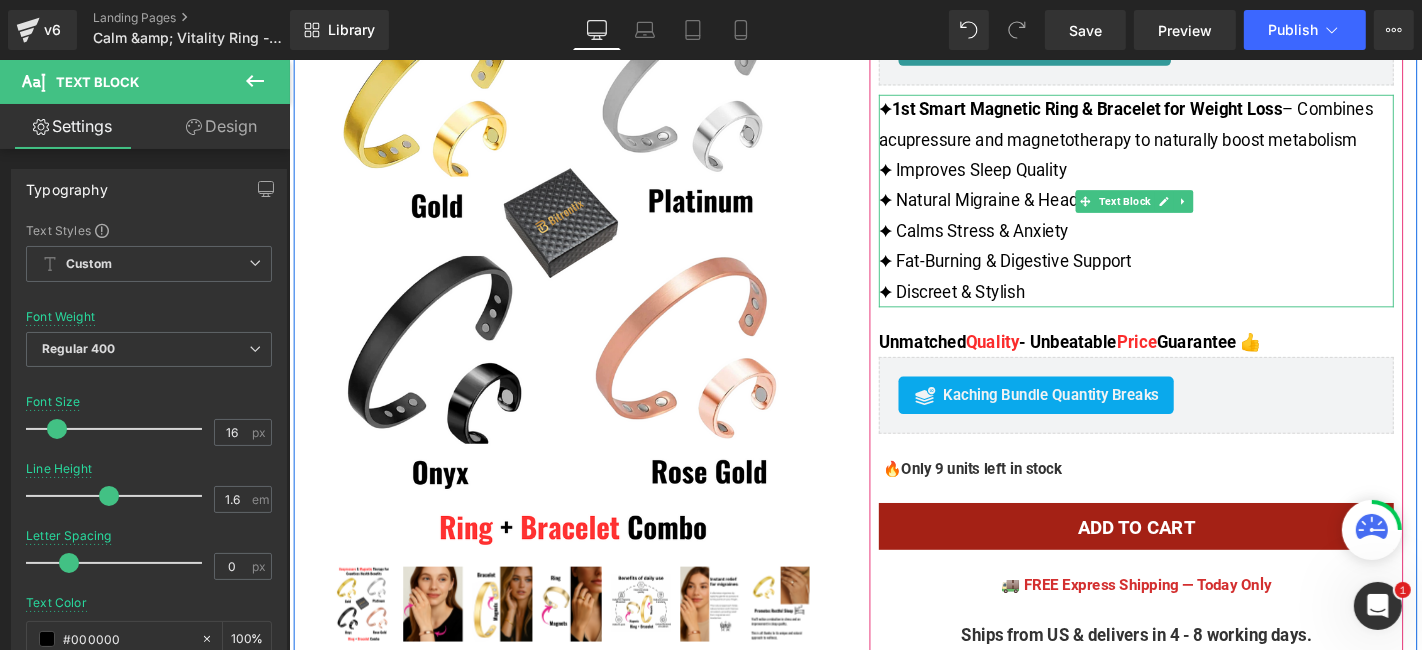 scroll, scrollTop: 333, scrollLeft: 0, axis: vertical 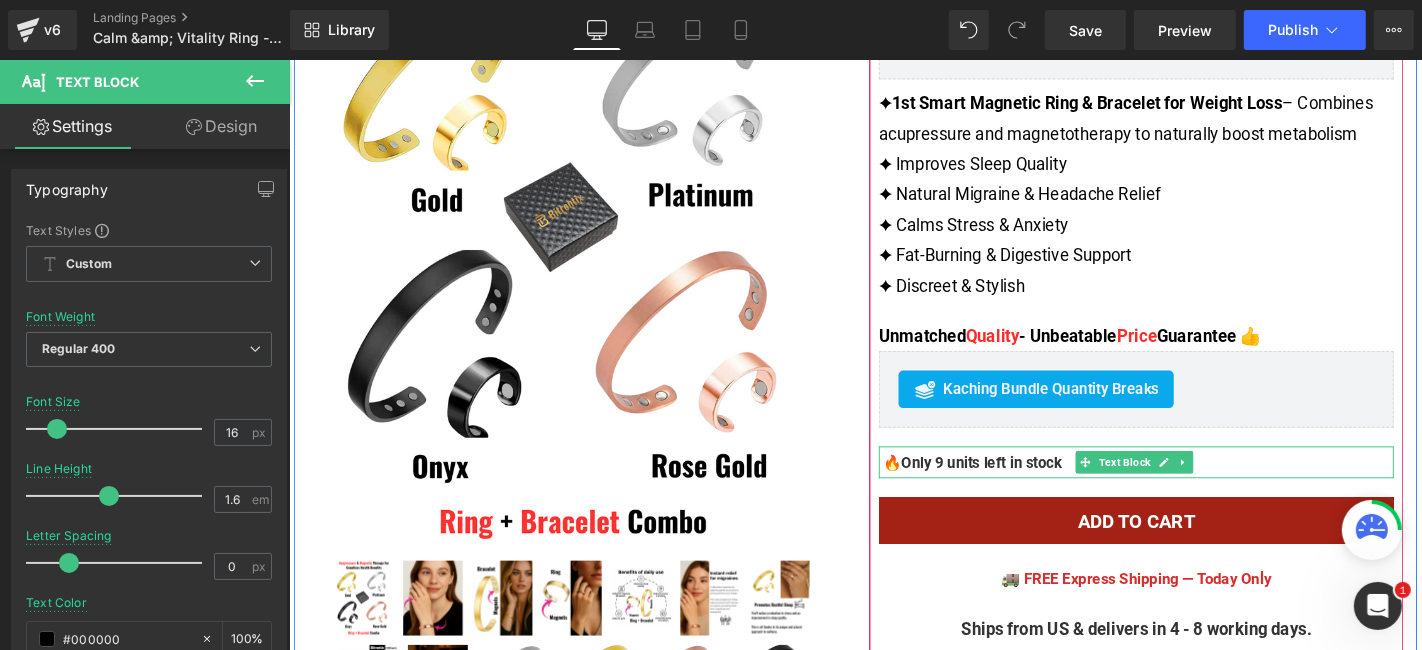 click on "Only 9 units left in stock" at bounding box center [1028, 489] 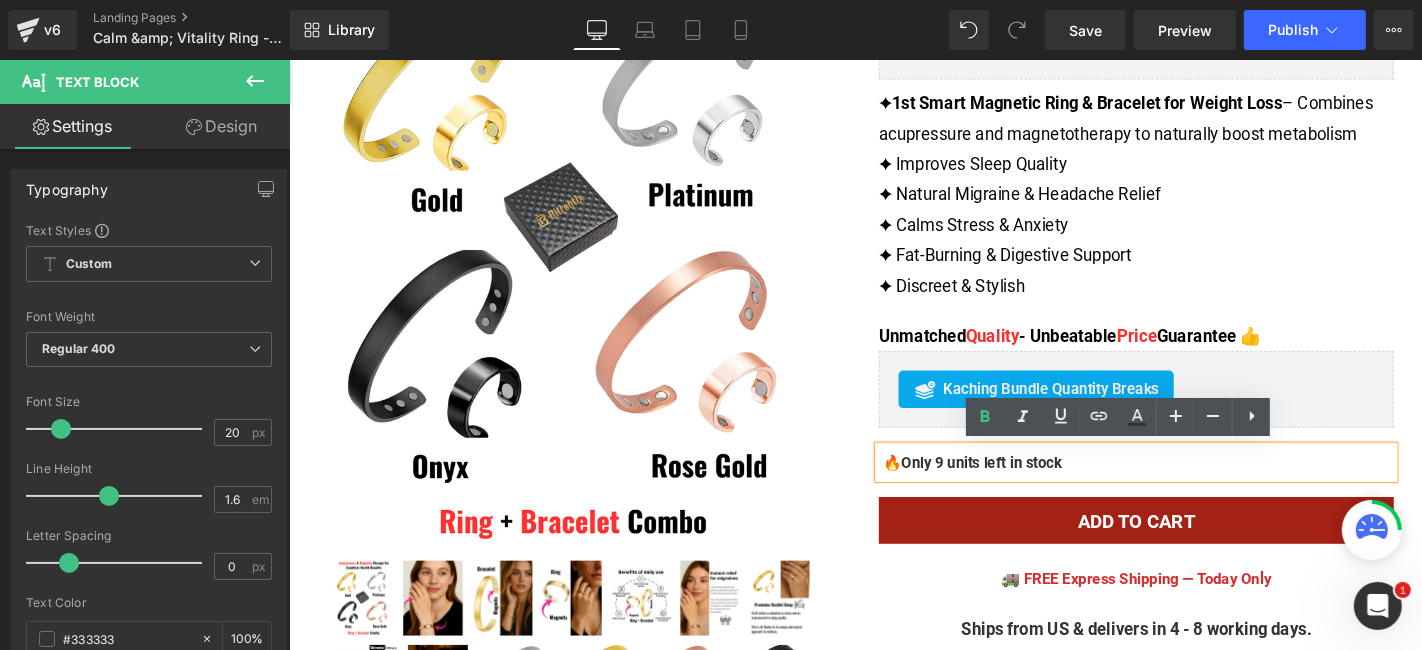 drag, startPoint x: 1151, startPoint y: 485, endPoint x: 899, endPoint y: 477, distance: 252.12695 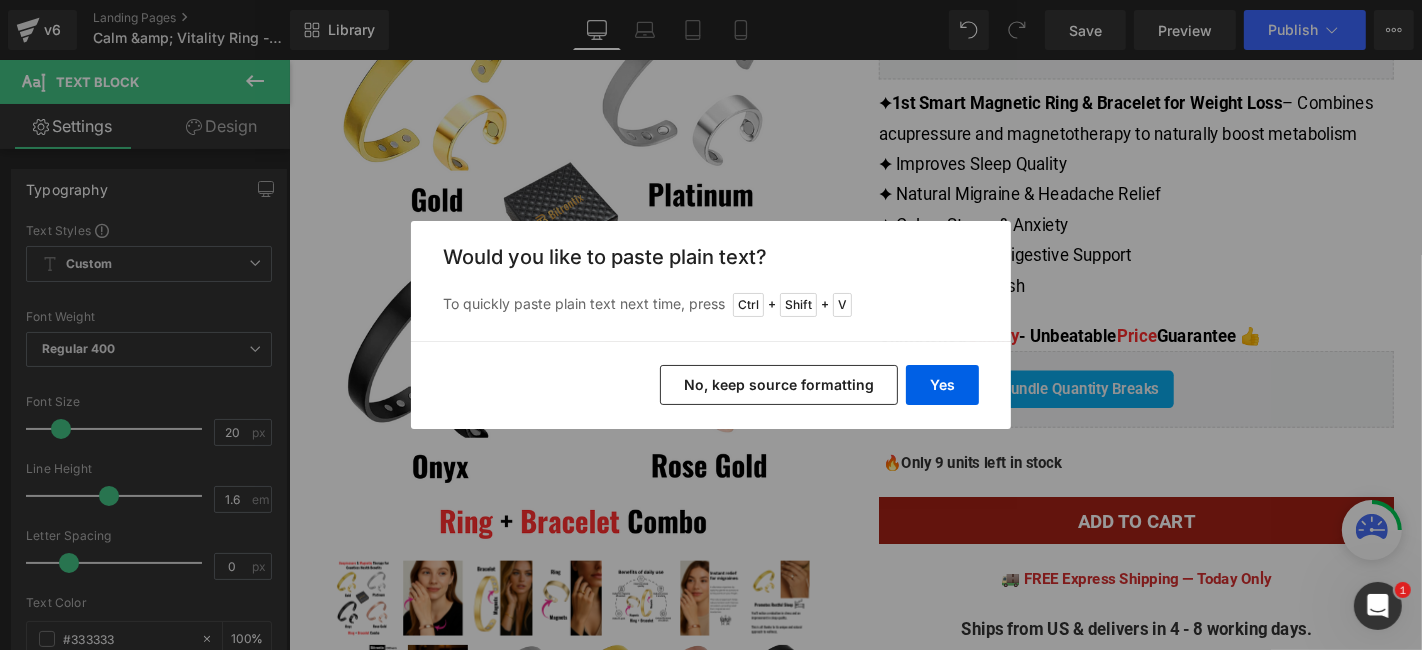 click on "No, keep source formatting" at bounding box center [779, 385] 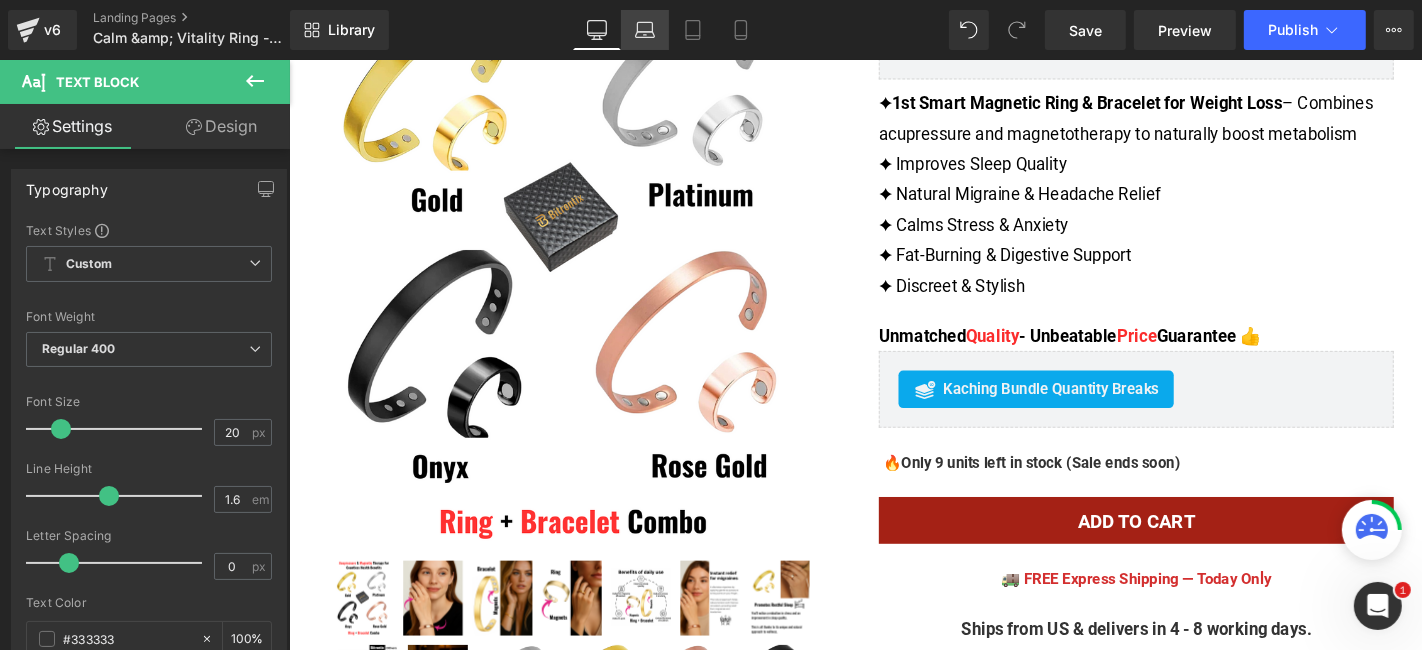 click 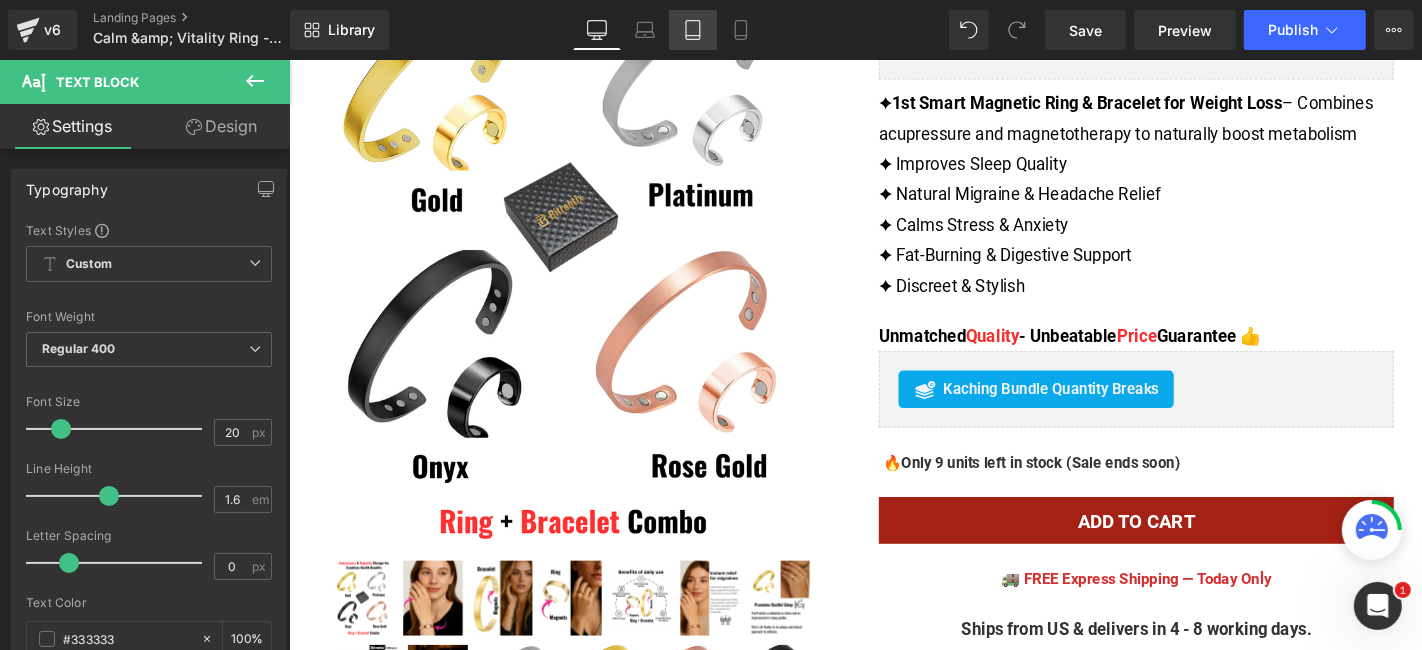 scroll, scrollTop: 428, scrollLeft: 0, axis: vertical 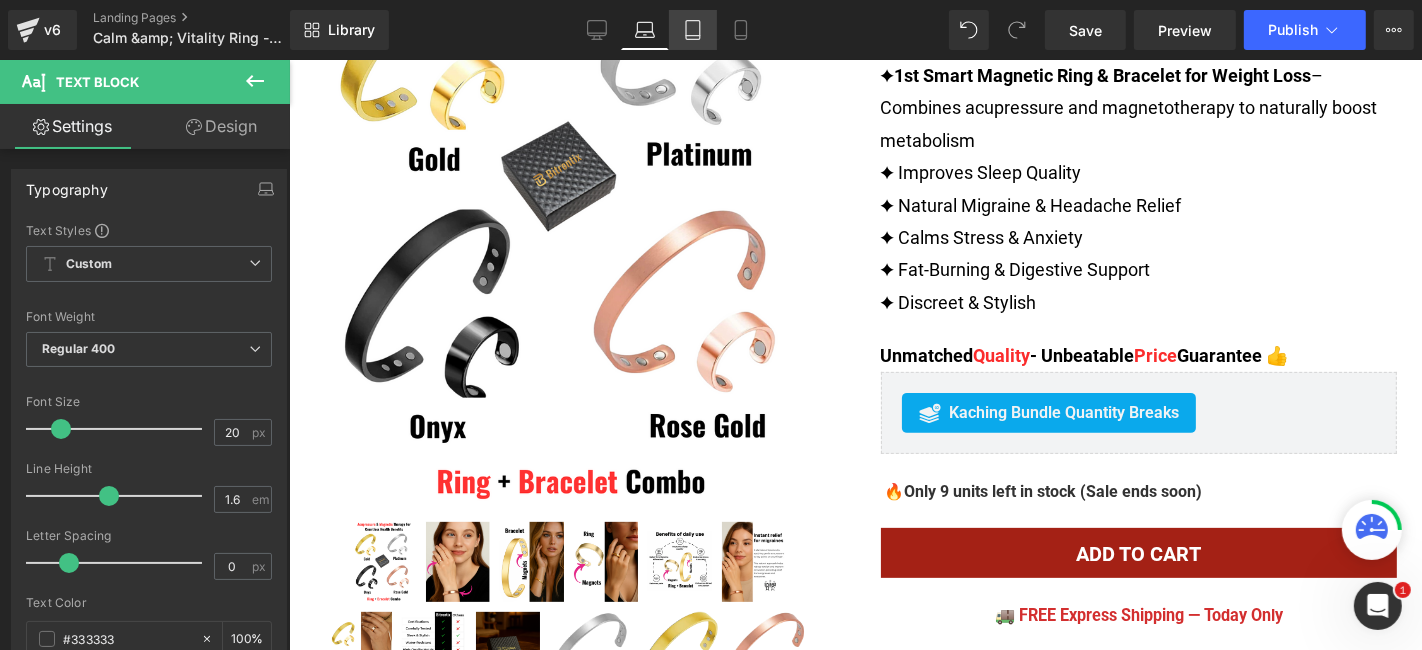 click on "Tablet" at bounding box center (693, 30) 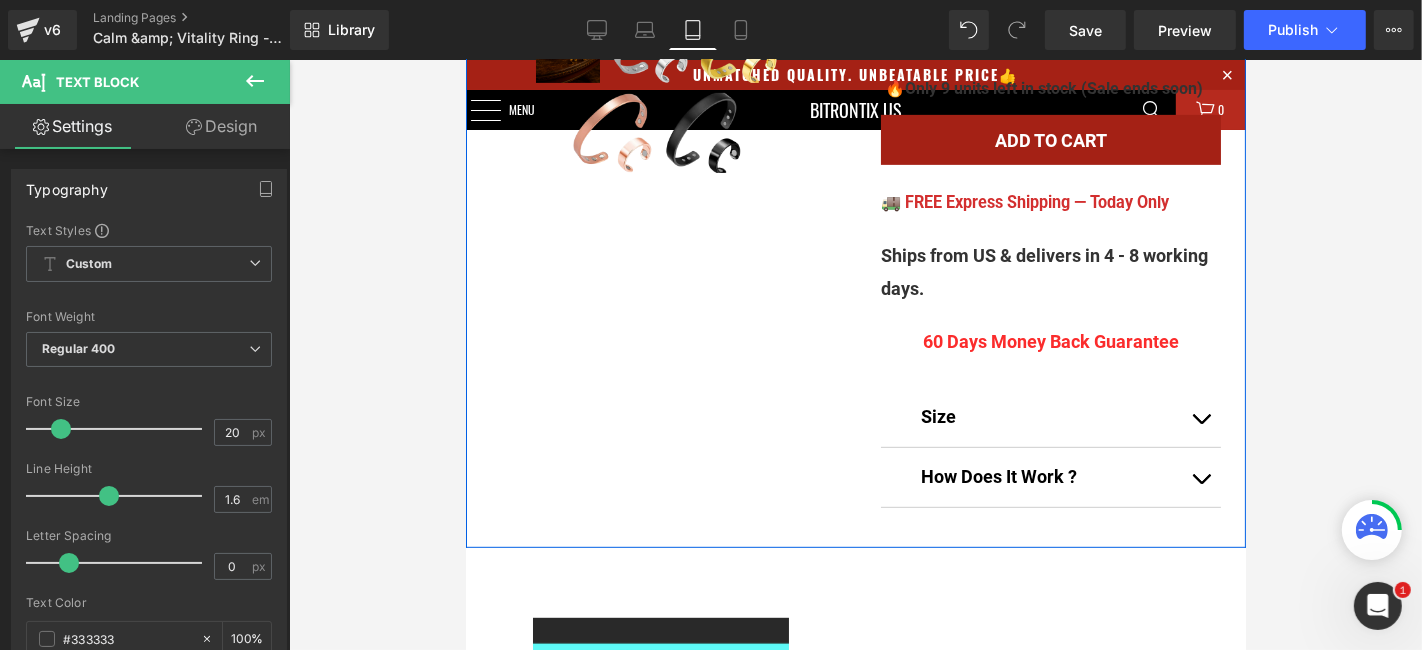 scroll, scrollTop: 777, scrollLeft: 0, axis: vertical 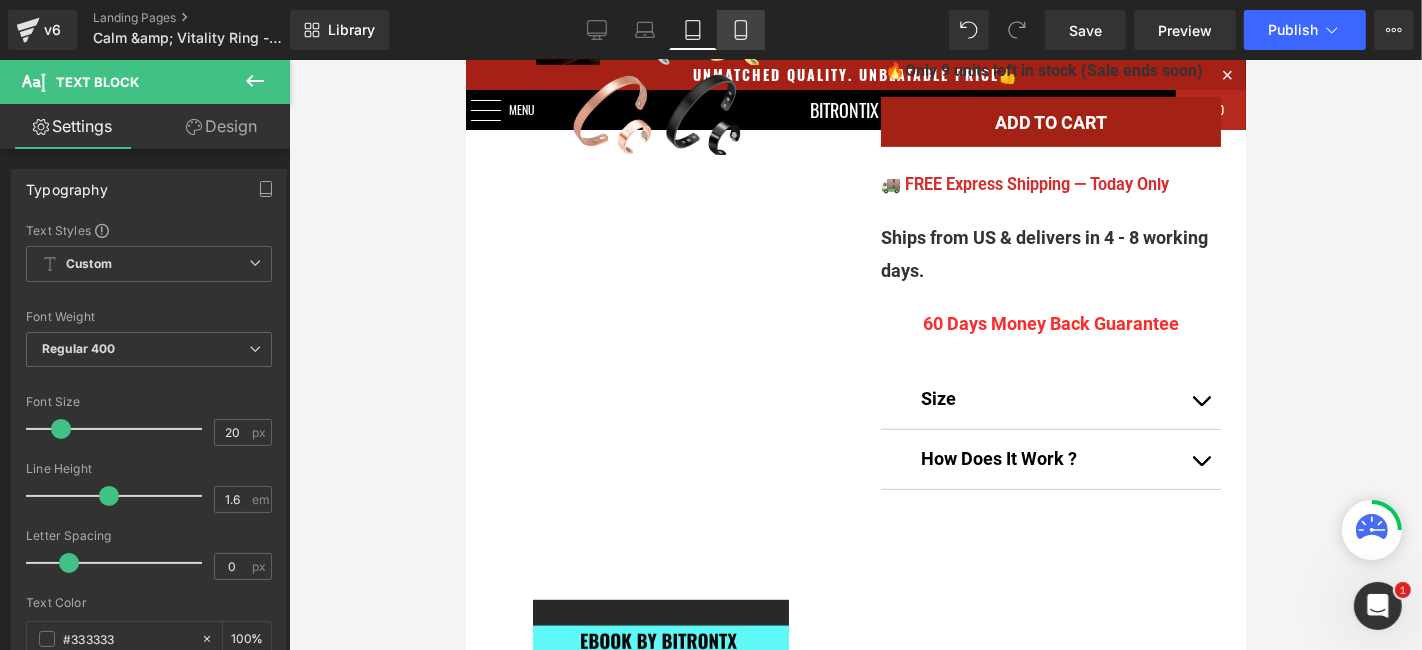click 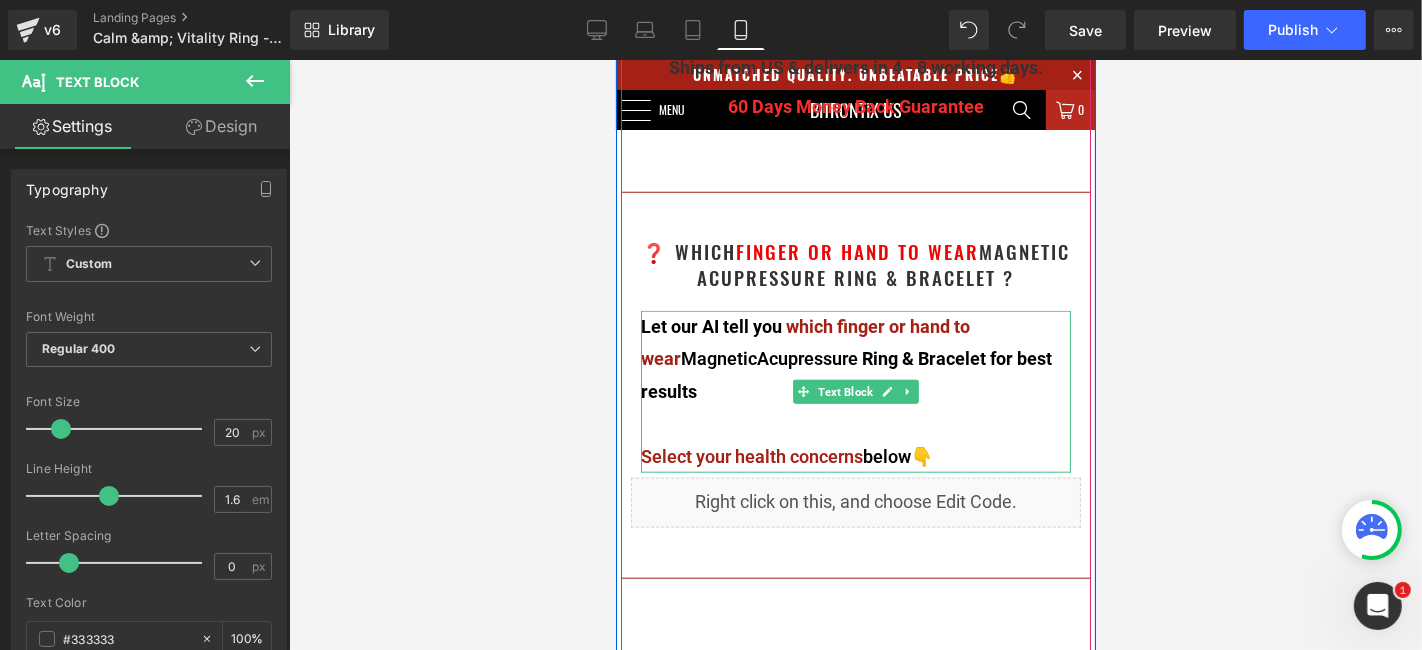 scroll, scrollTop: 1555, scrollLeft: 0, axis: vertical 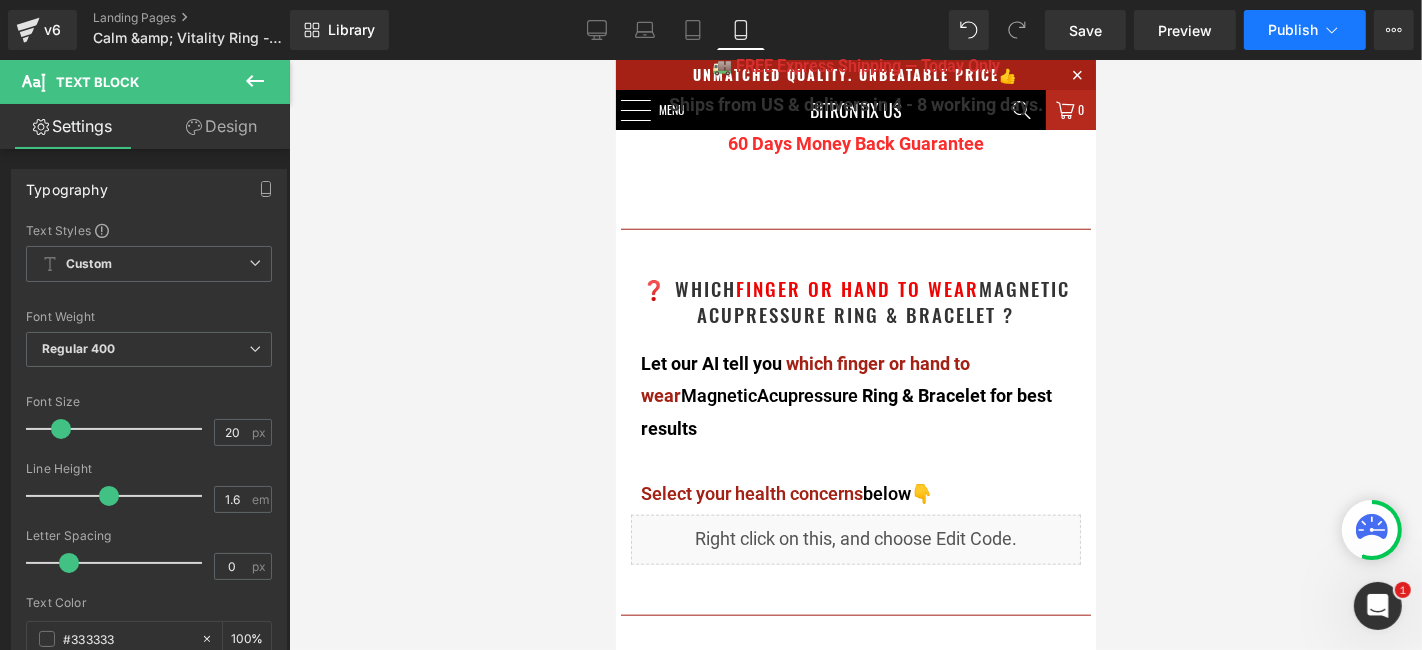 click on "Publish" at bounding box center [1305, 30] 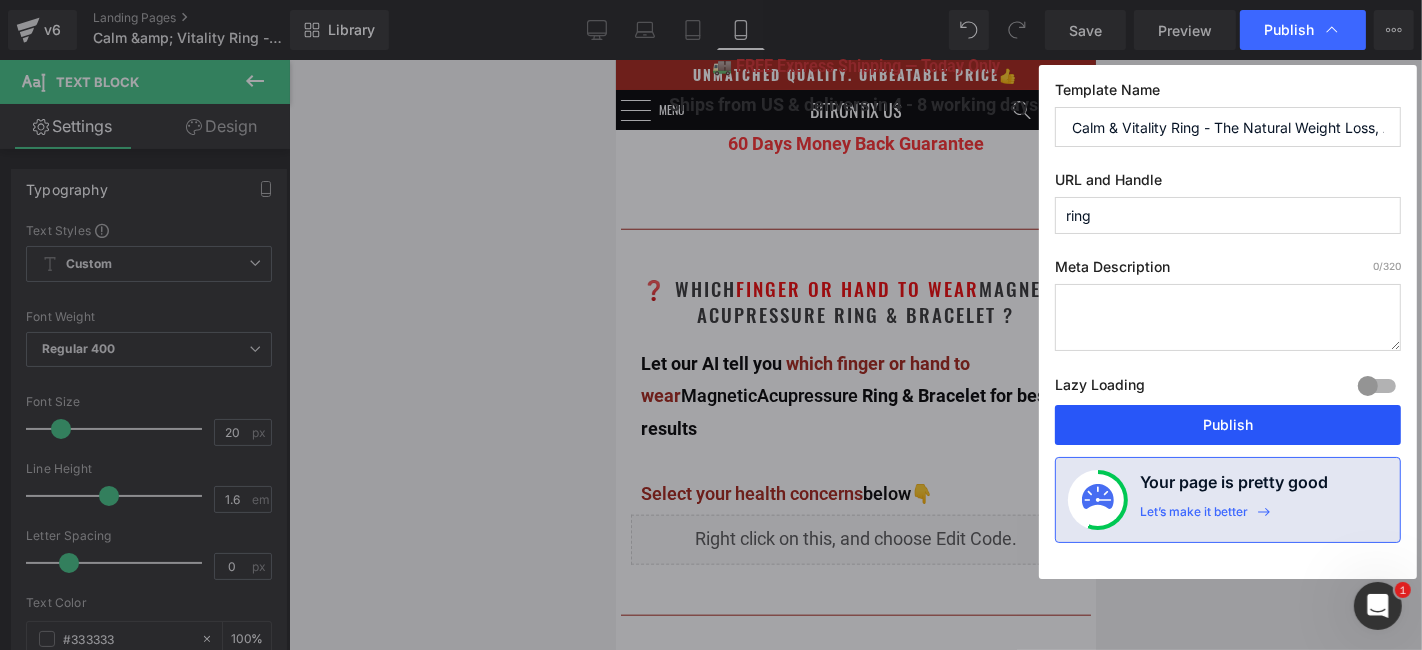 click on "Publish" at bounding box center (1228, 425) 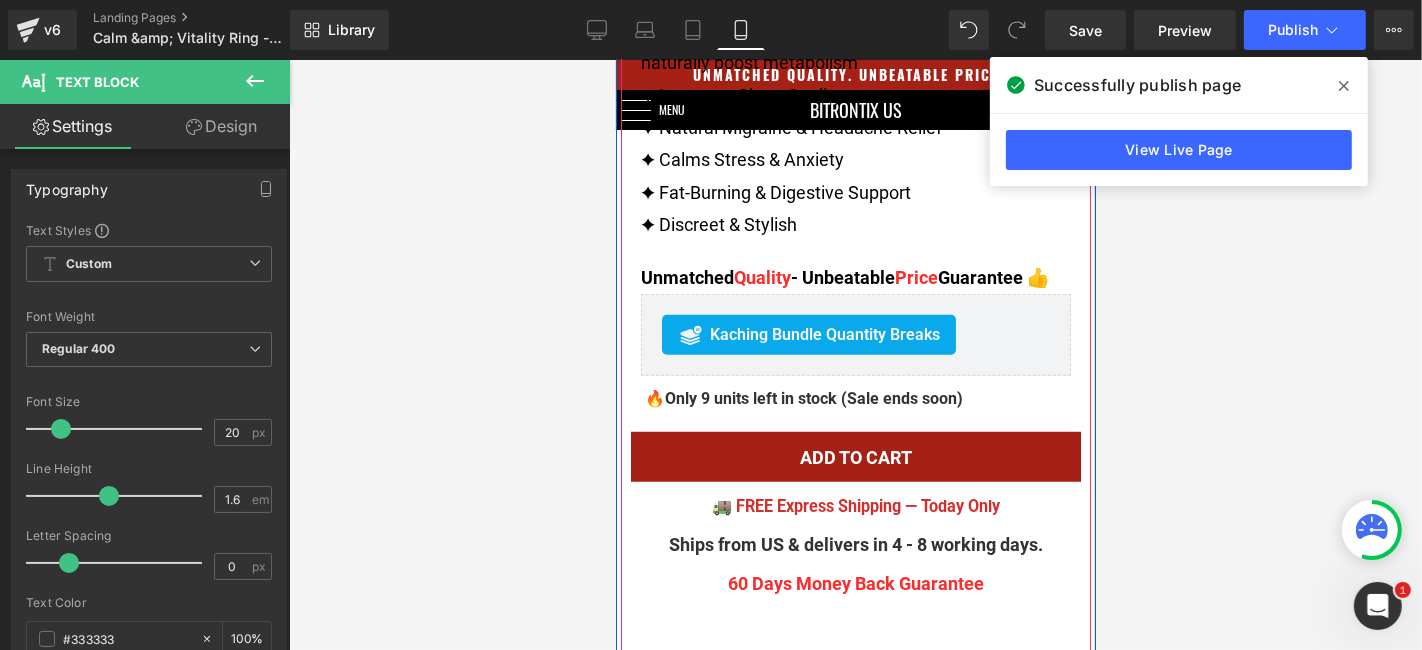 scroll, scrollTop: 1111, scrollLeft: 0, axis: vertical 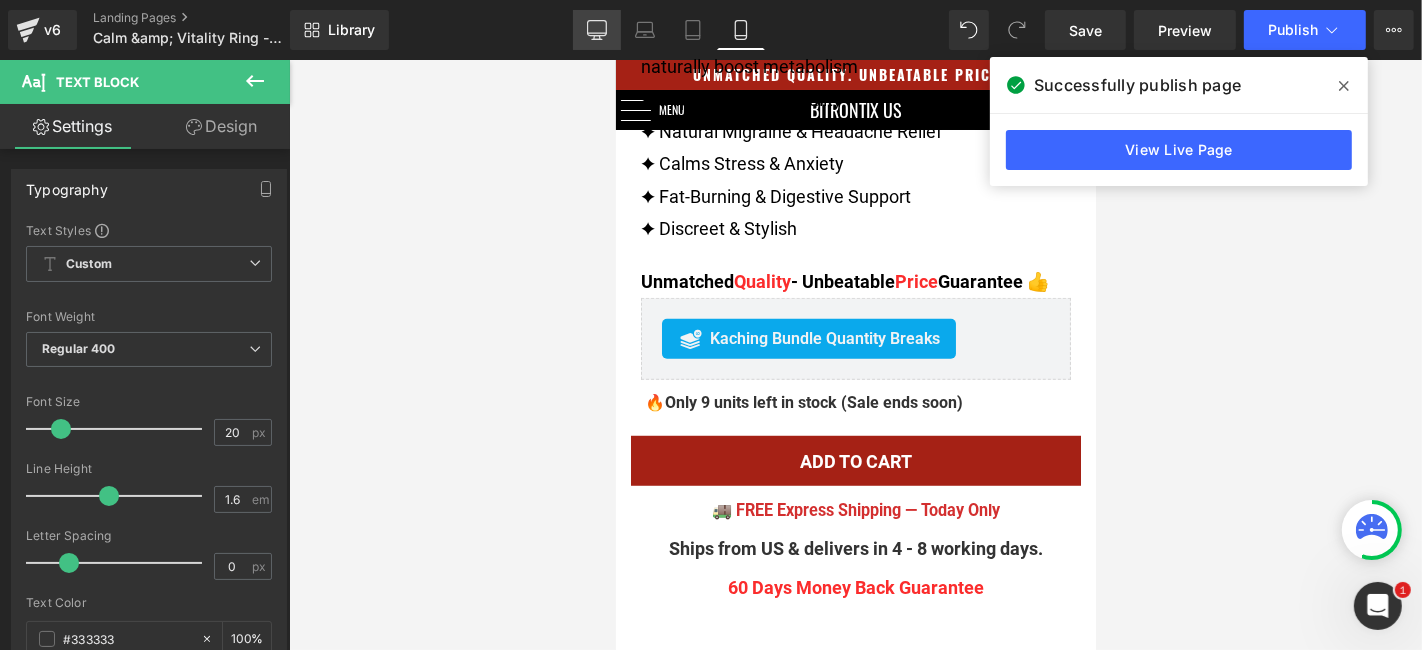 click 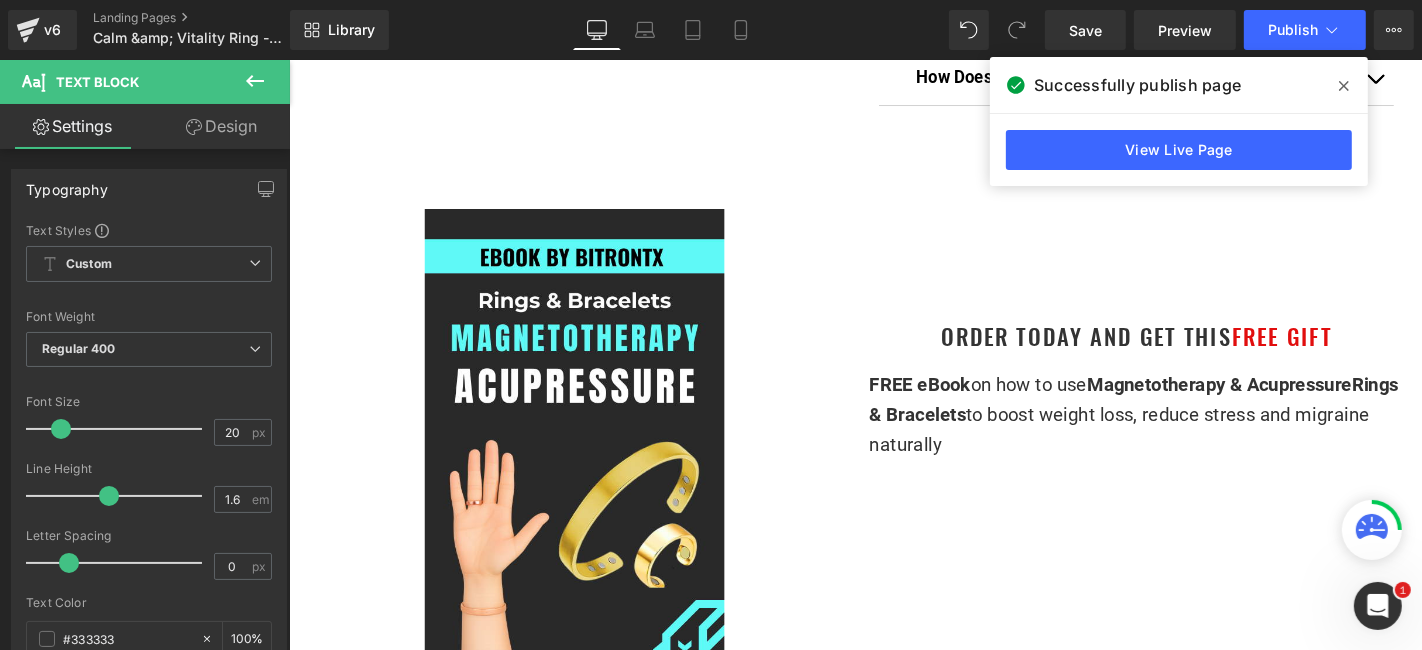 scroll, scrollTop: 544, scrollLeft: 0, axis: vertical 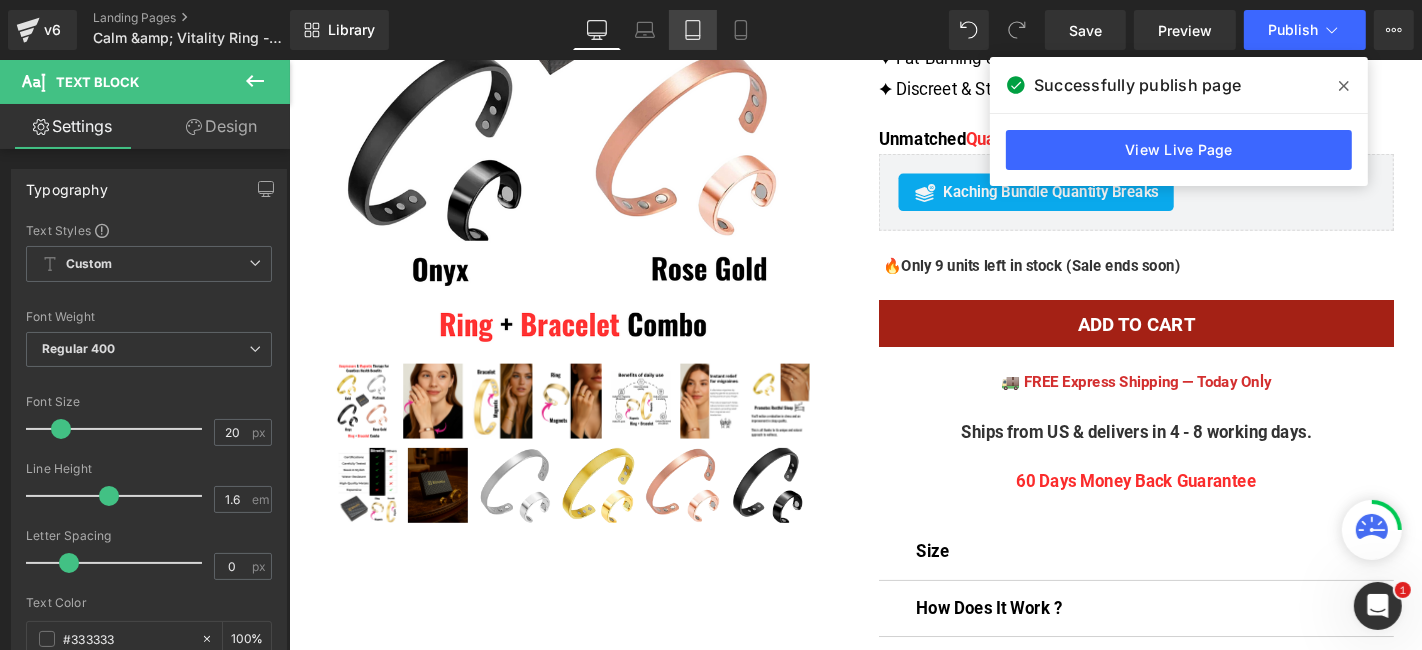 click 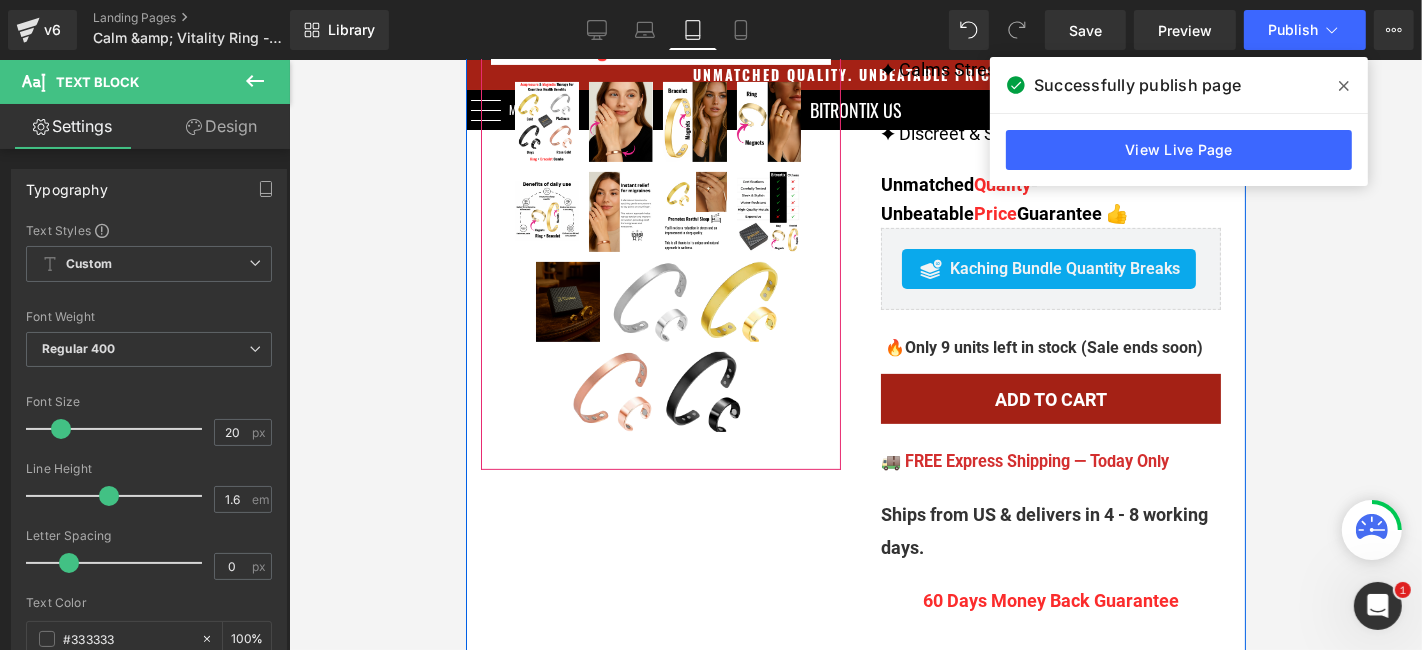 scroll, scrollTop: 534, scrollLeft: 0, axis: vertical 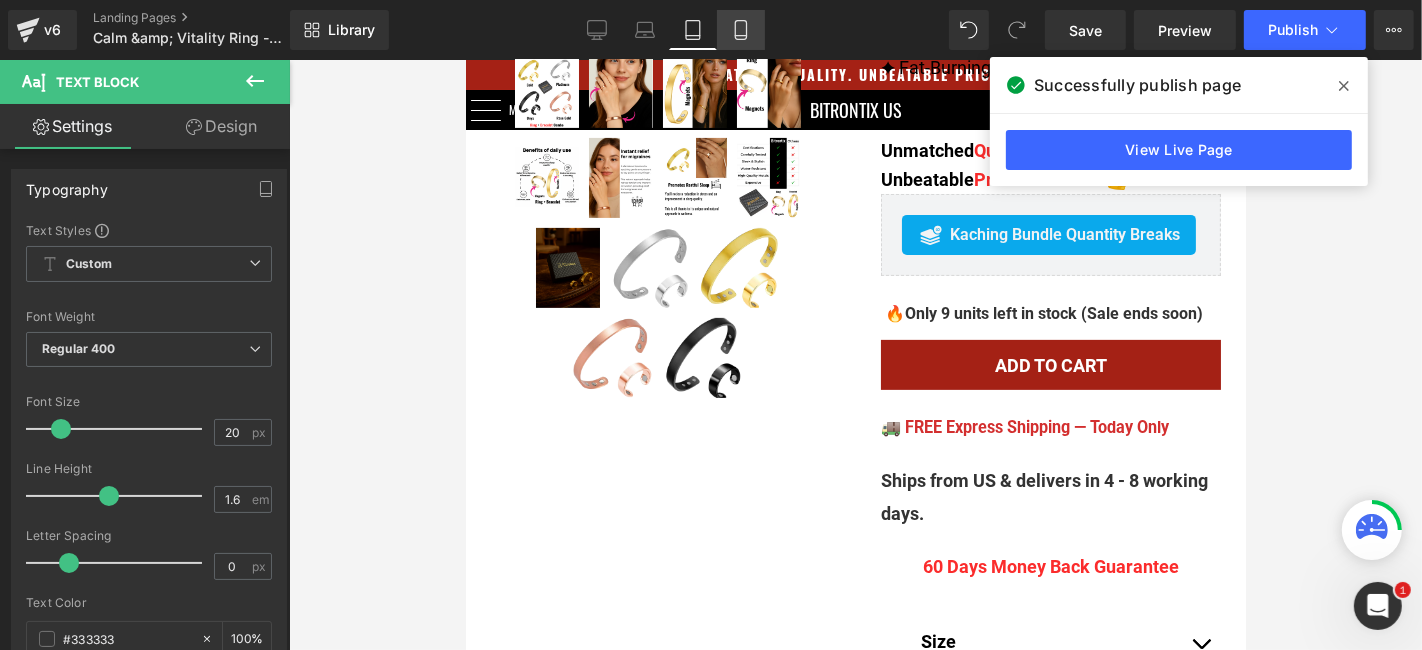 click 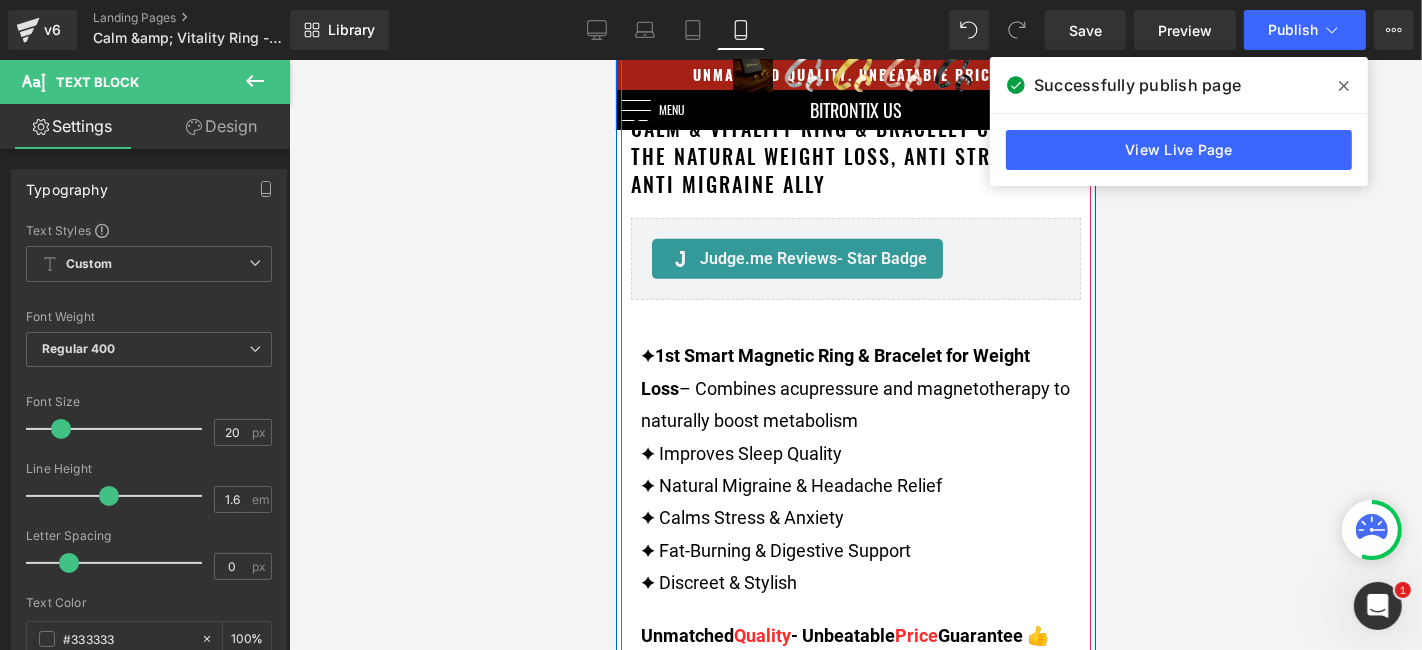scroll, scrollTop: 777, scrollLeft: 0, axis: vertical 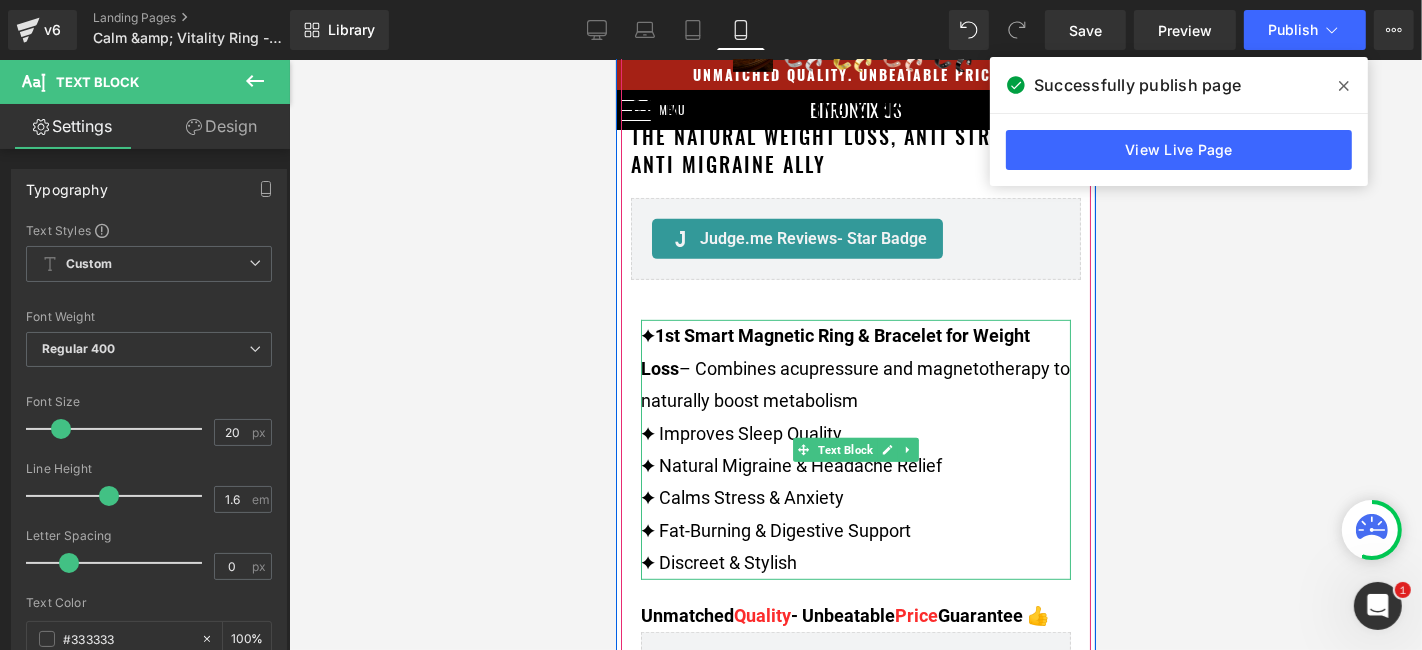 drag, startPoint x: 760, startPoint y: 377, endPoint x: 800, endPoint y: 356, distance: 45.17743 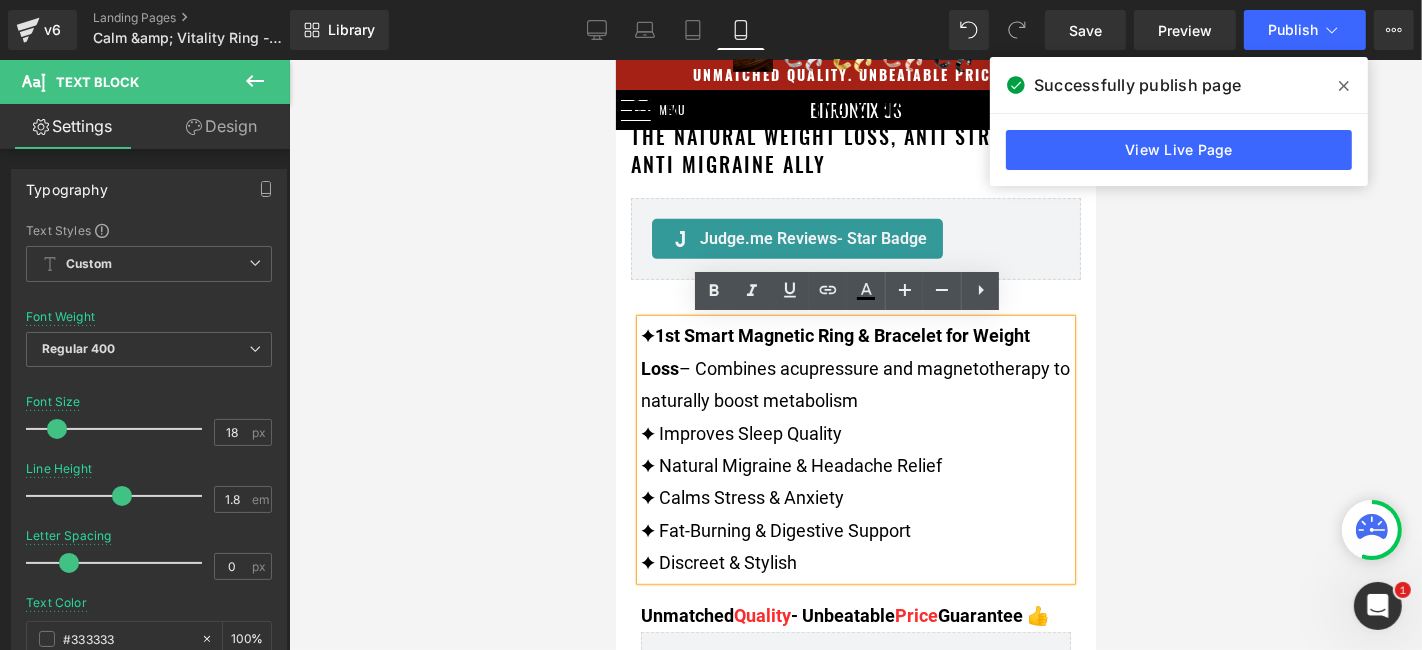 drag, startPoint x: 974, startPoint y: 331, endPoint x: 666, endPoint y: 366, distance: 309.98227 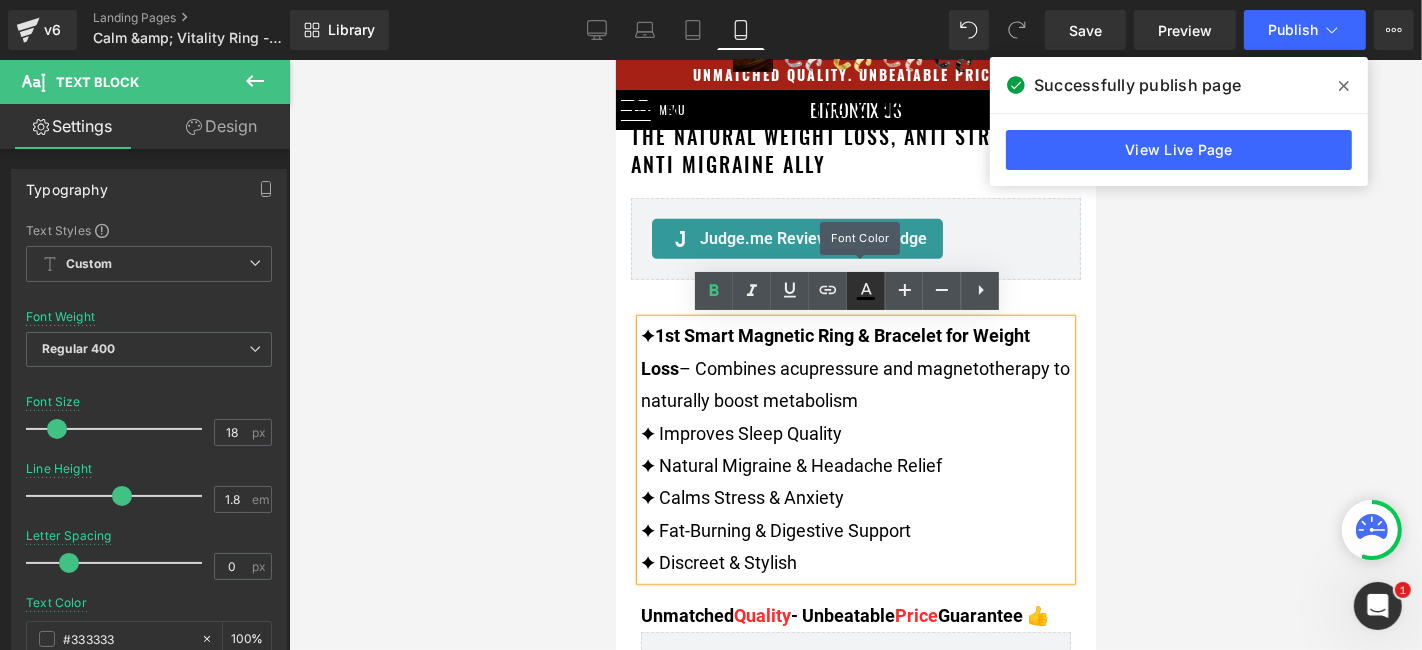 click at bounding box center (866, 291) 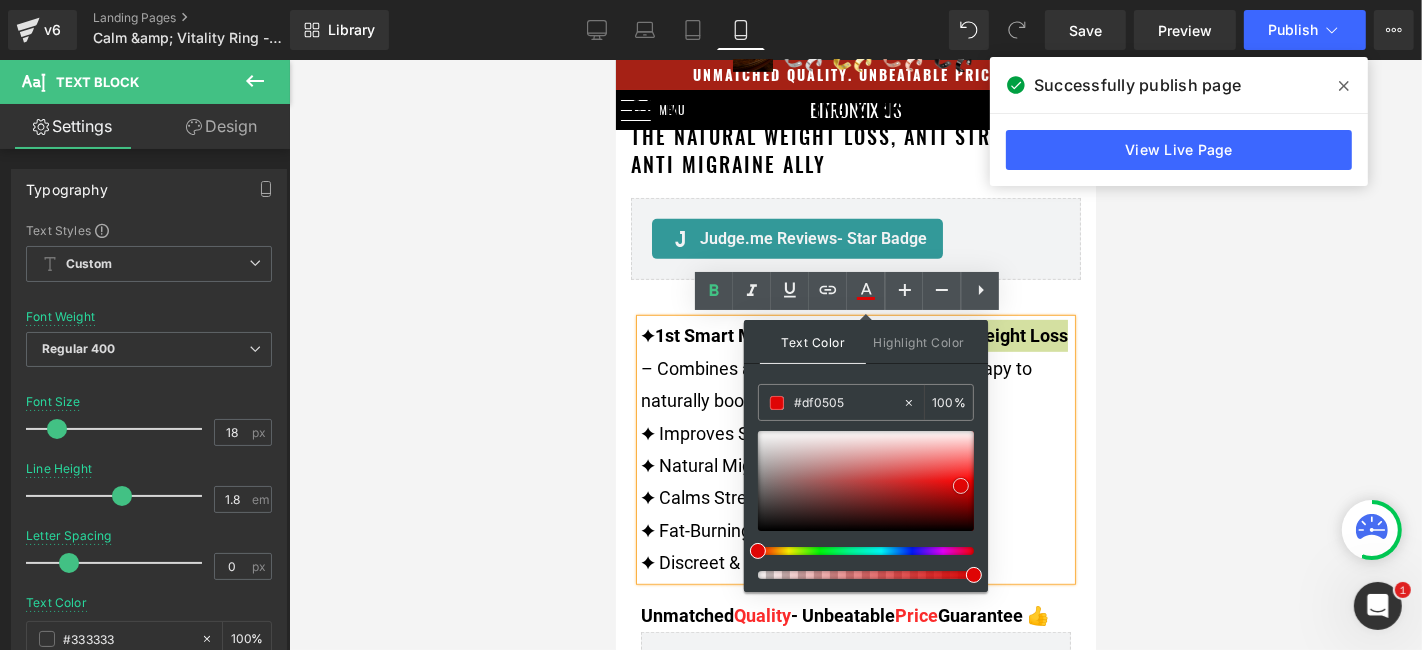 drag, startPoint x: 952, startPoint y: 467, endPoint x: 963, endPoint y: 483, distance: 19.416489 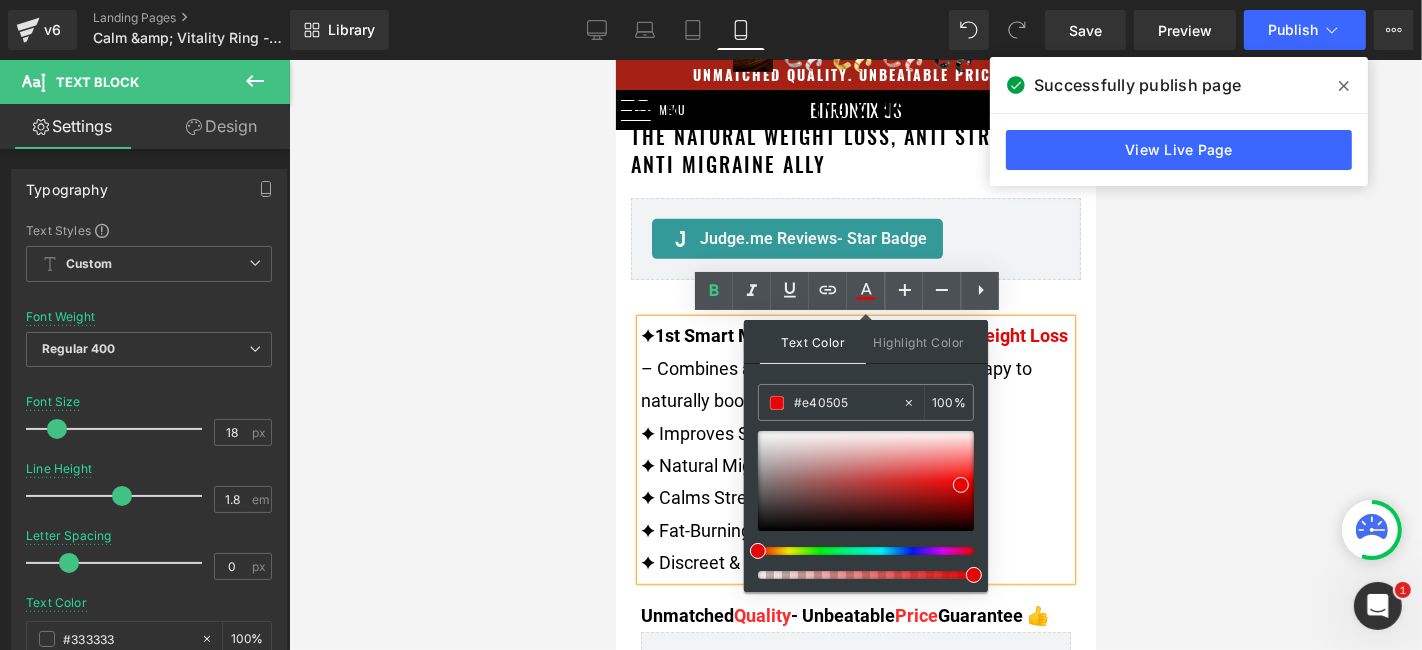 click on "✦  1st Smart Magnetic Ring & Bracelet for  Weight Loss   – Combines acupressure and magnetotherapy to naturally boost metabolism" at bounding box center [855, 367] 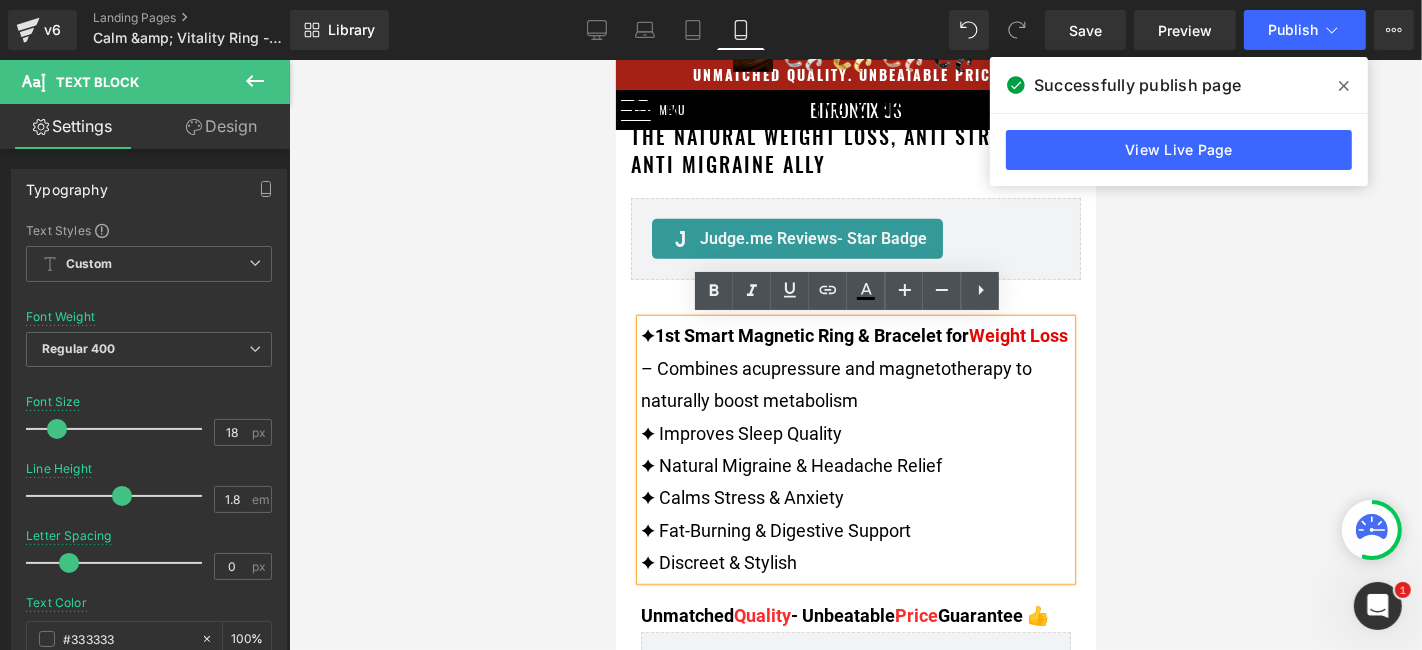 click at bounding box center [855, 355] 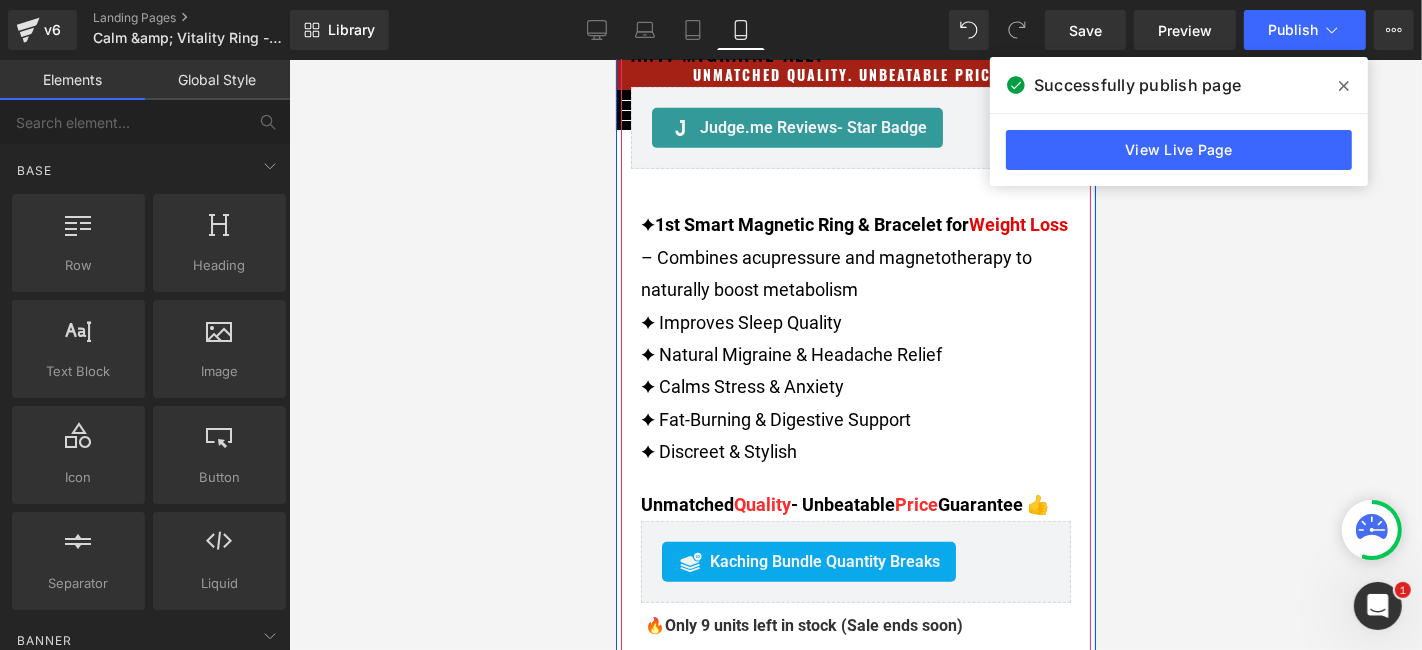 scroll, scrollTop: 1333, scrollLeft: 0, axis: vertical 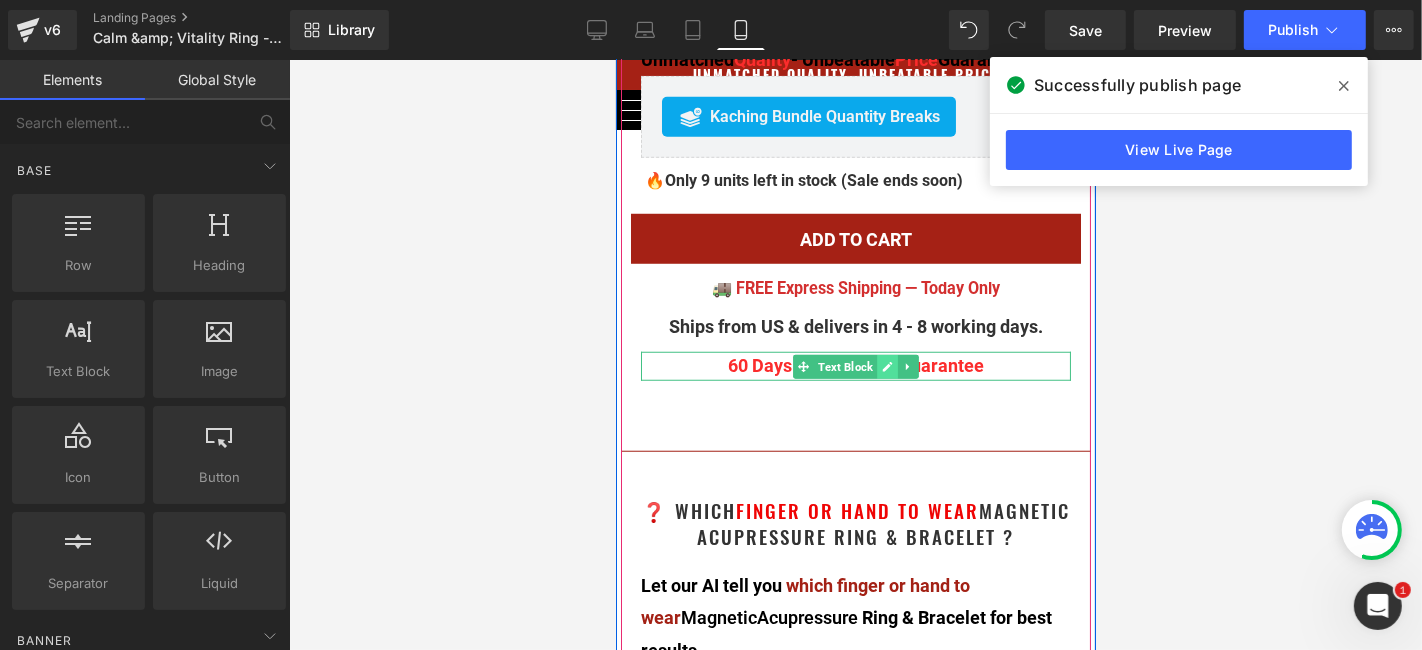 click 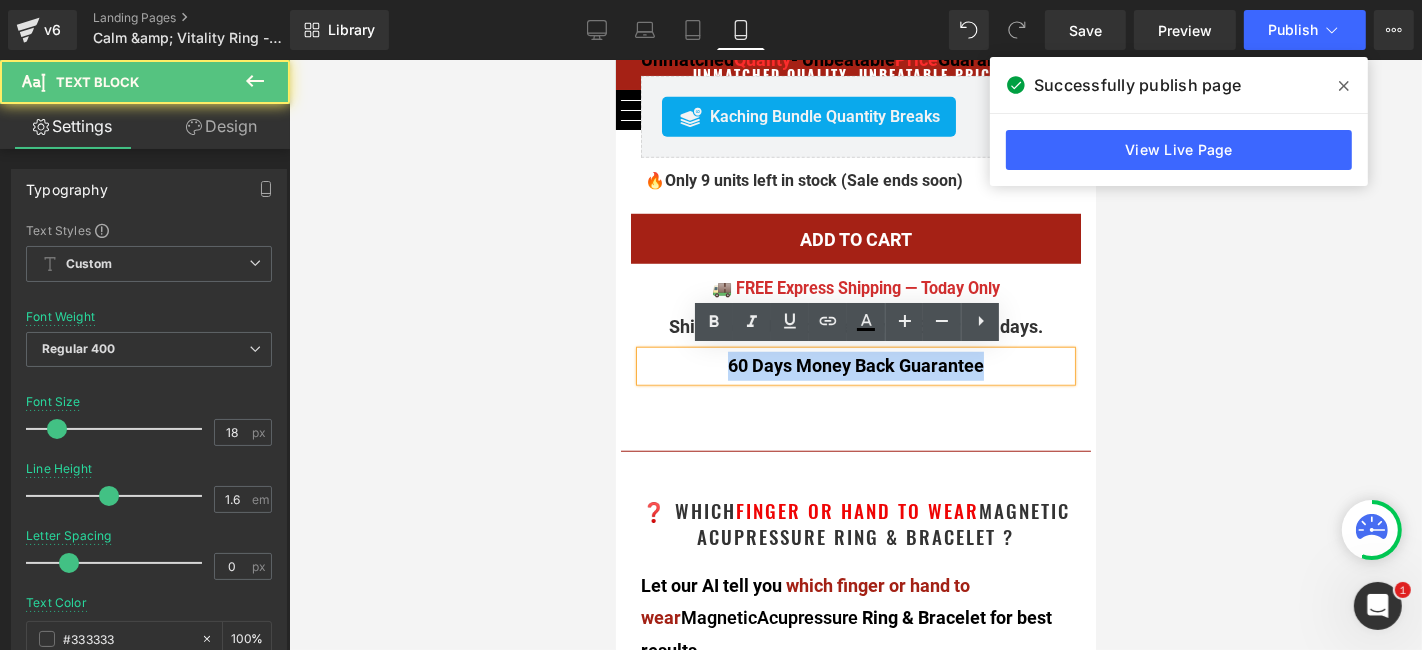 drag, startPoint x: 1003, startPoint y: 366, endPoint x: 716, endPoint y: 369, distance: 287.0157 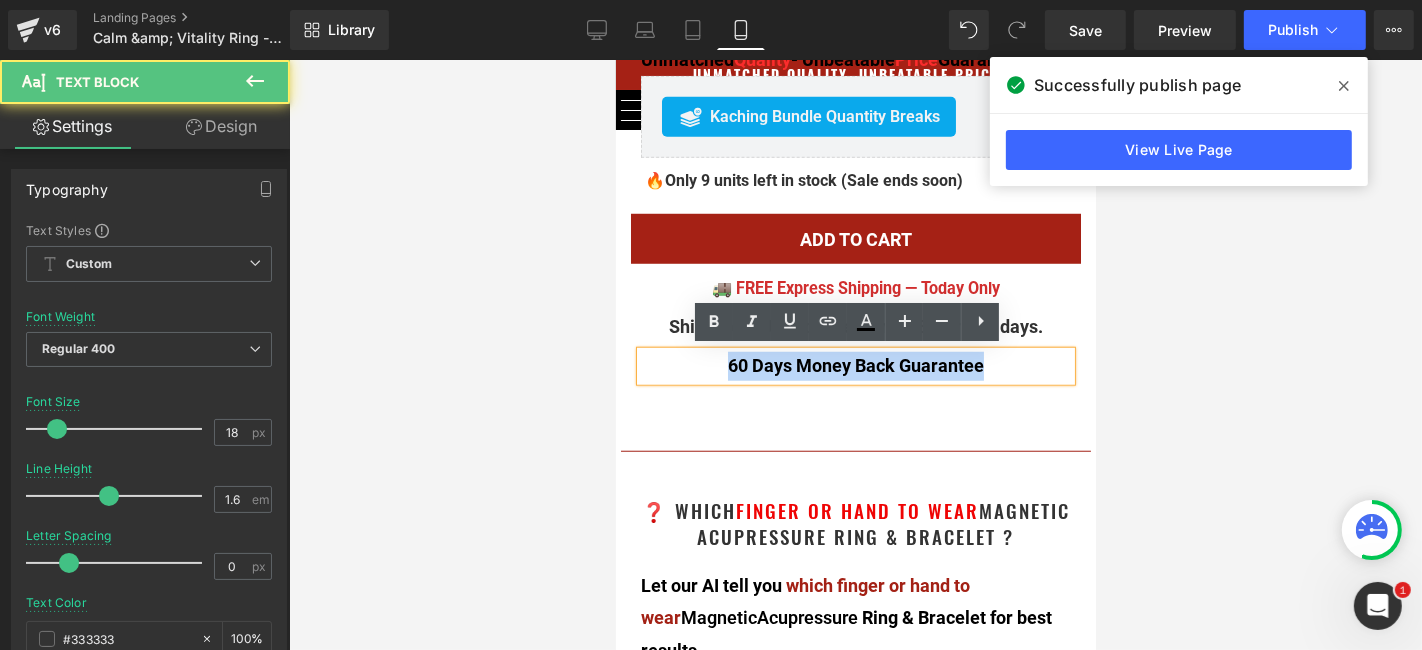 click on "60 Days Money Back Guarantee" at bounding box center [855, 365] 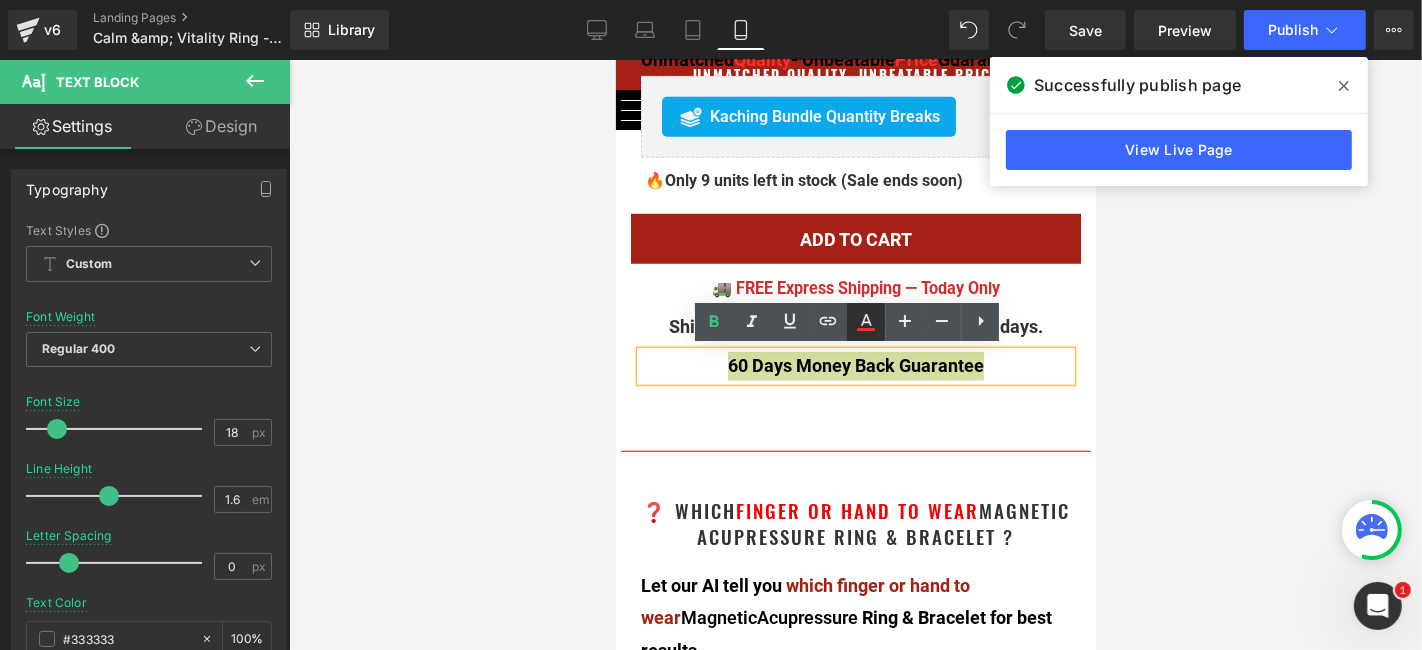 click 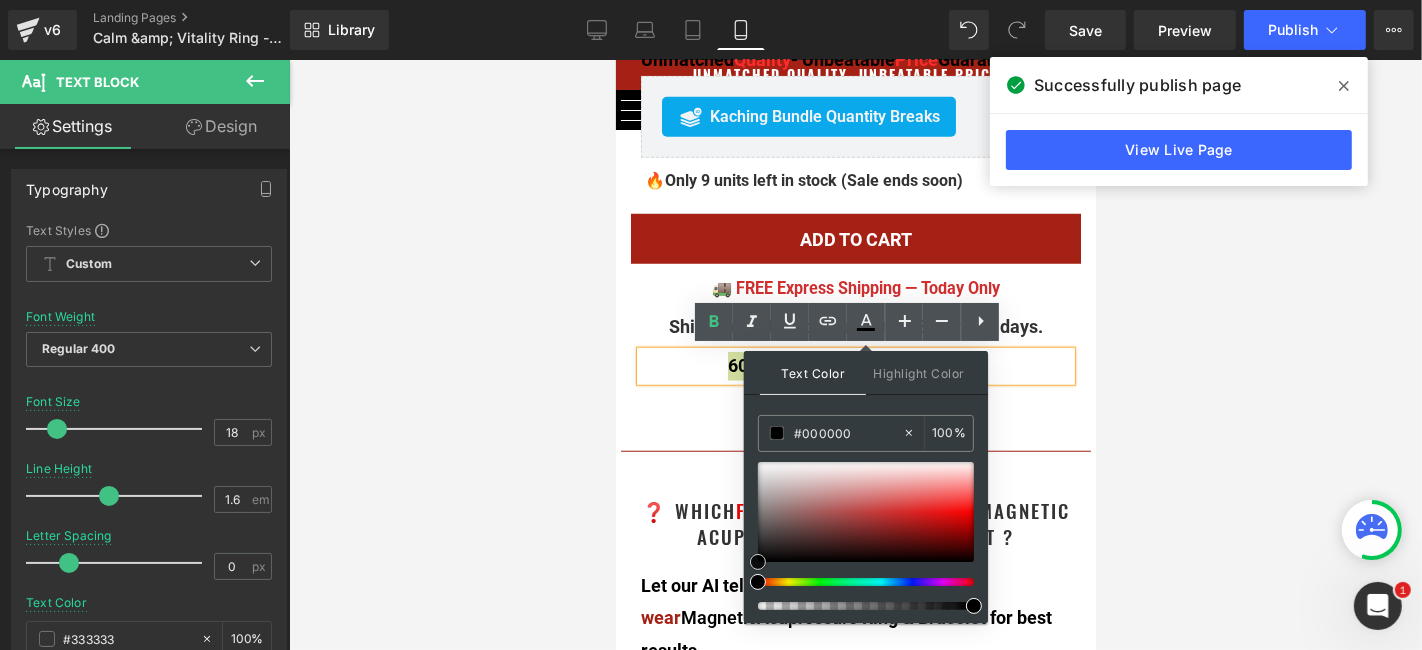 drag, startPoint x: 782, startPoint y: 546, endPoint x: 730, endPoint y: 564, distance: 55.027267 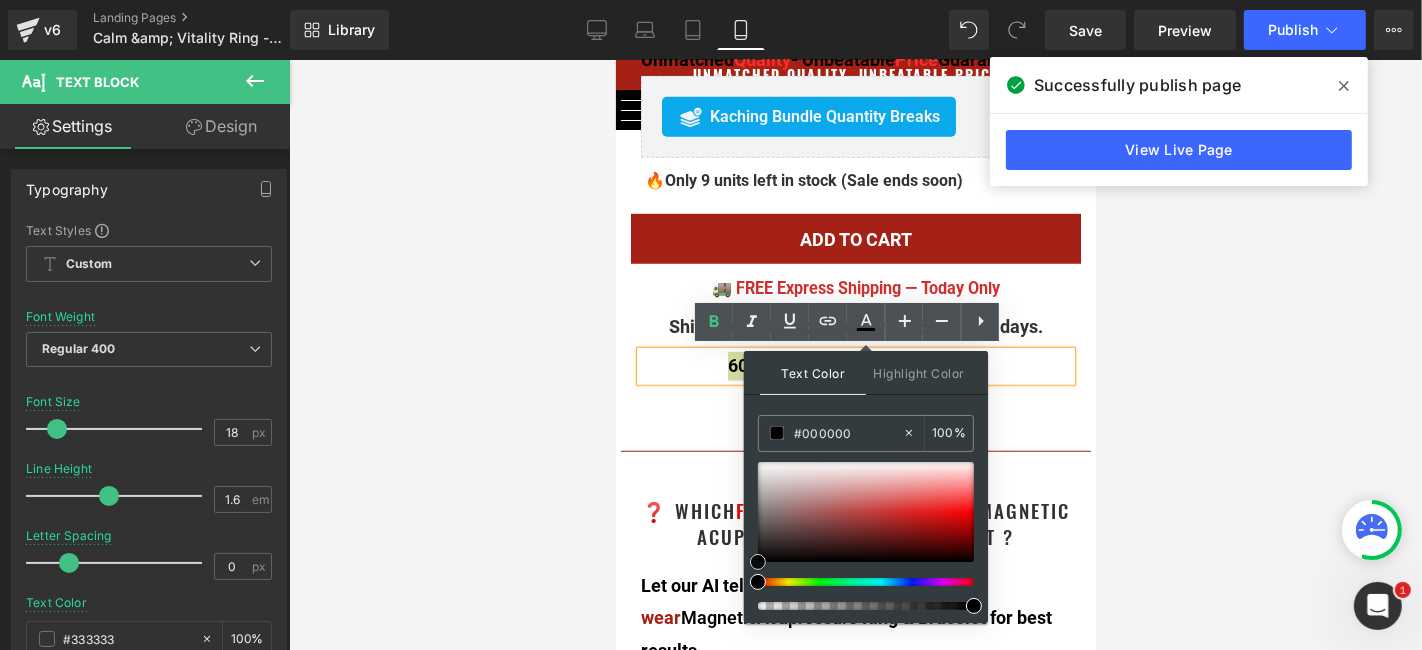 click on "You are previewing how the   will restyle your page. You can not edit Elements in Preset Preview Mode.  v6 Landing Pages Calm &amp; Vitality Ring - The Natural Weight Loss, Anti Stress &amp; Anti Migraine Ally Library Mobile Desktop Laptop Tablet Mobile Save Preview Publish Scheduled View Live Page View with current Template Save Template to Library Schedule Publish  Optimize  Publish Settings Shortcuts  Your page can’t be published   You've reached the maximum number of published pages on your plan  (0/0).  You need to upgrade your plan or unpublish all your pages to get 1 publish slot.   Unpublish pages   Upgrade plan  Elements Global Style Base Row  rows, columns, layouts, div Heading  headings, titles, h1,h2,h3,h4,h5,h6 Text Block  texts, paragraphs, contents, blocks Image  images, photos, alts, uploads Icon  icons, symbols Button  button, call to action, cta Separator  separators, dividers, horizontal lines Liquid  Banner Parallax  banner, slideshow, hero, image, cover, parallax, effect Hero Banner" at bounding box center (711, 0) 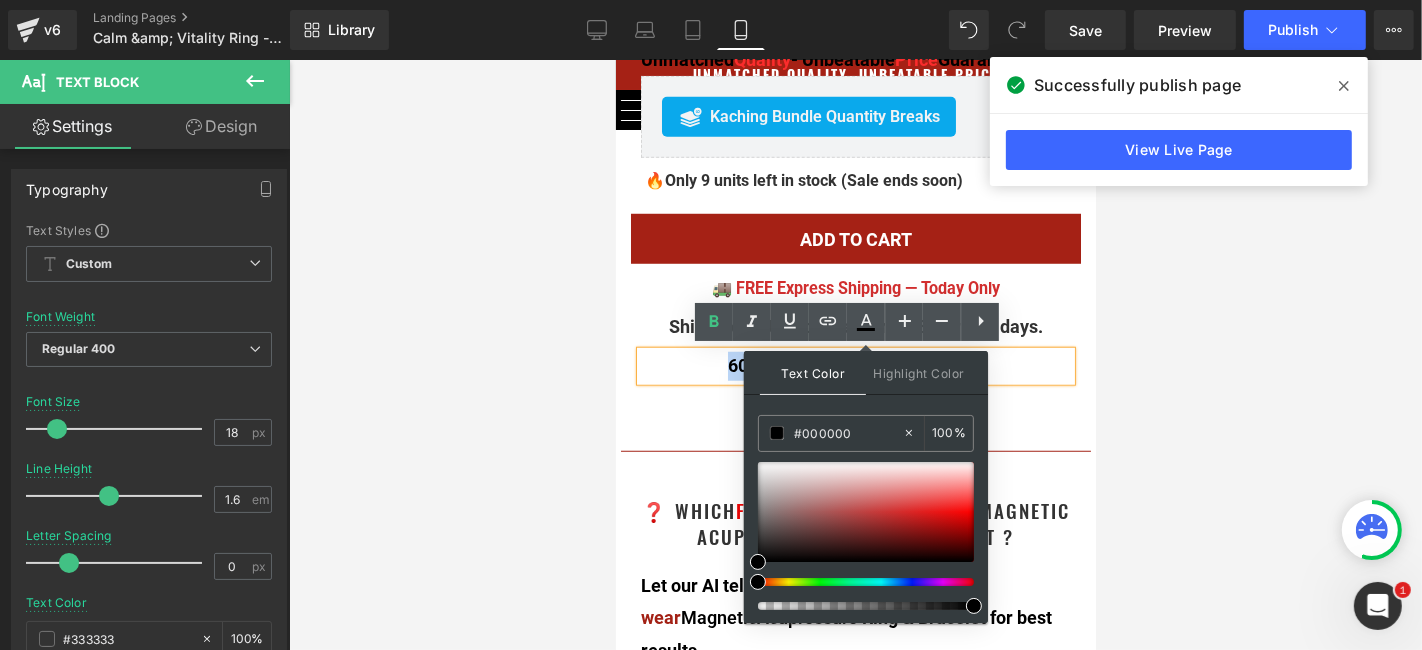 click on "Sale Off
(P) Image
Row" at bounding box center [855, 4906] 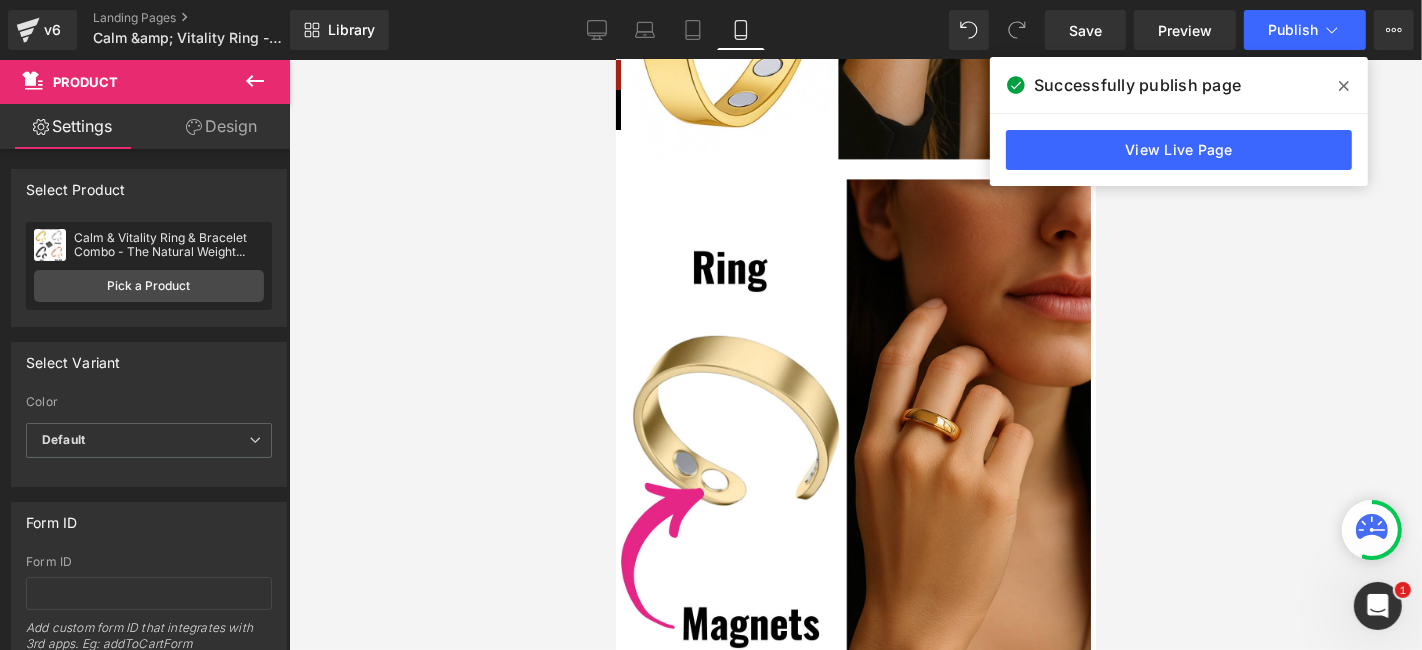 scroll, scrollTop: 3666, scrollLeft: 0, axis: vertical 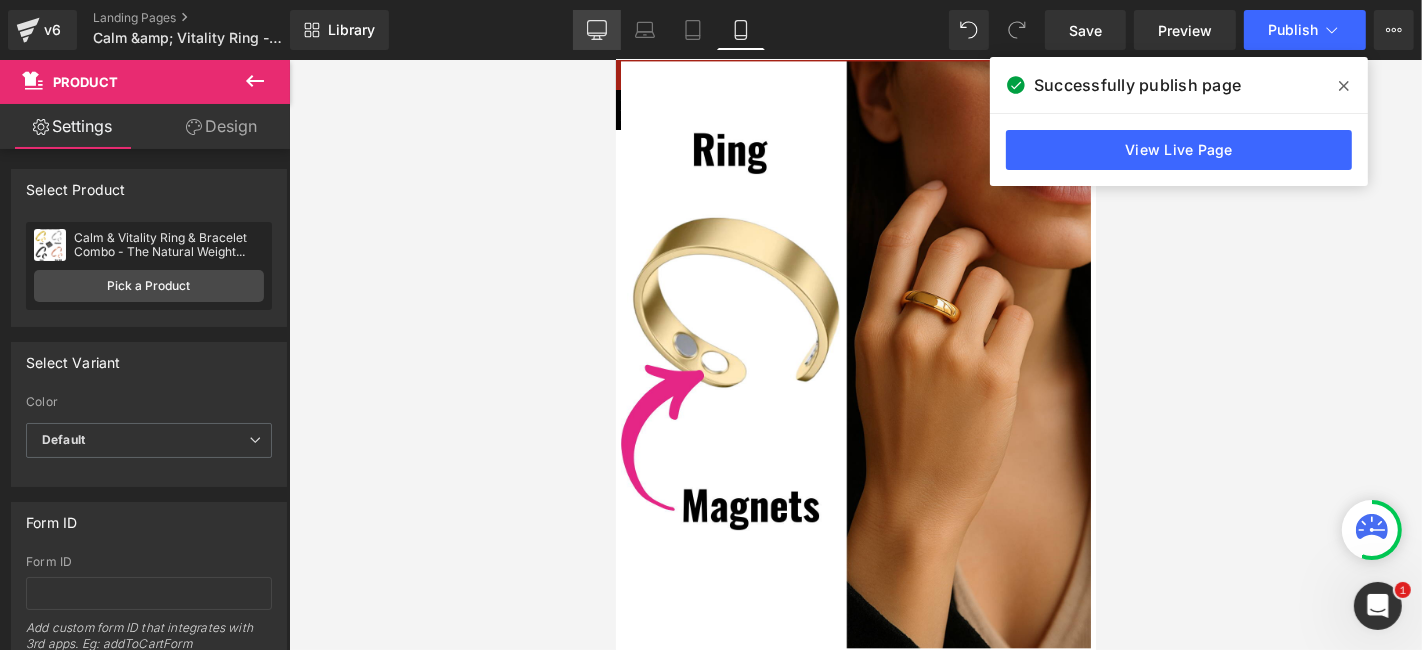 click on "Desktop" at bounding box center (597, 30) 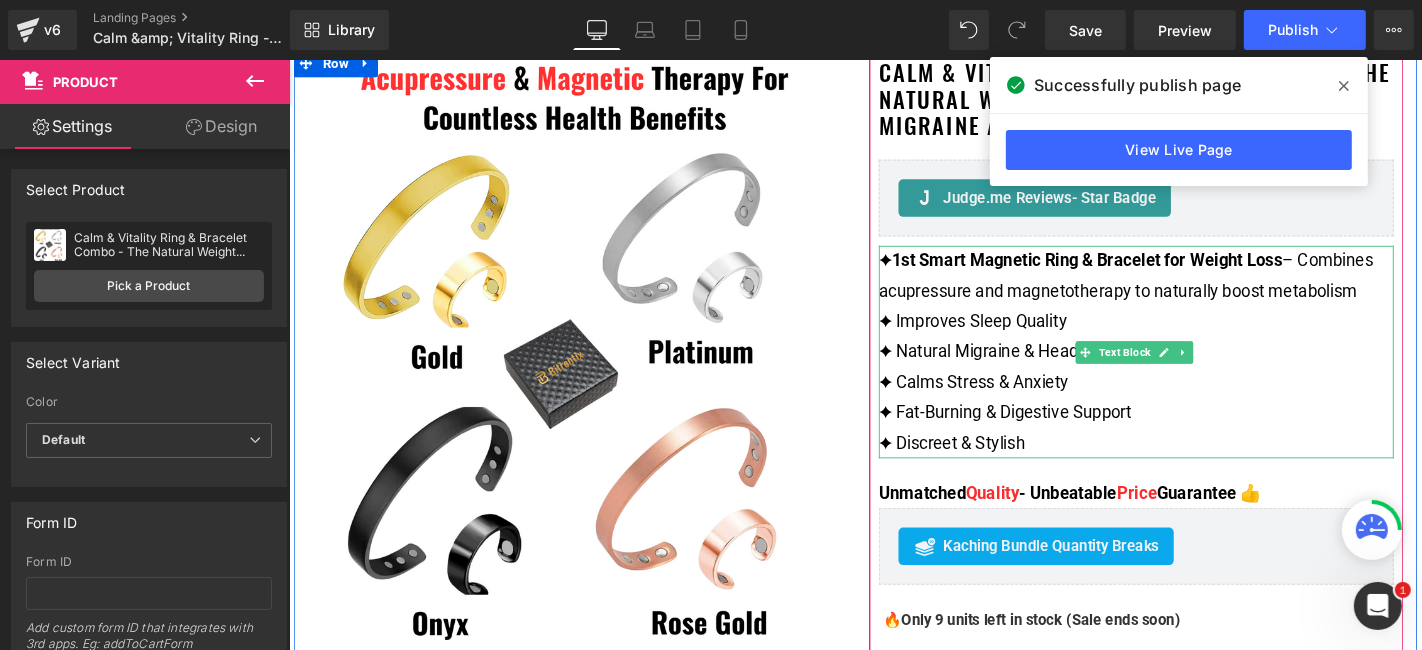 scroll, scrollTop: 111, scrollLeft: 0, axis: vertical 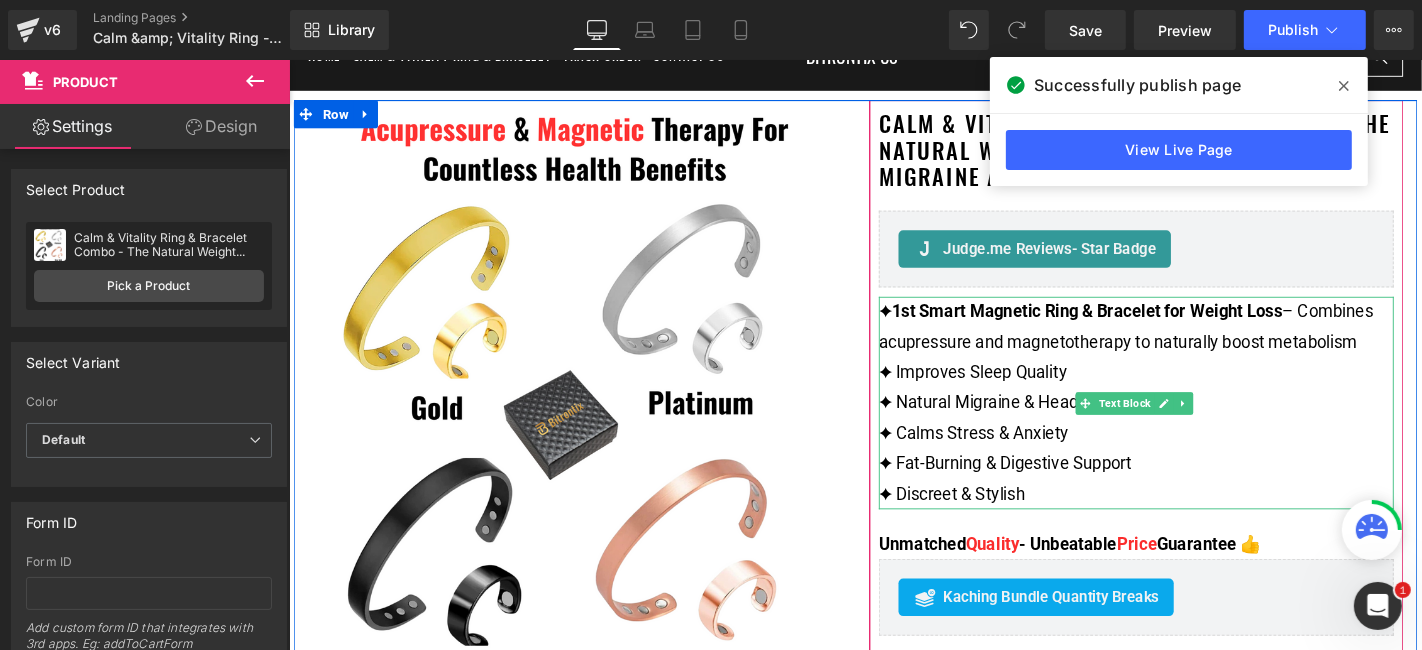click on "✦ Improves Sleep Quality" at bounding box center (1193, 393) 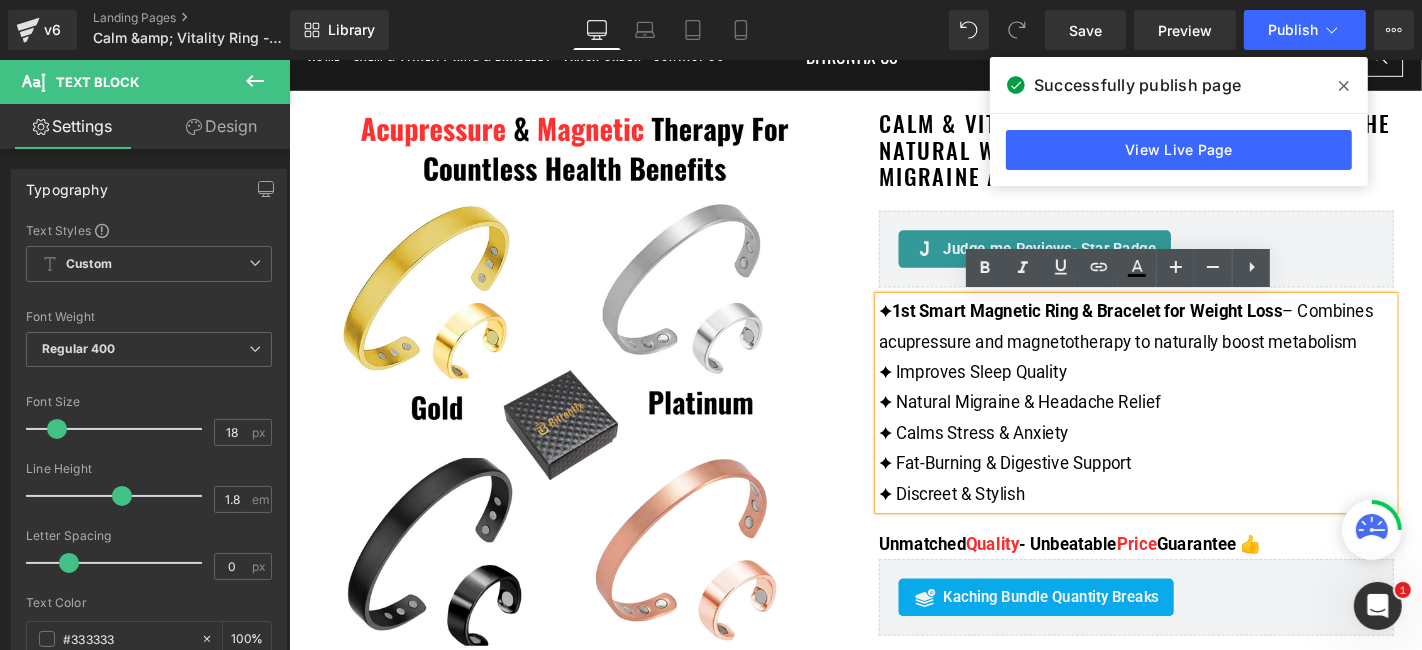 drag, startPoint x: 1250, startPoint y: 327, endPoint x: 1346, endPoint y: 324, distance: 96.04687 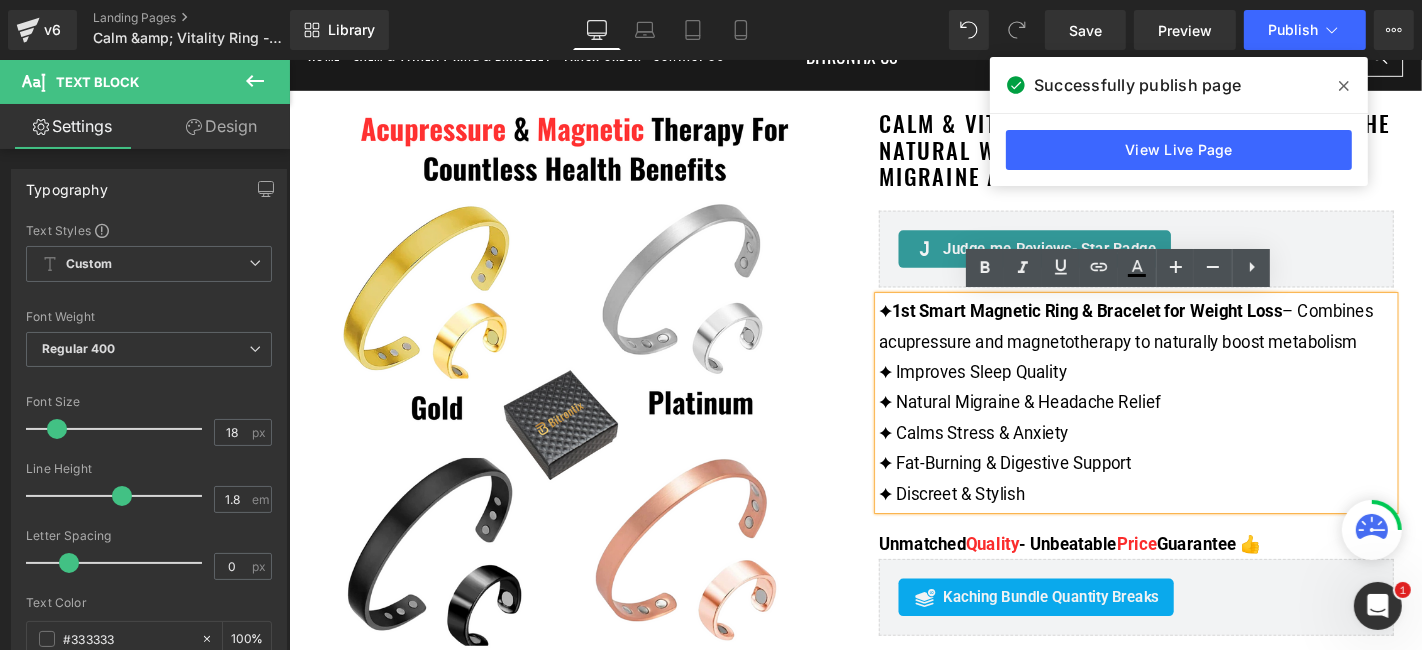 click on "1st Smart Magnetic Ring & Bracelet for Weight Loss" at bounding box center (1140, 327) 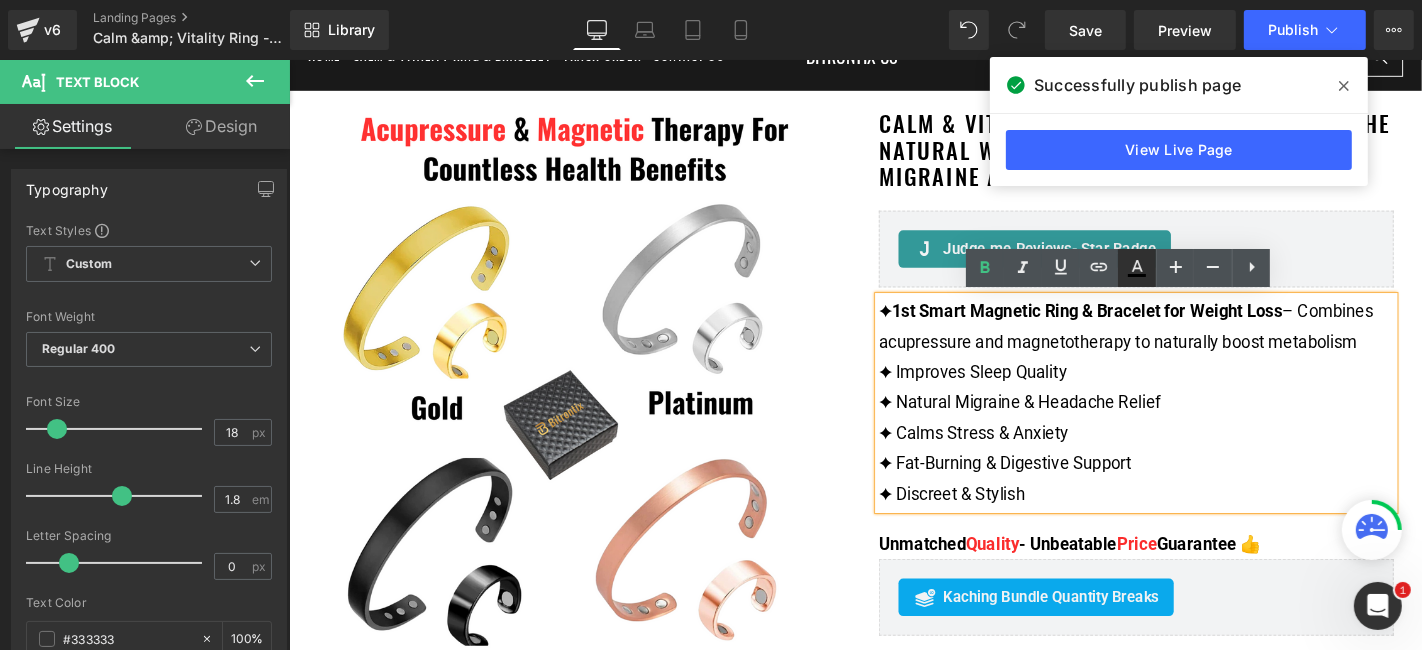 click 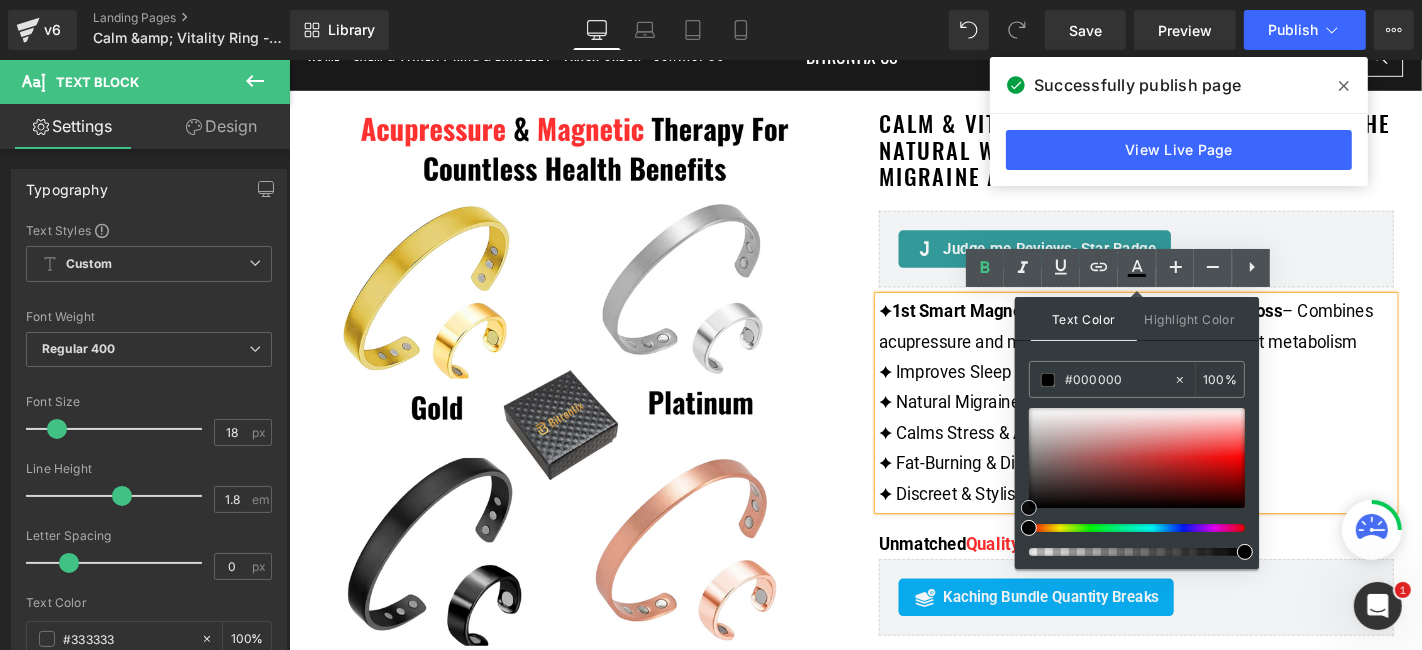 type 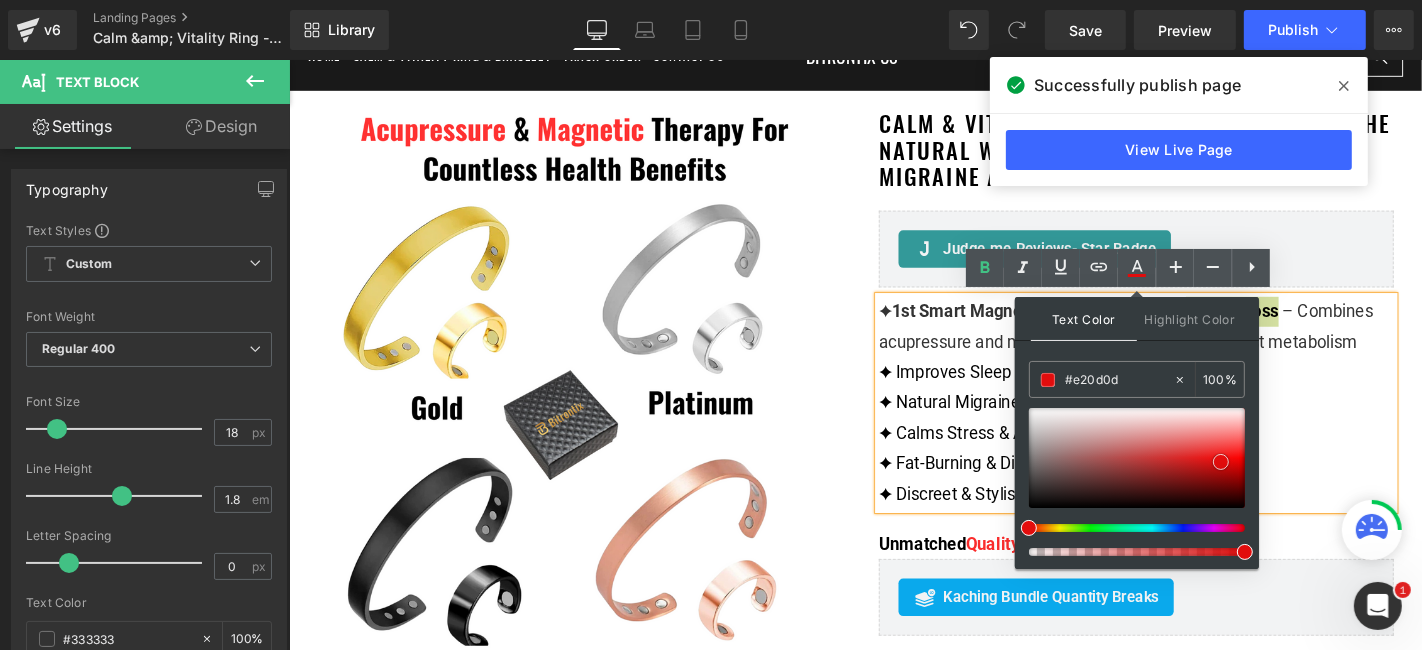 click at bounding box center (1137, 458) 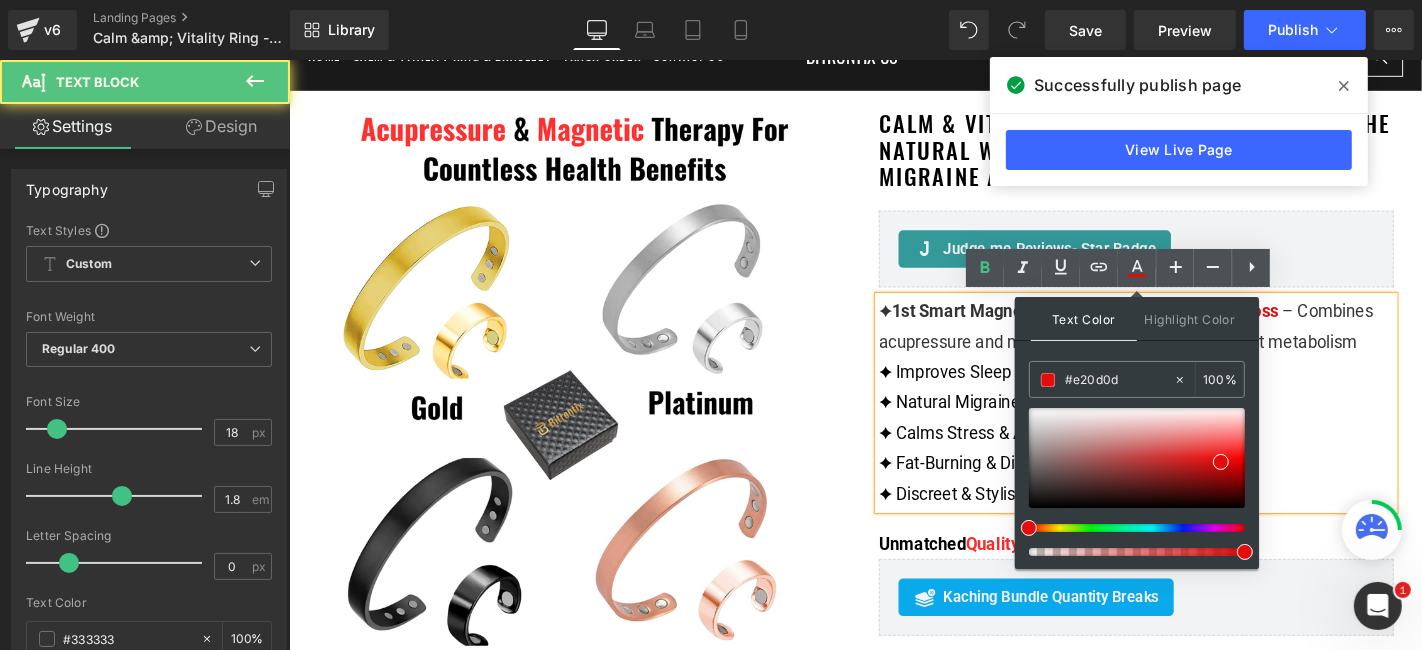 click on "✦ Improves Sleep Quality" at bounding box center [1193, 393] 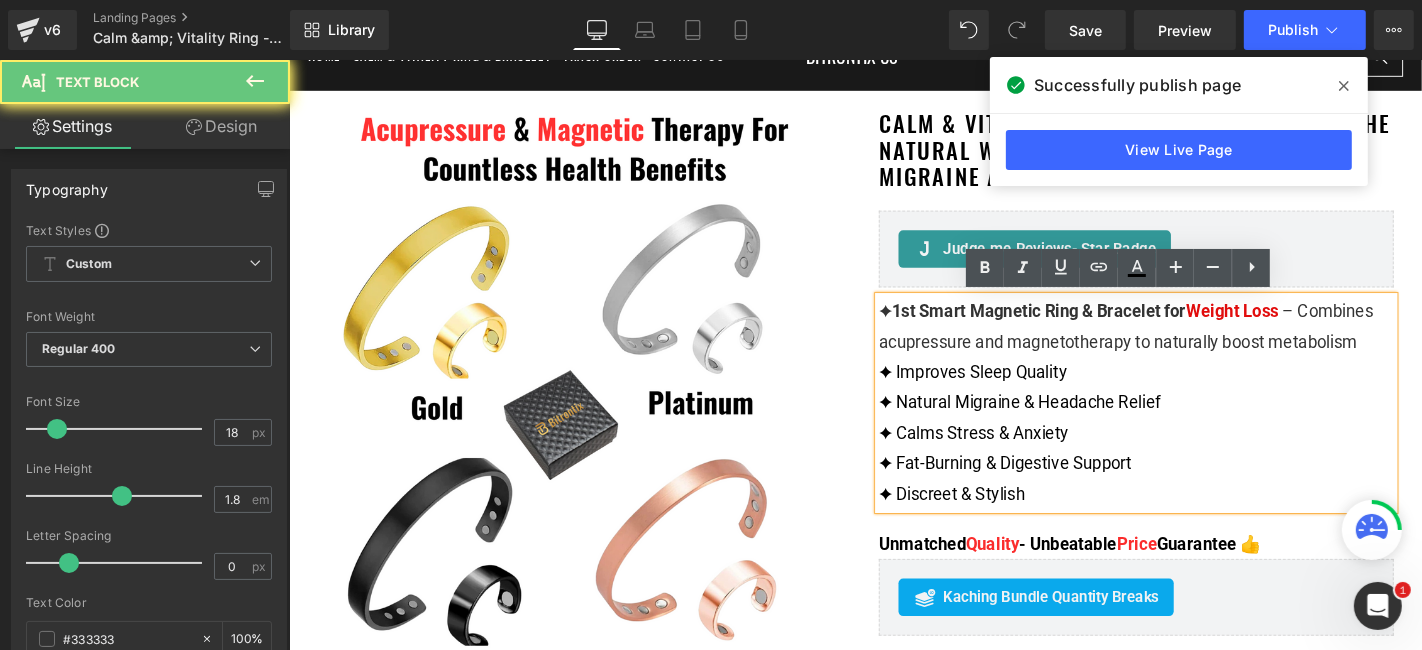 click on "✦ Improves Sleep Quality" at bounding box center [1193, 393] 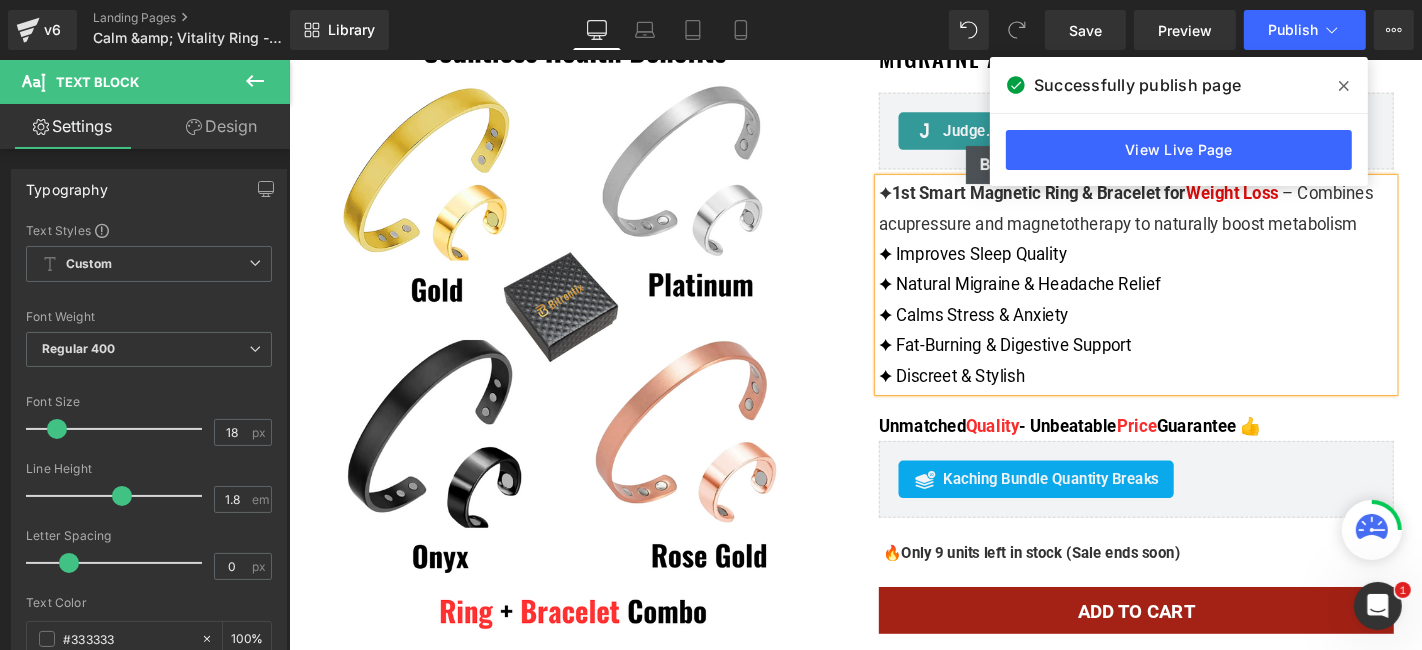 scroll, scrollTop: 217, scrollLeft: 0, axis: vertical 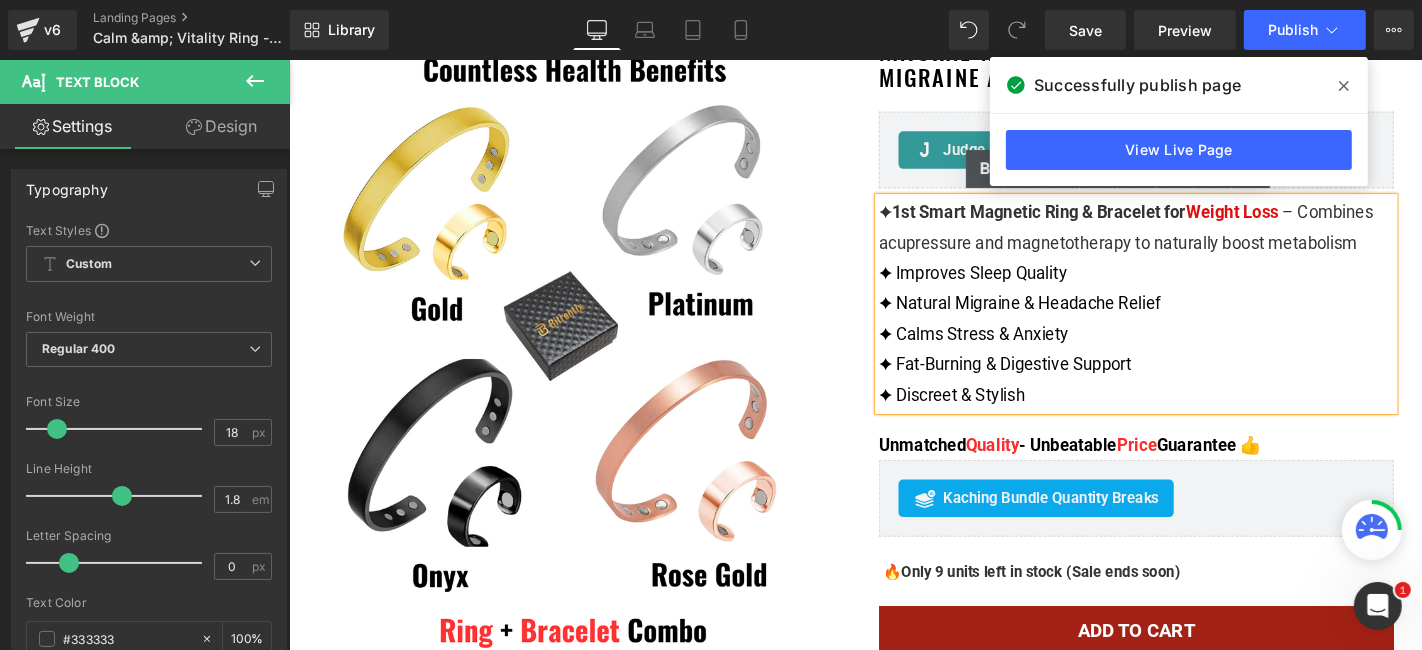 click on "✦ Natural Migraine & Headache Relief" at bounding box center [1193, 319] 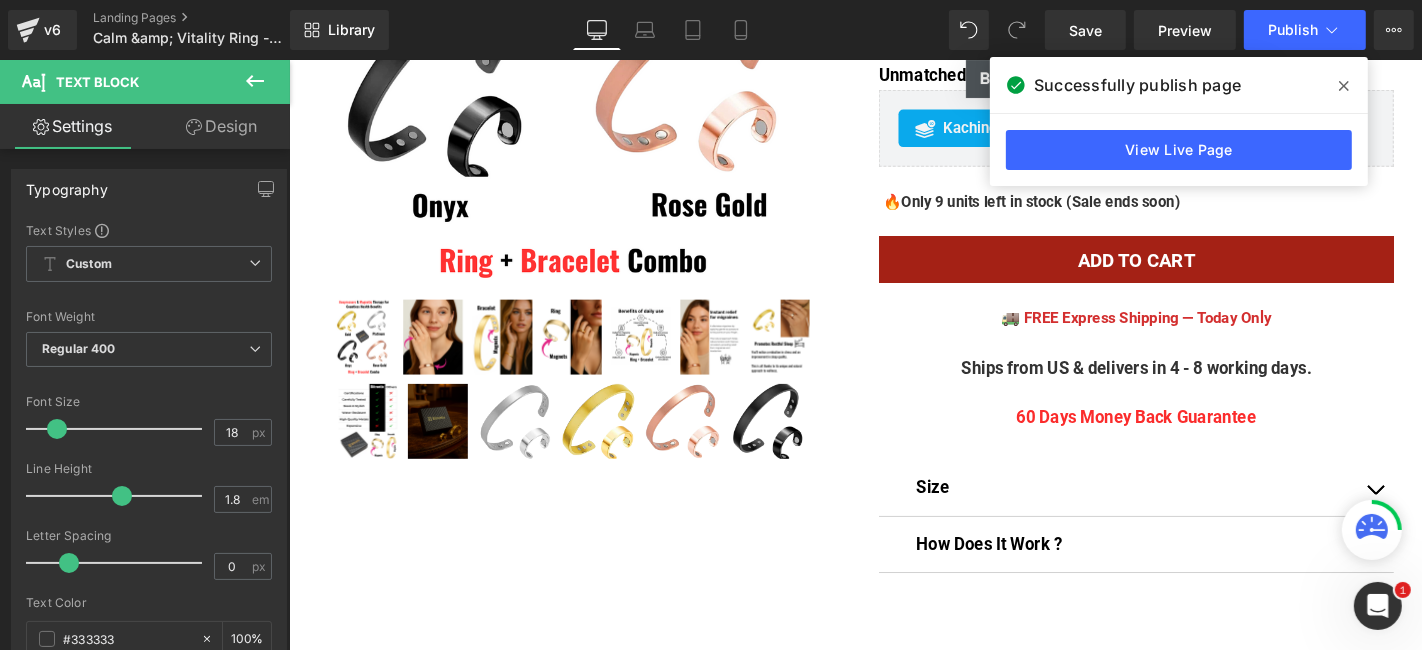 scroll, scrollTop: 662, scrollLeft: 0, axis: vertical 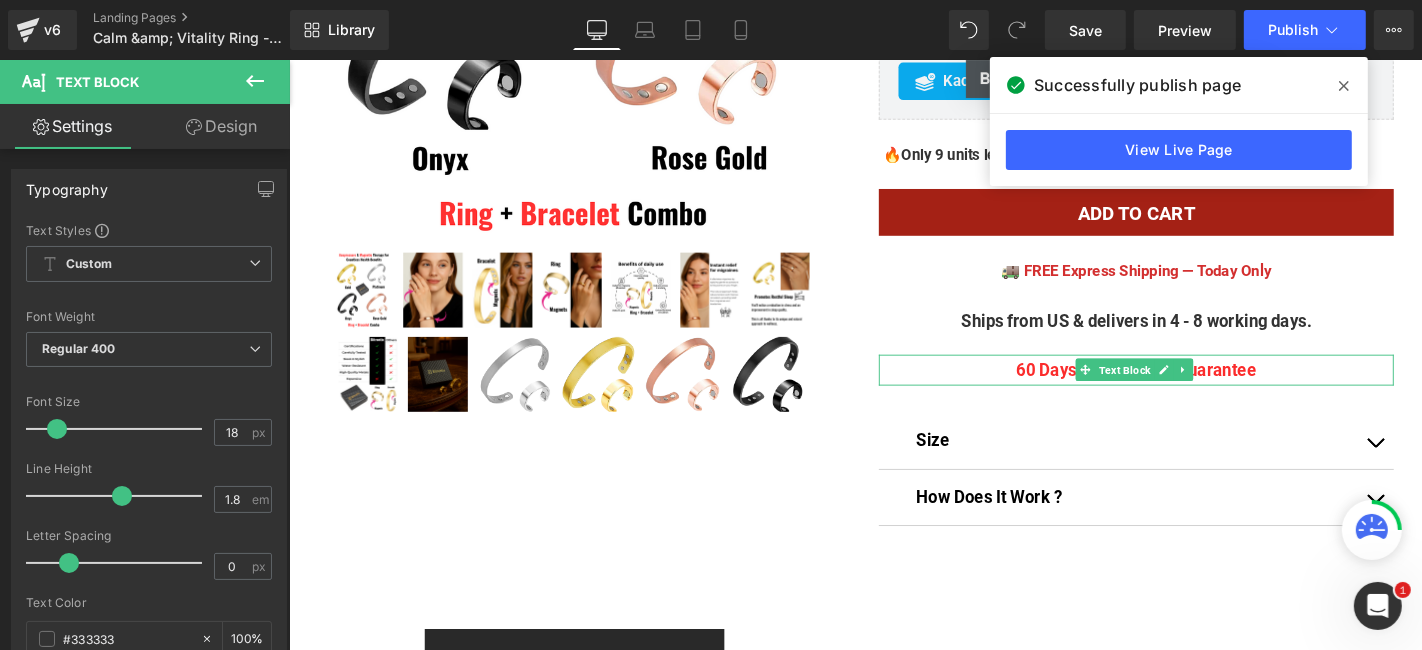 click on "Text Block" at bounding box center (1180, 391) 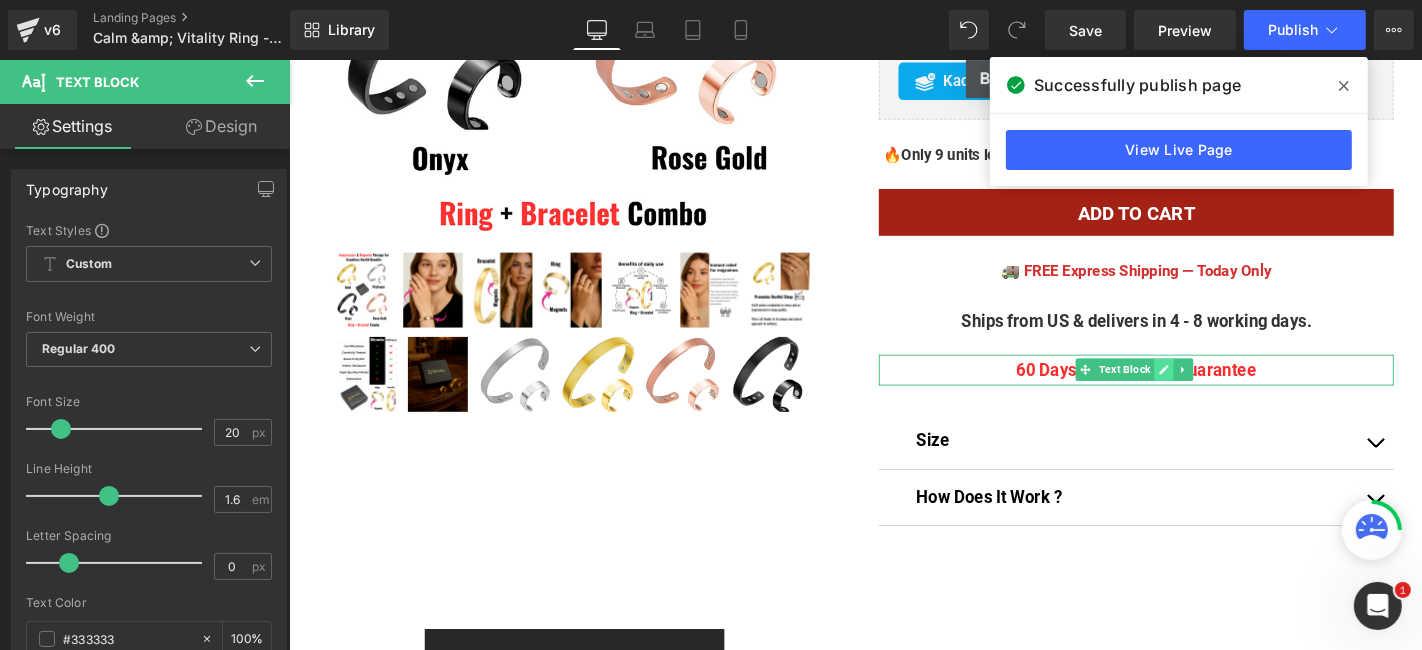 click at bounding box center (1222, 390) 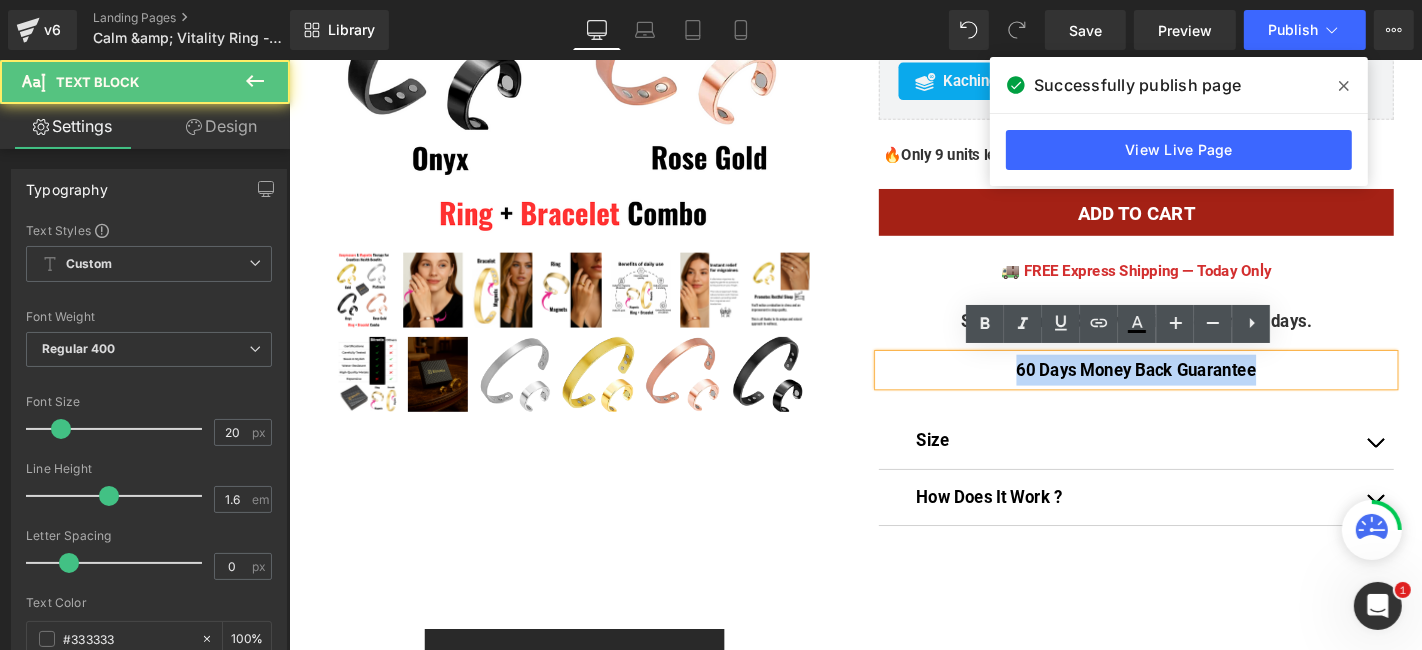 drag, startPoint x: 1323, startPoint y: 395, endPoint x: 1051, endPoint y: 393, distance: 272.00735 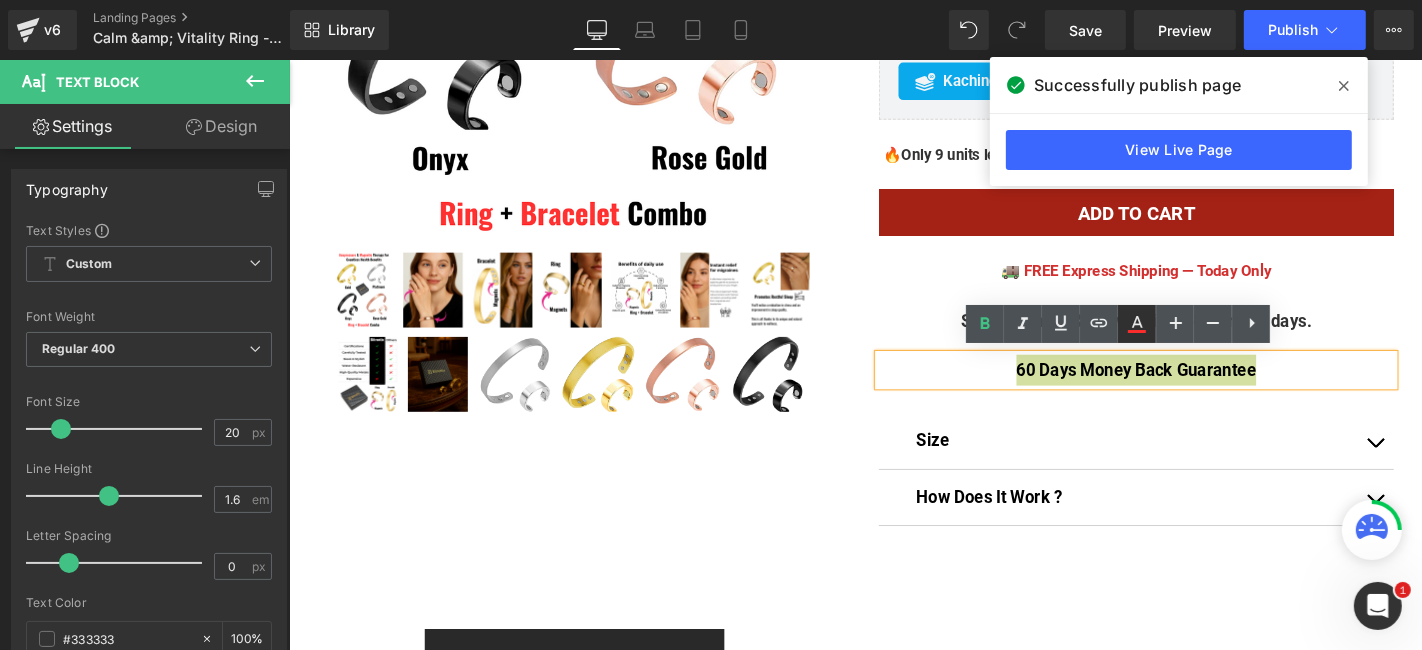 click 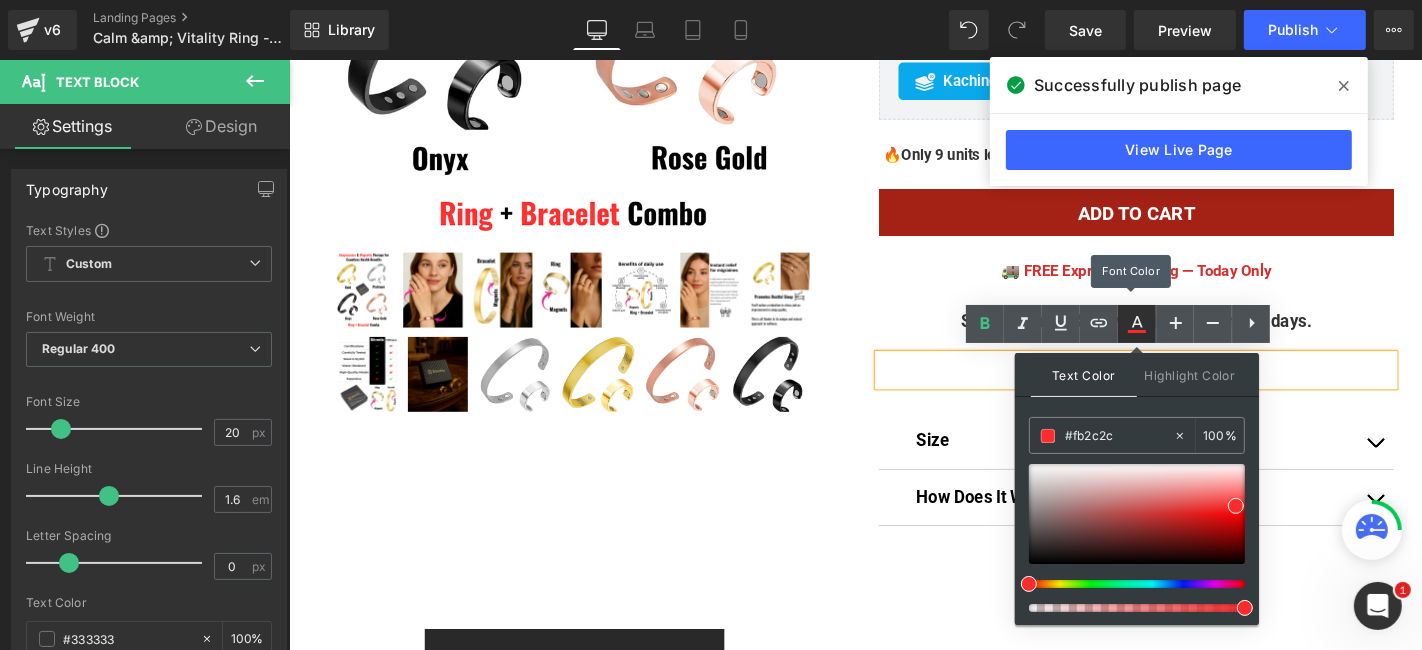 type 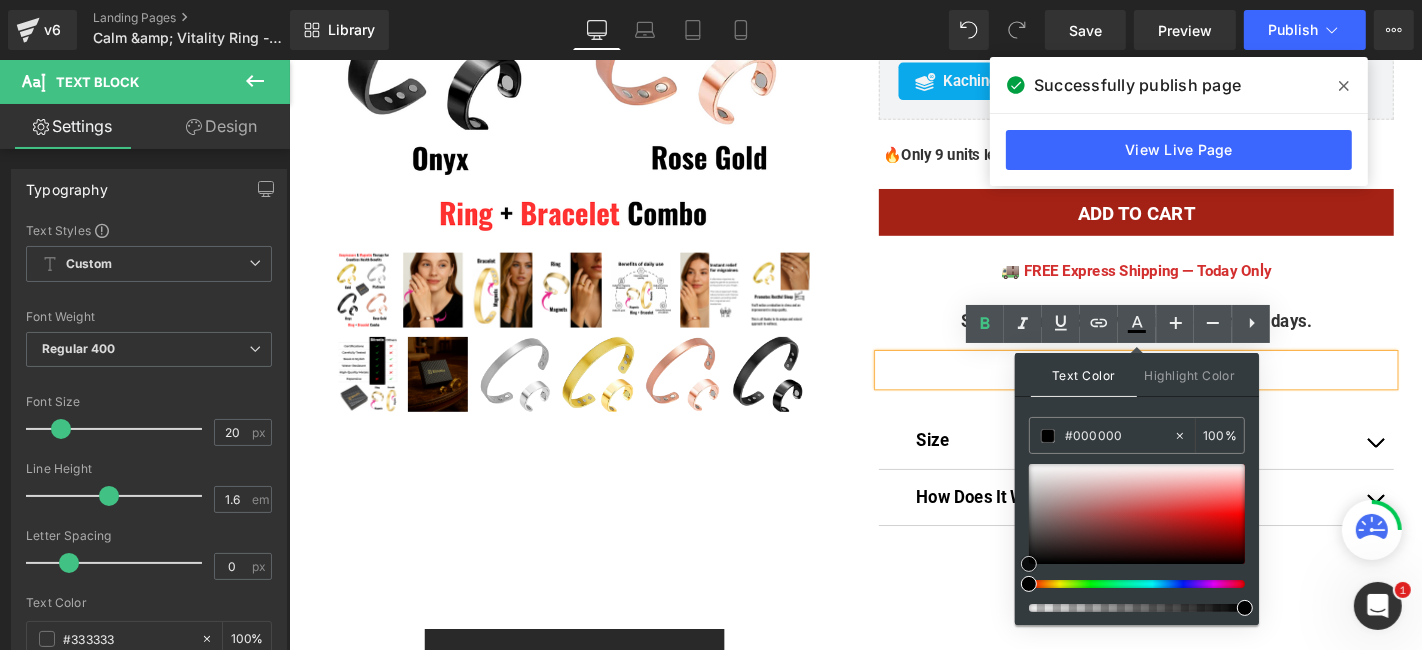 drag, startPoint x: 1065, startPoint y: 543, endPoint x: 1025, endPoint y: 572, distance: 49.40648 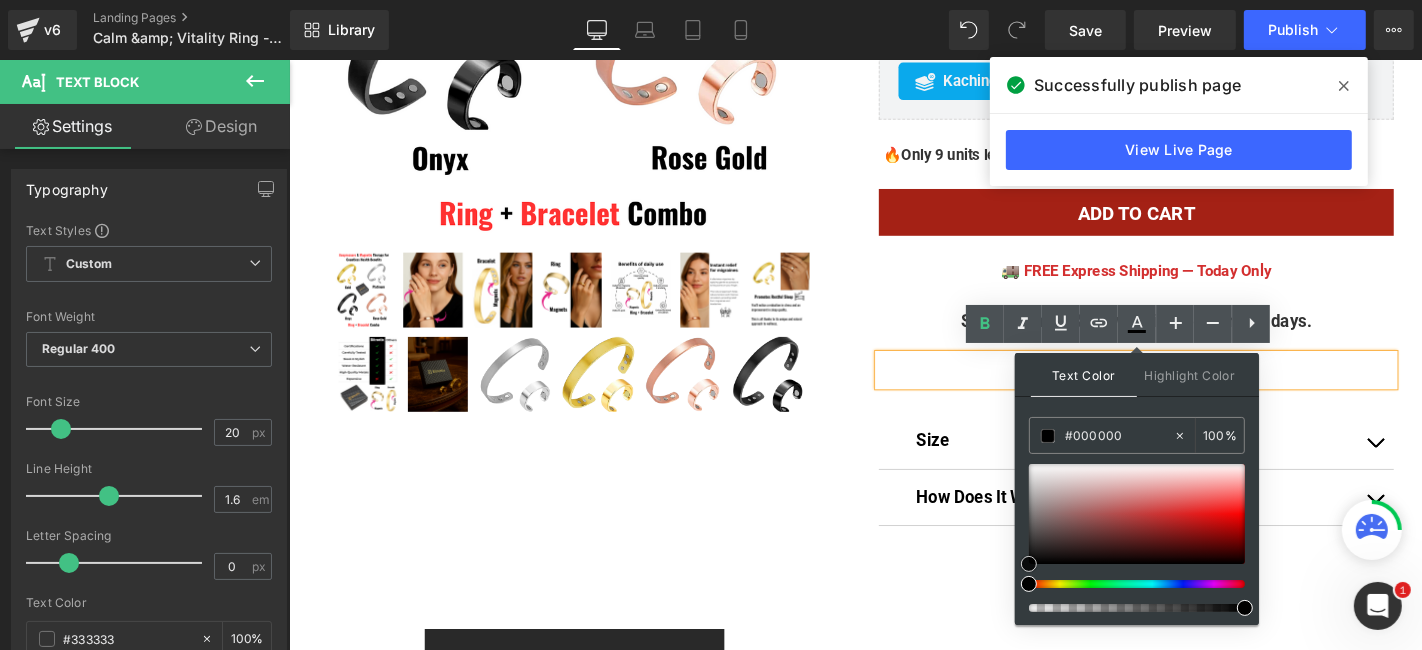 click on "Text Color Highlight Color #333333 #333333 100 % none 0 %" at bounding box center (1137, 489) 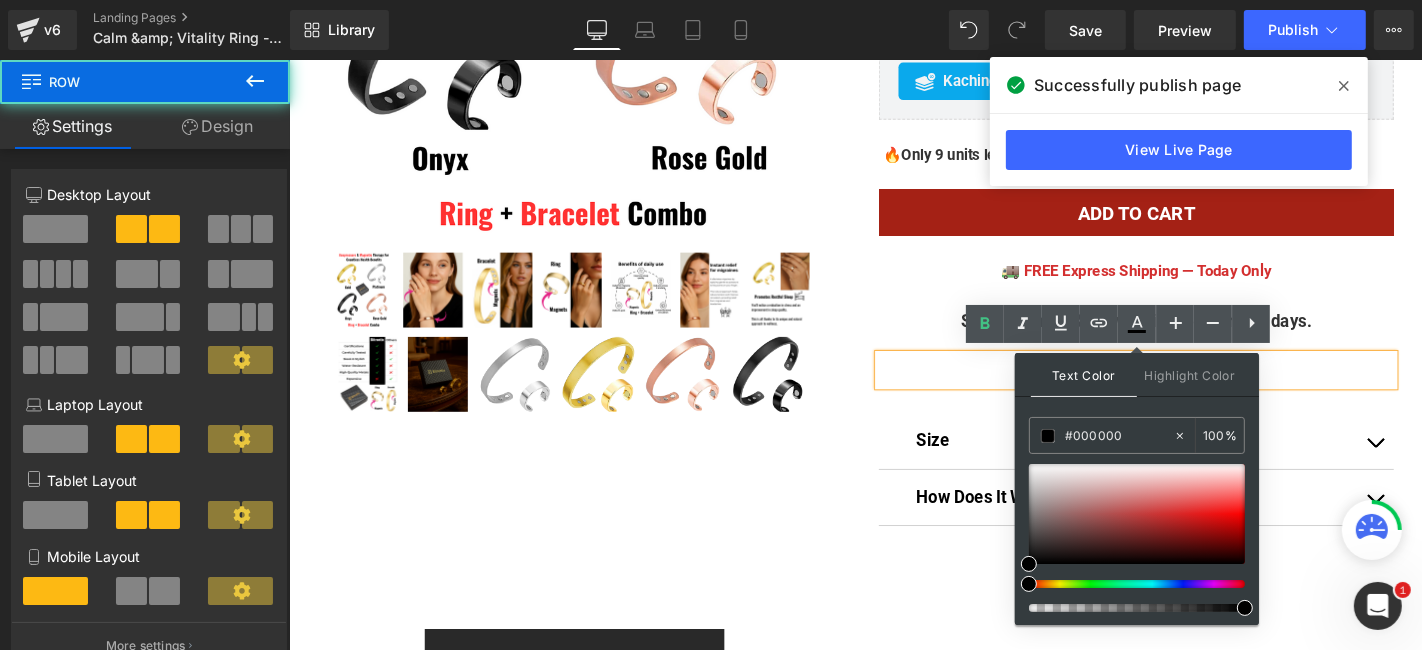 click on "Calm &amp; Vitality Ring &amp; Bracelet Combo - The Natural Weight Loss, Anti Stress &amp; Anti Migraine Ally
(P) Title   Judge.me Reviews  - Star Badge Judge.me Reviews         ✦  1st Smart Magnetic Ring &amp; Bracelet for  Weight Loss   – Combines acupressure and magnetotherapy to naturally boost metabolism
Text Block" at bounding box center [1193, 69] 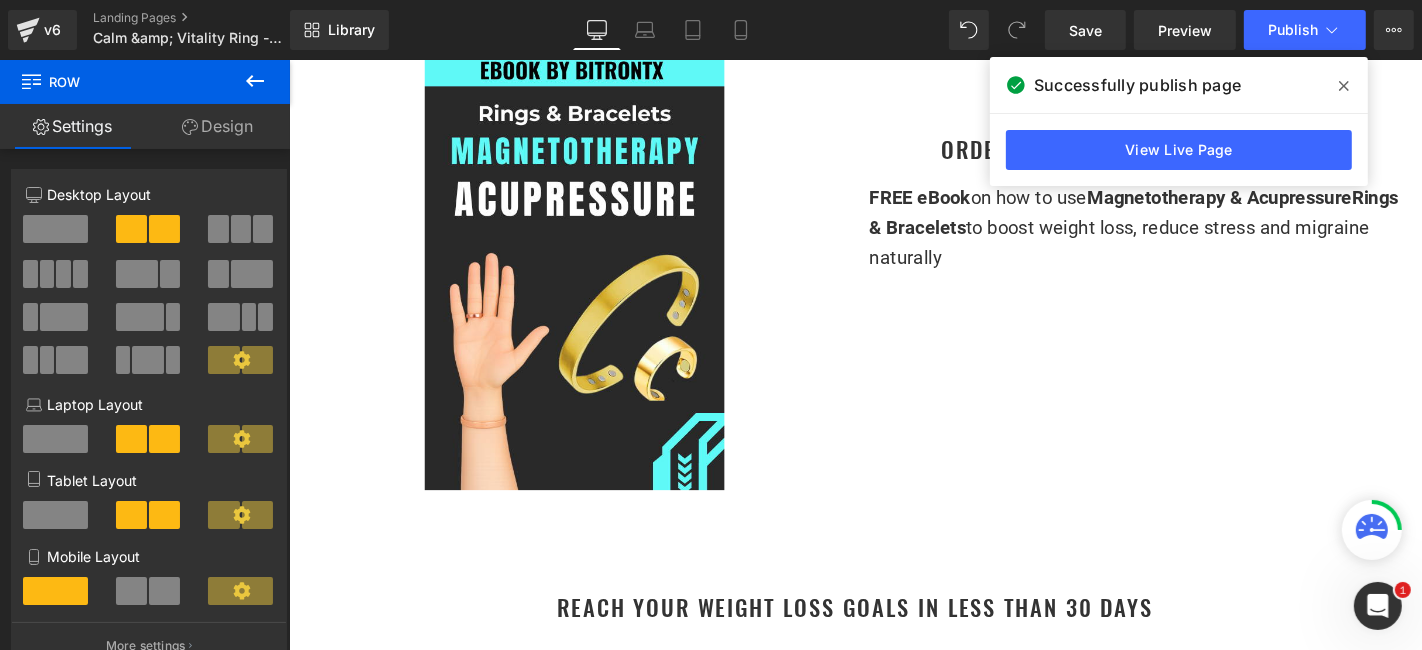 scroll, scrollTop: 1440, scrollLeft: 0, axis: vertical 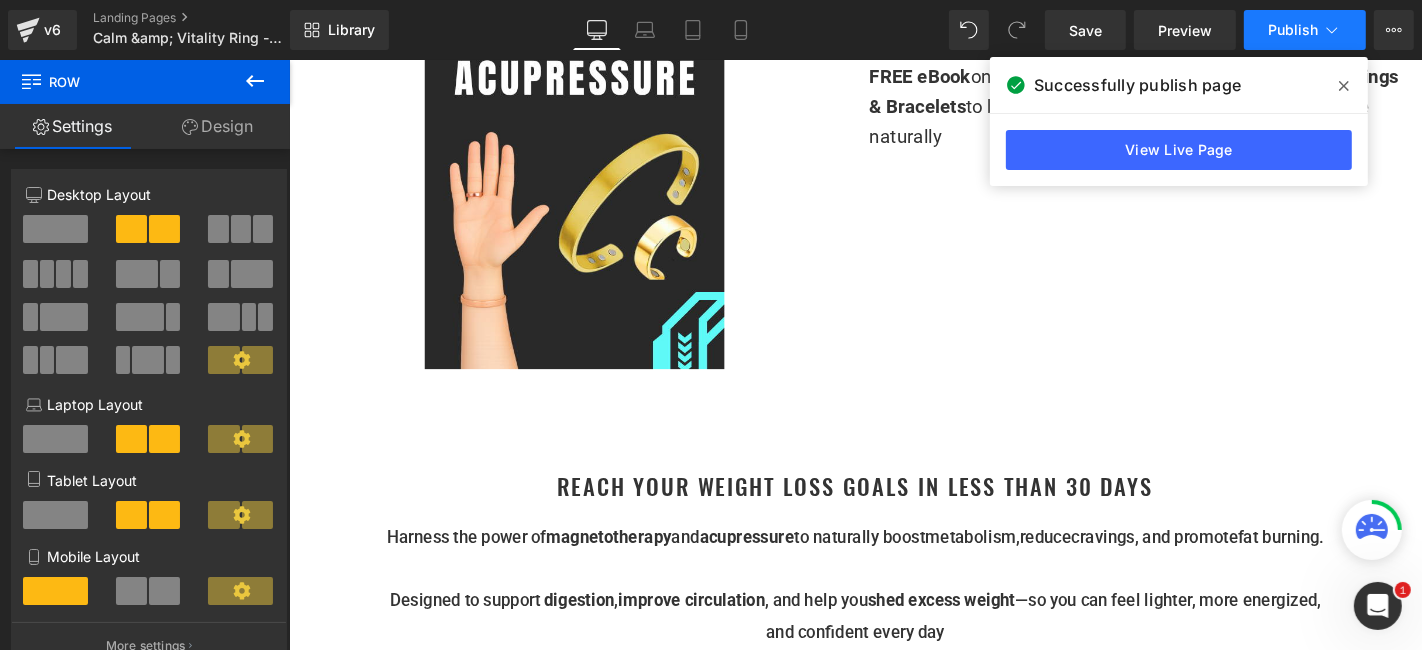 click on "Publish" at bounding box center [1305, 30] 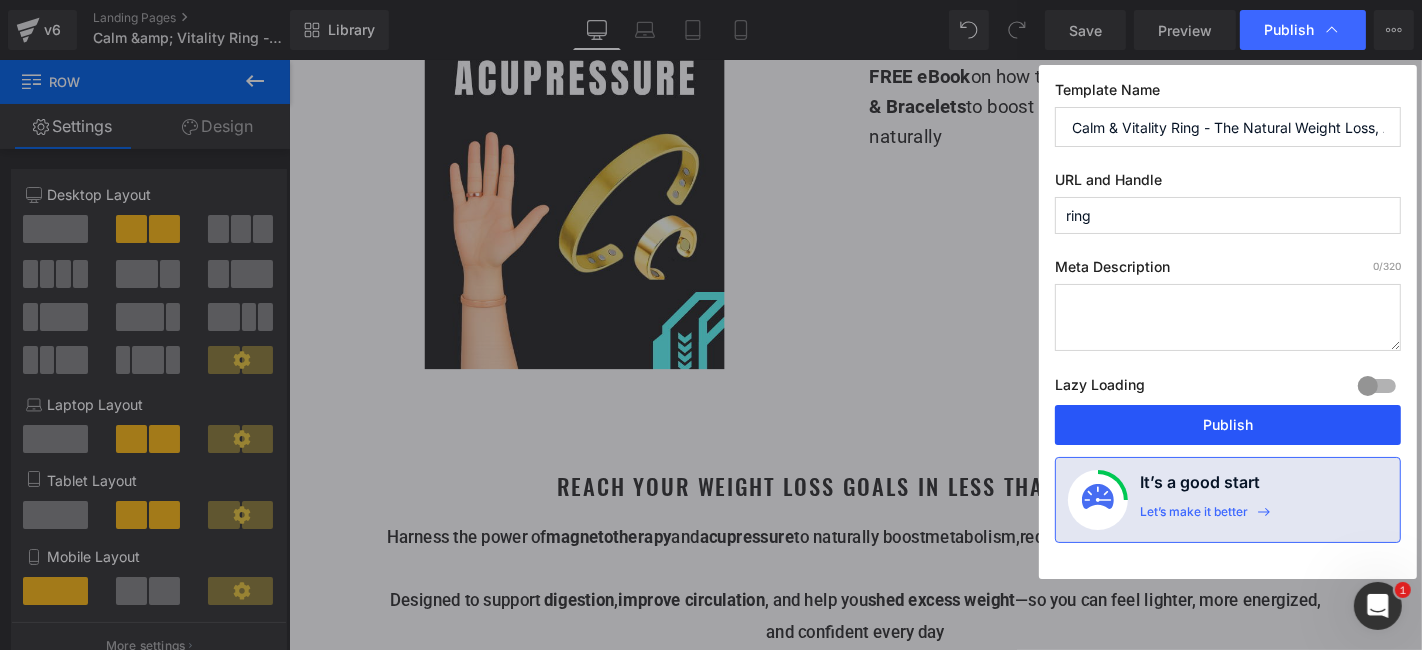 click on "Publish" at bounding box center [1228, 425] 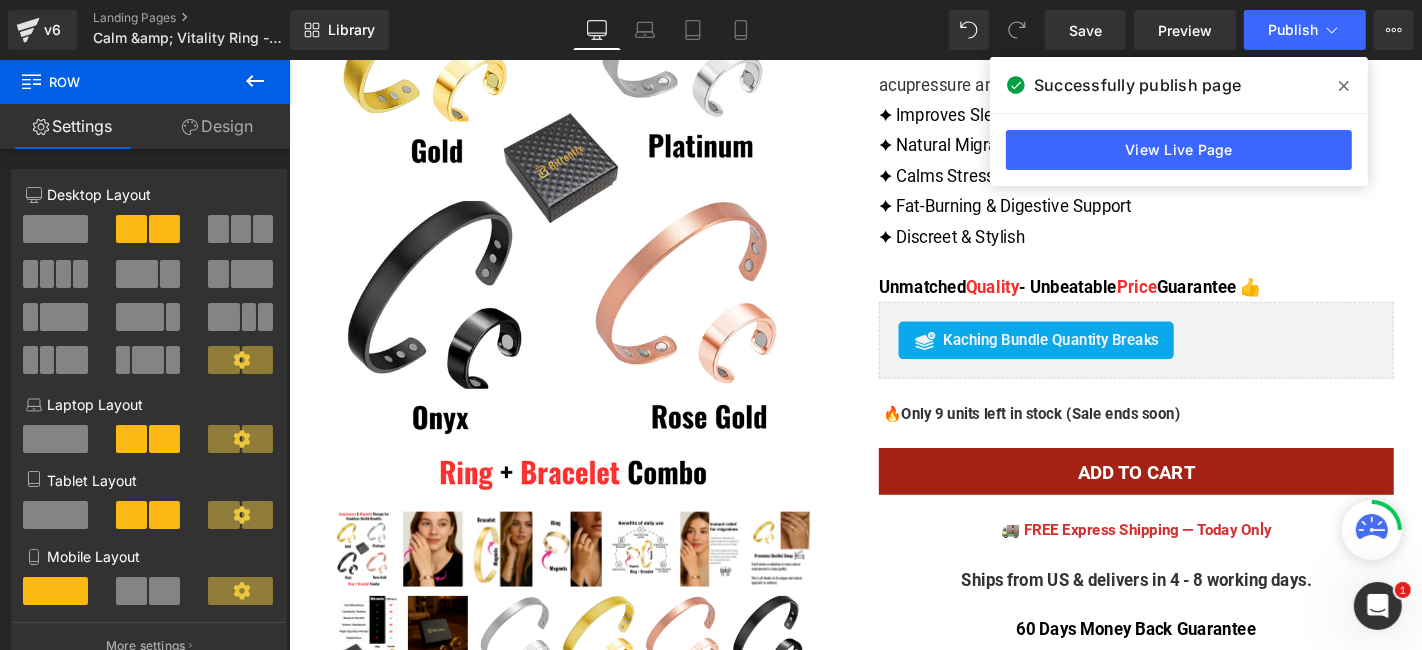 scroll, scrollTop: 328, scrollLeft: 0, axis: vertical 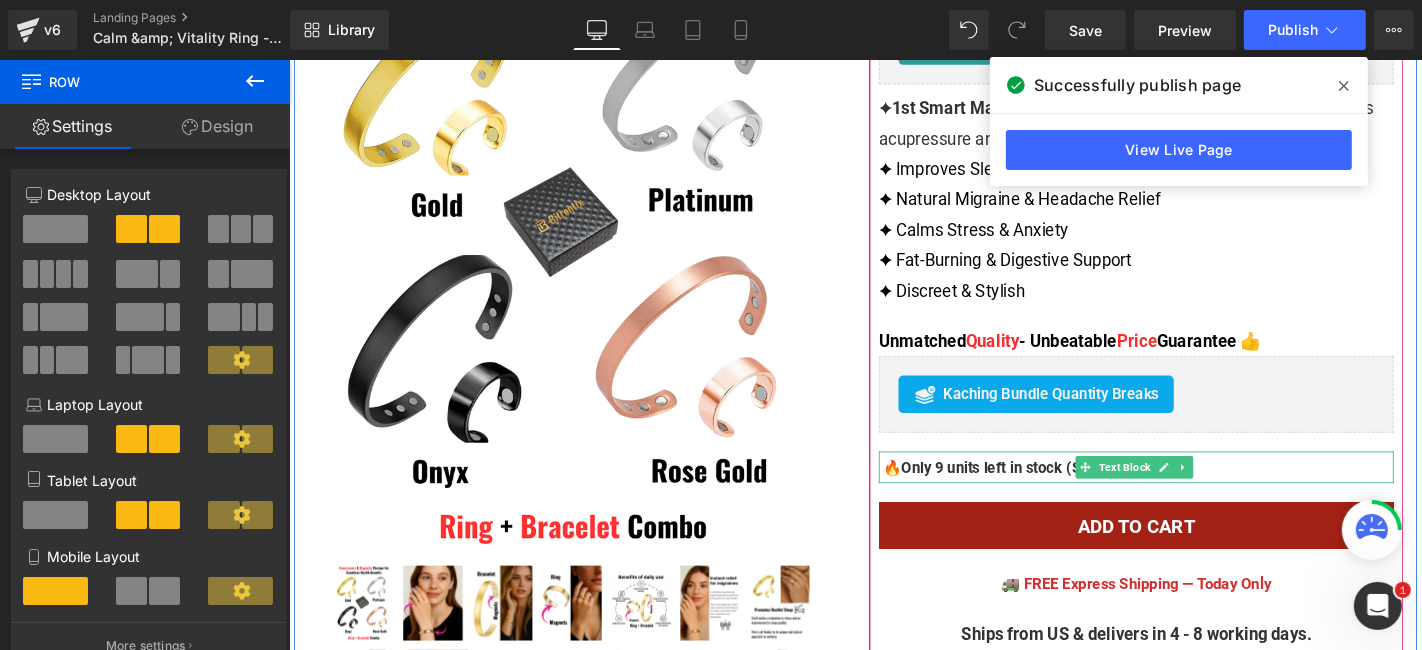 click on "Only 9 units left in stock (Sale ends soon)" at bounding box center (1091, 494) 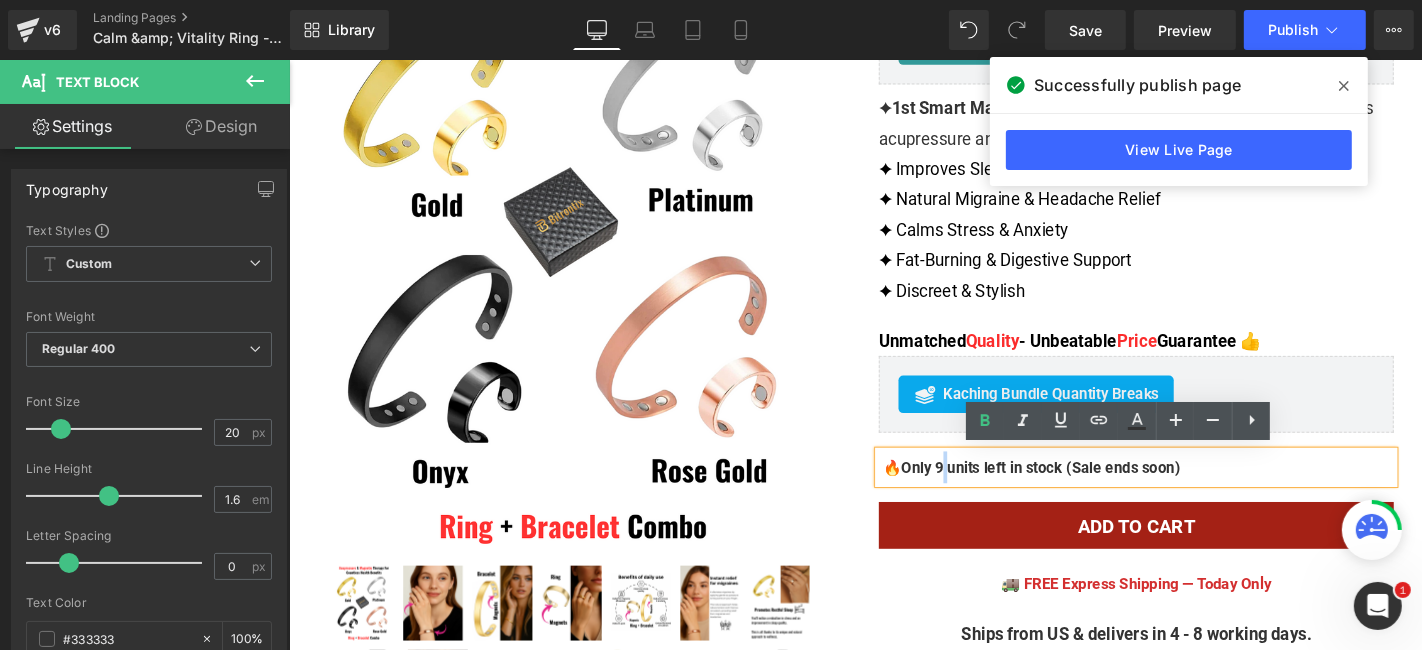 click on "Only 9 units left in stock (Sale ends soon)" at bounding box center (1091, 494) 